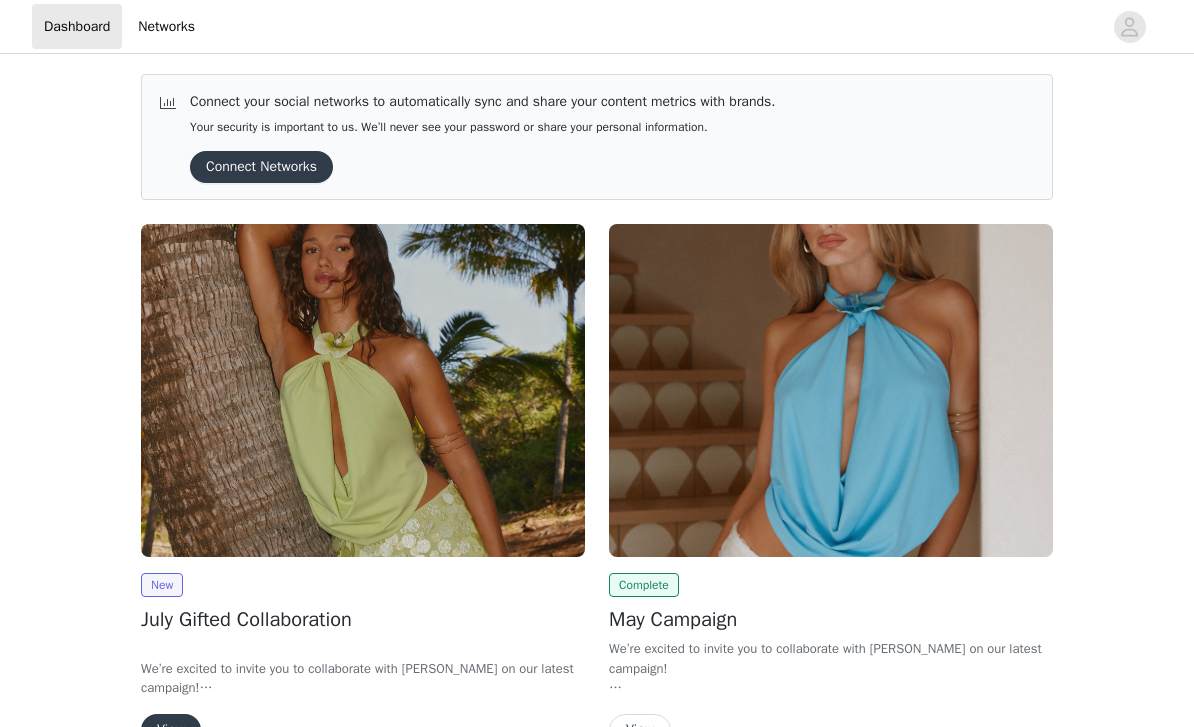 scroll, scrollTop: 0, scrollLeft: 0, axis: both 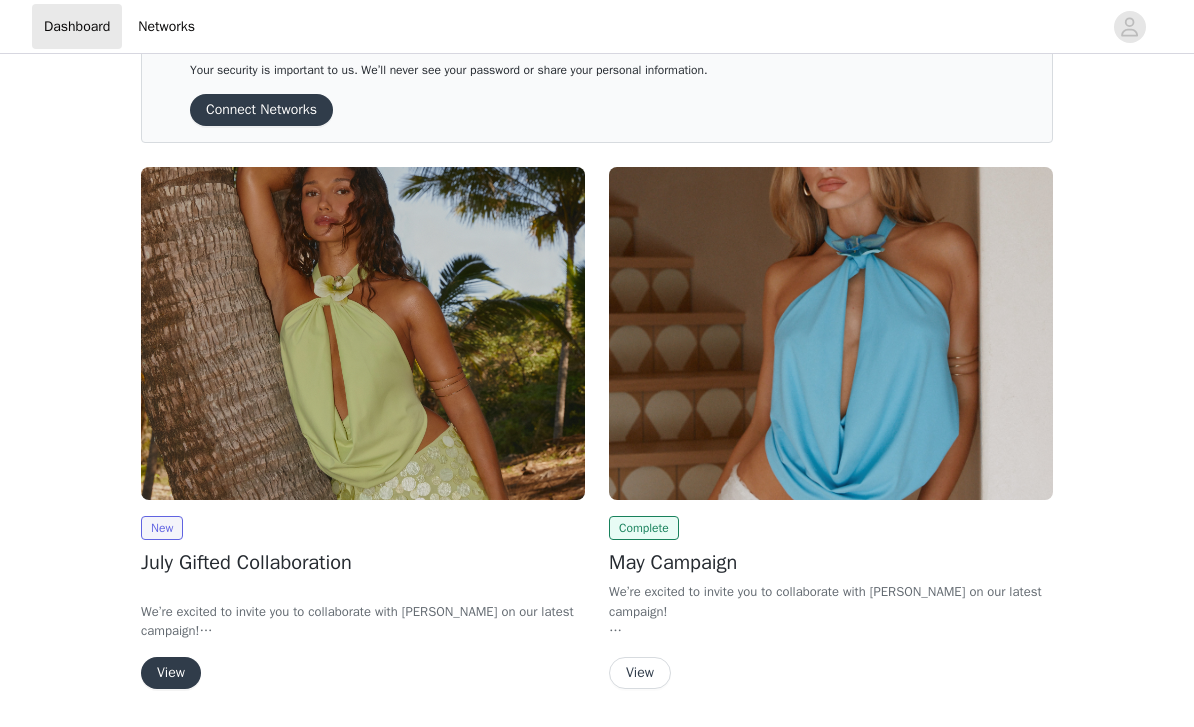 click on "View" at bounding box center (171, 673) 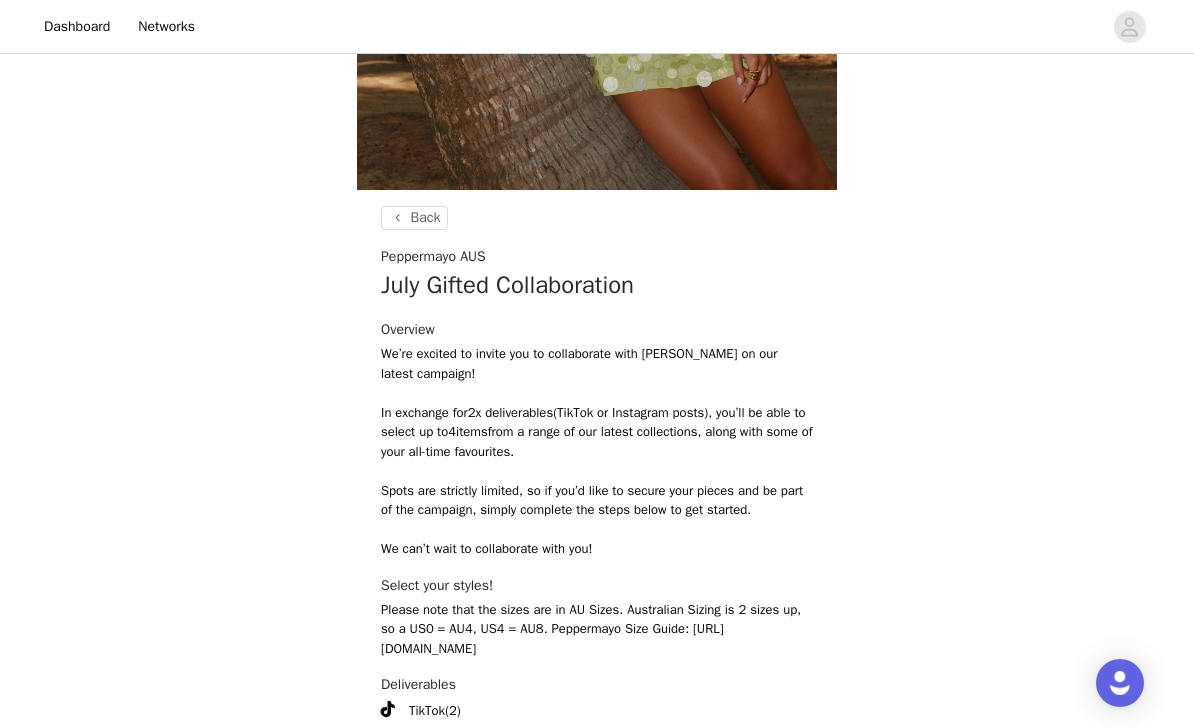 scroll, scrollTop: 697, scrollLeft: 0, axis: vertical 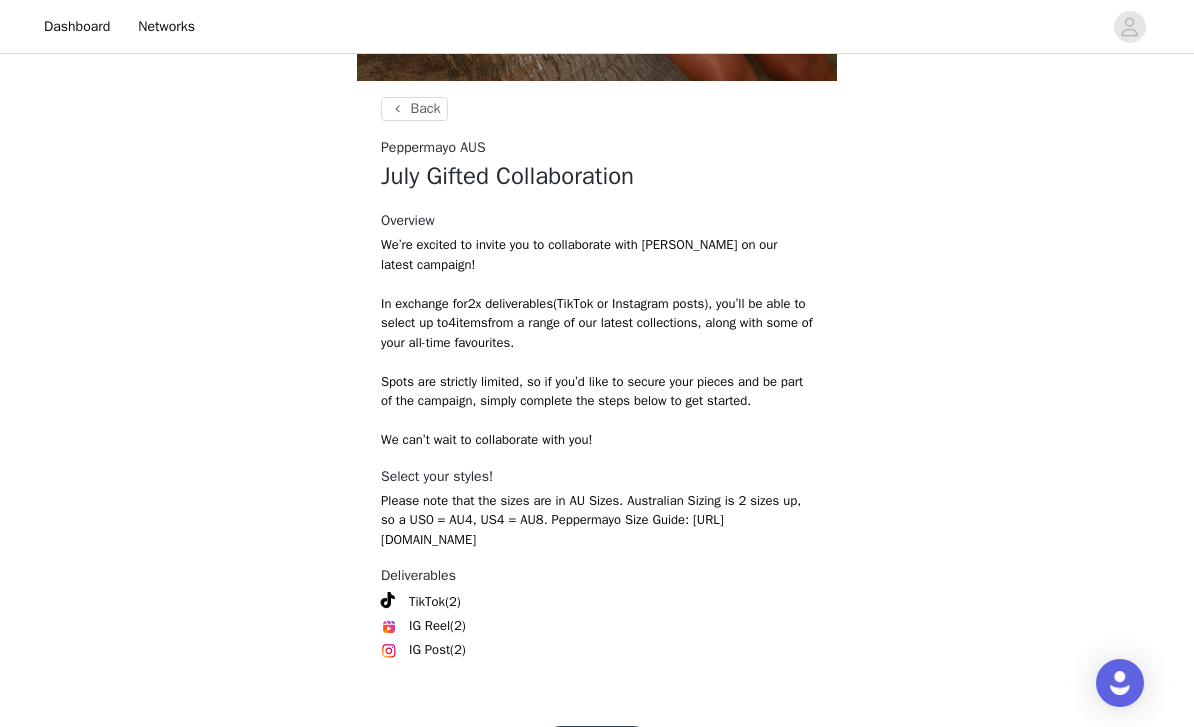click on "Get Started" at bounding box center (597, 750) 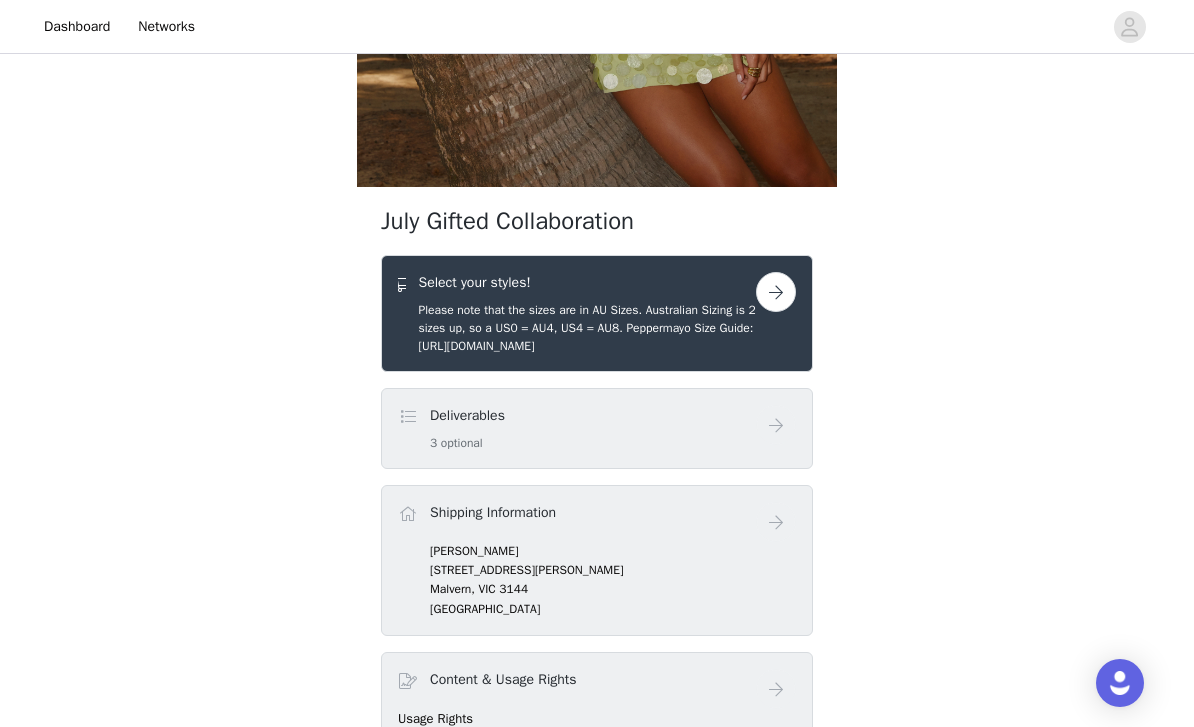 scroll, scrollTop: 658, scrollLeft: 0, axis: vertical 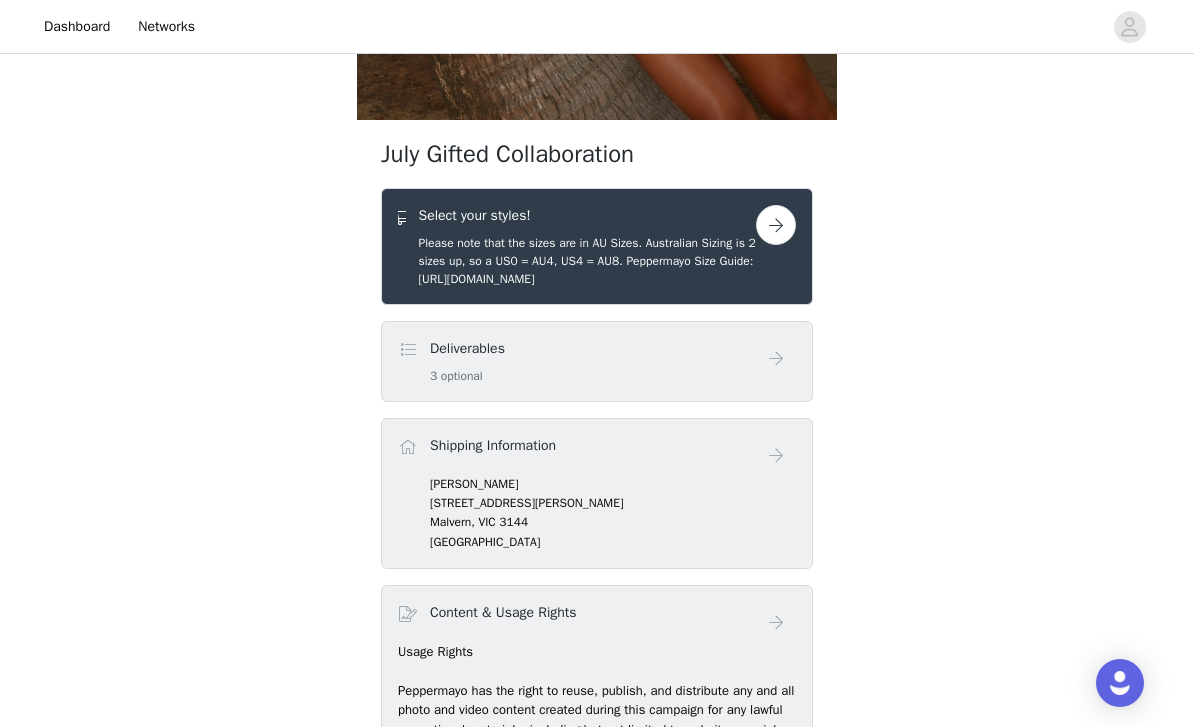 click on "Deliverables   3 optional" at bounding box center (577, 361) 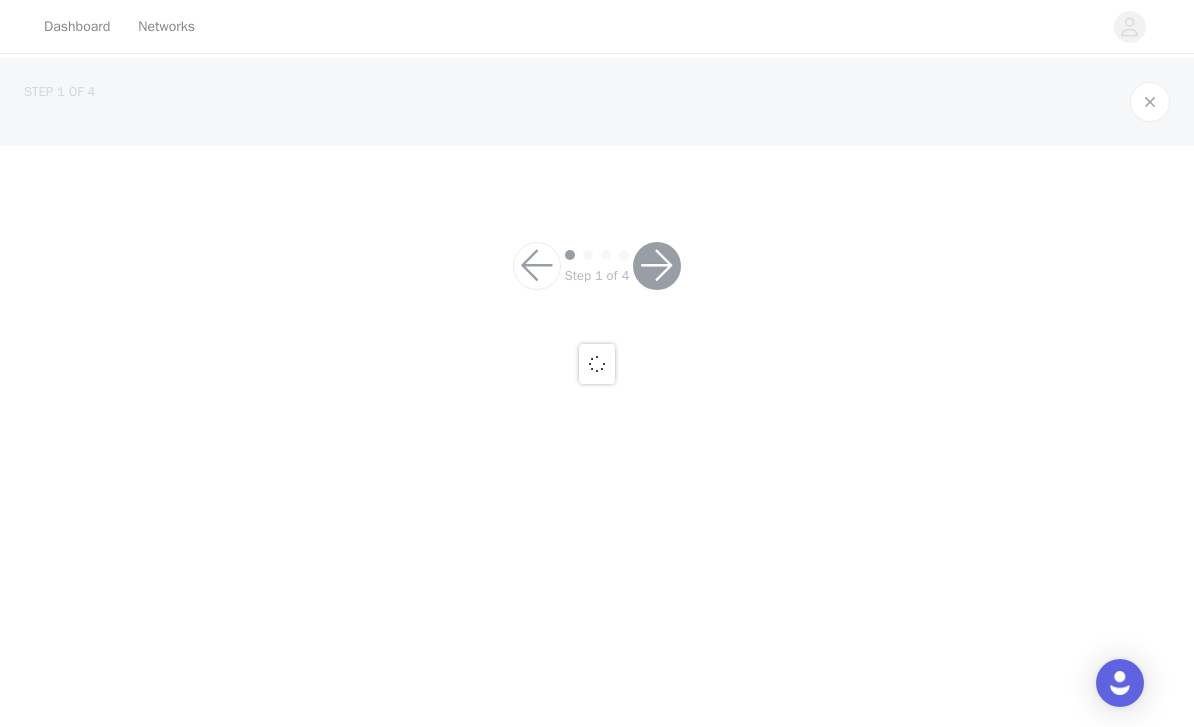 scroll, scrollTop: 0, scrollLeft: 0, axis: both 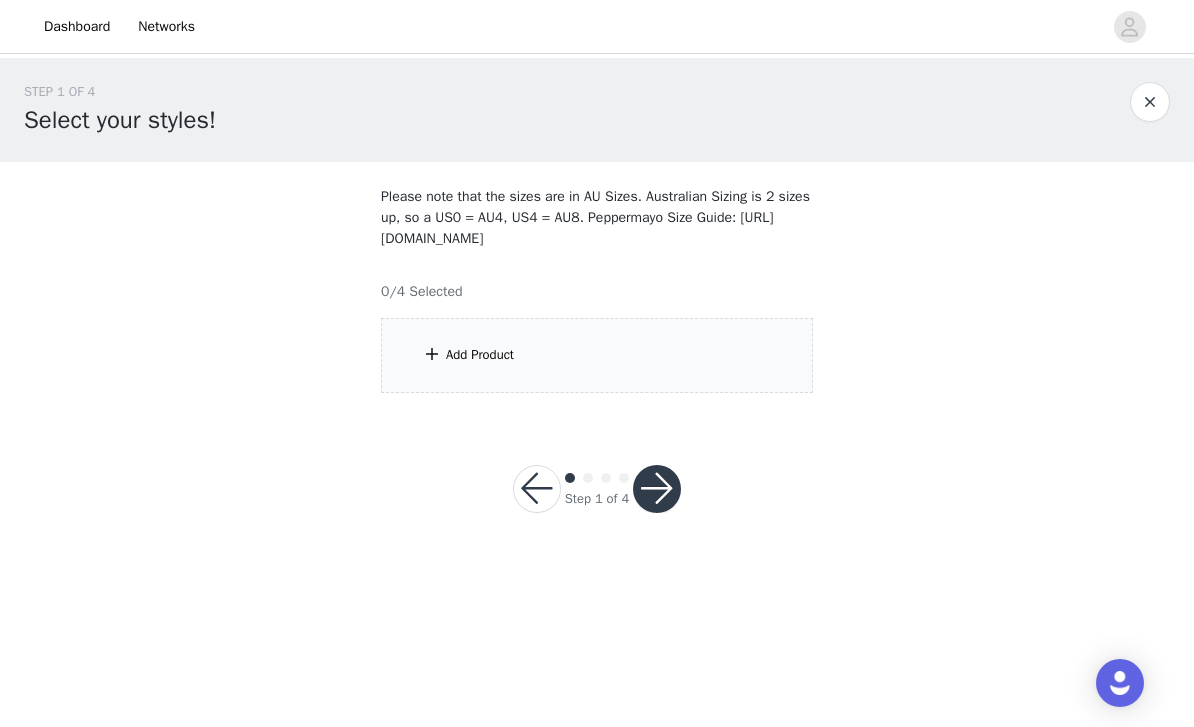 click on "Add Product" at bounding box center (597, 355) 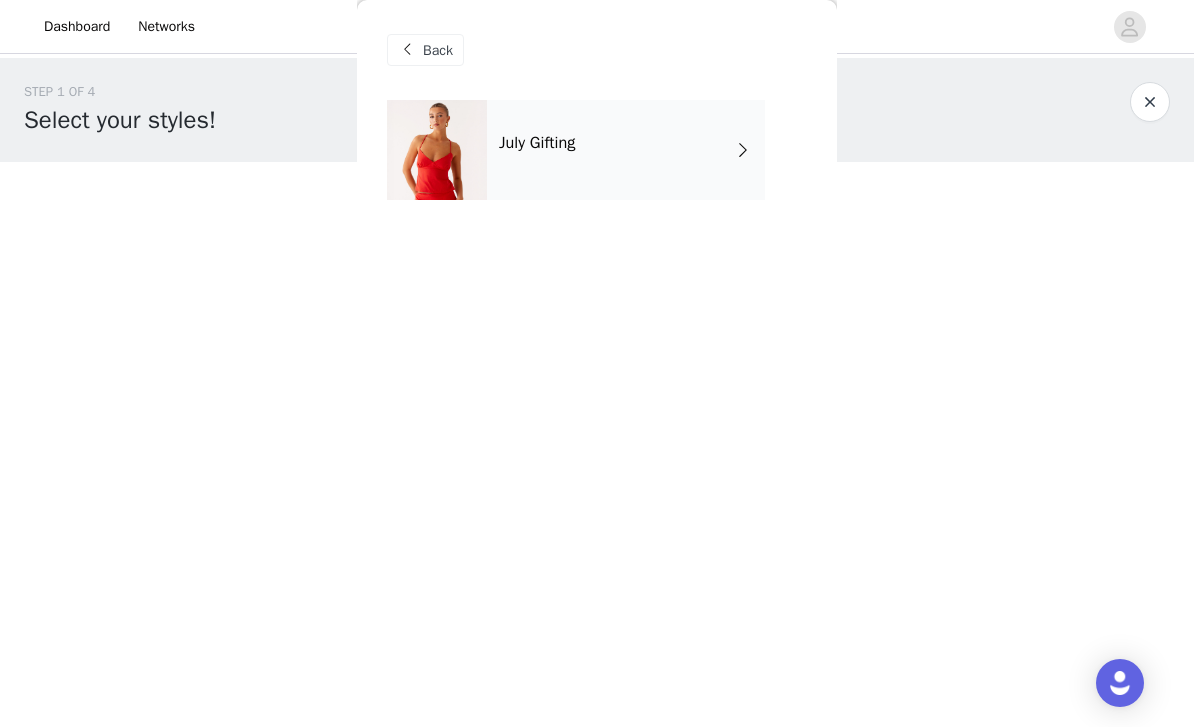 click on "July Gifting" at bounding box center [626, 150] 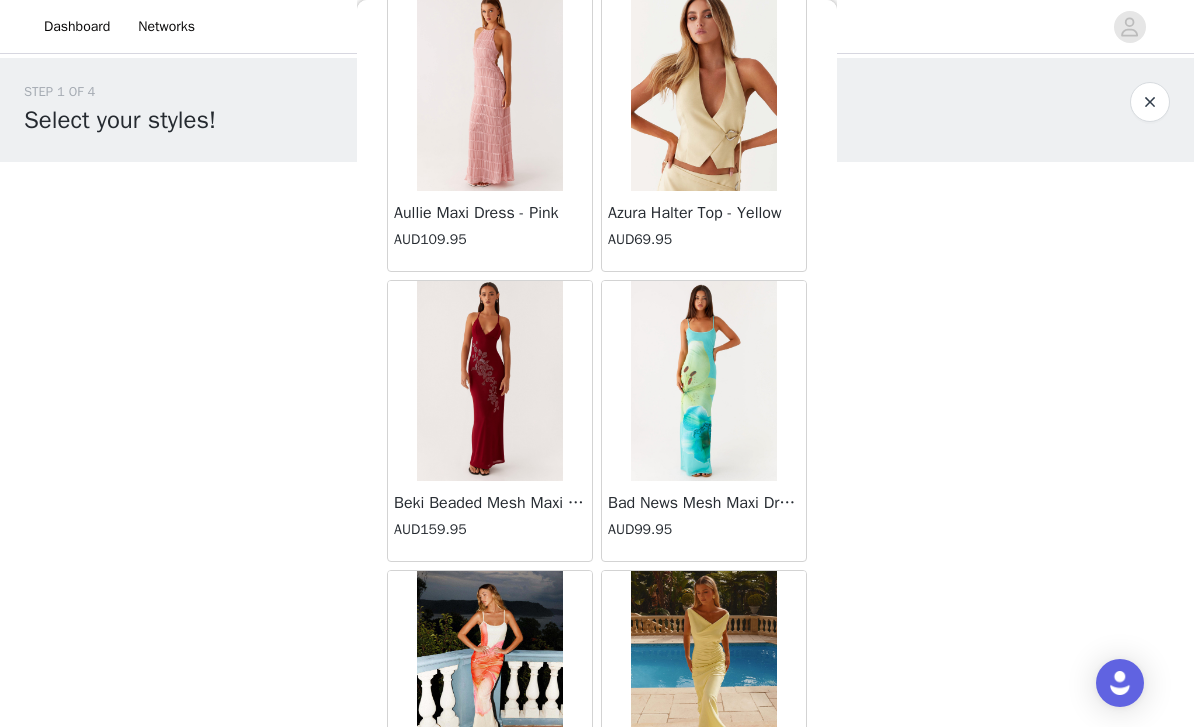scroll, scrollTop: 2139, scrollLeft: 0, axis: vertical 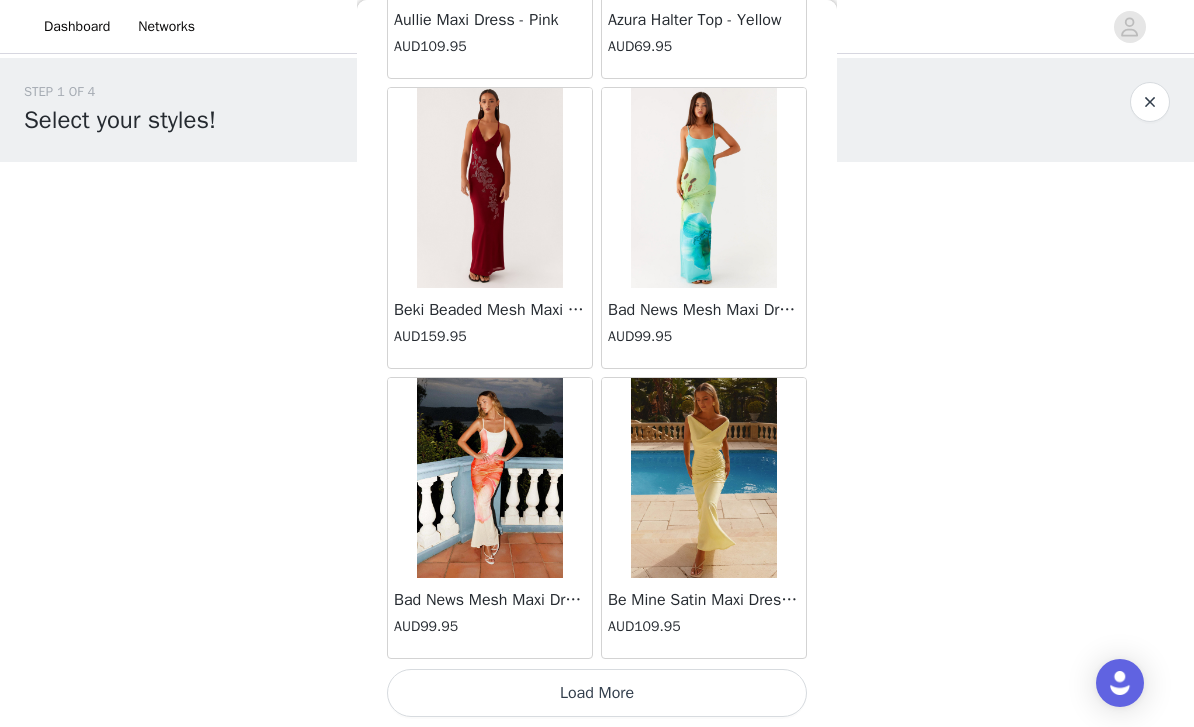 click on "Load More" at bounding box center [597, 693] 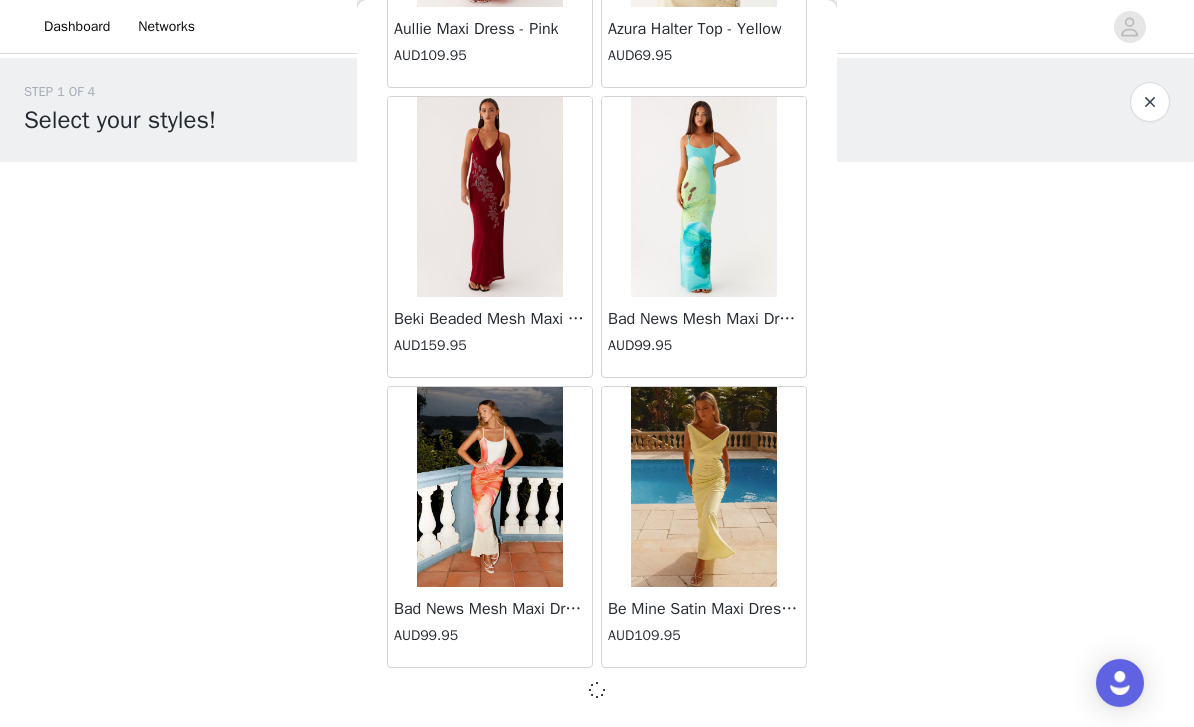 scroll, scrollTop: 2324, scrollLeft: 0, axis: vertical 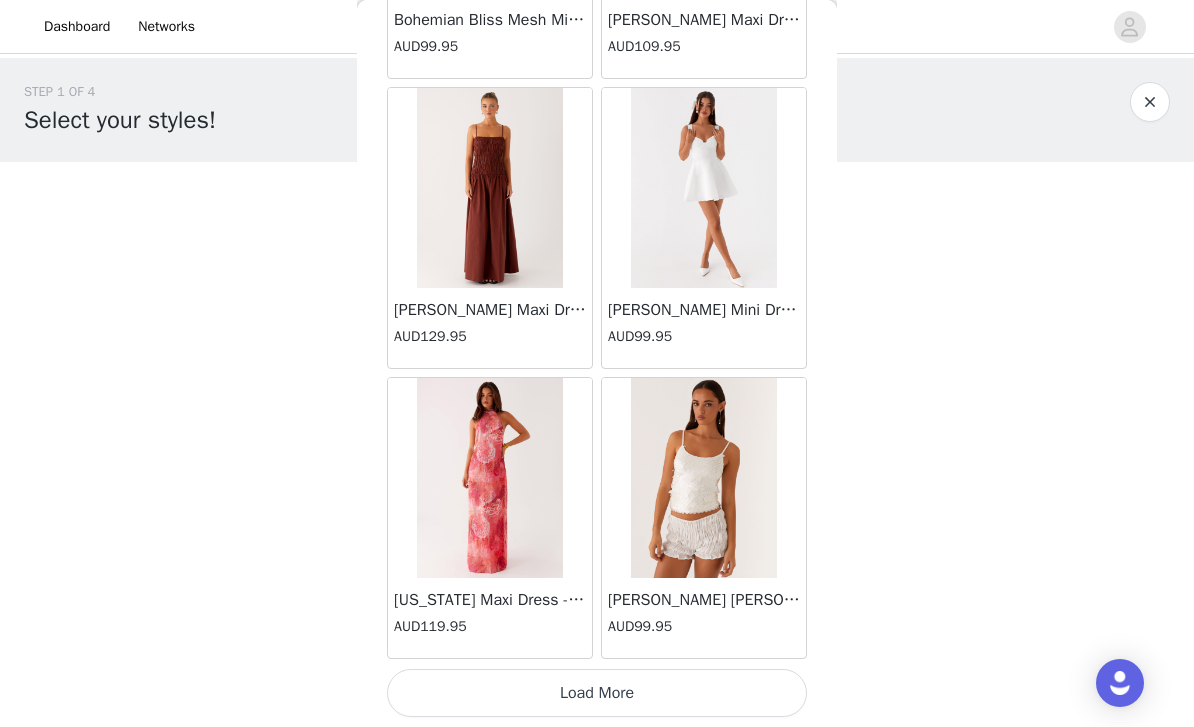 click on "Load More" at bounding box center (597, 693) 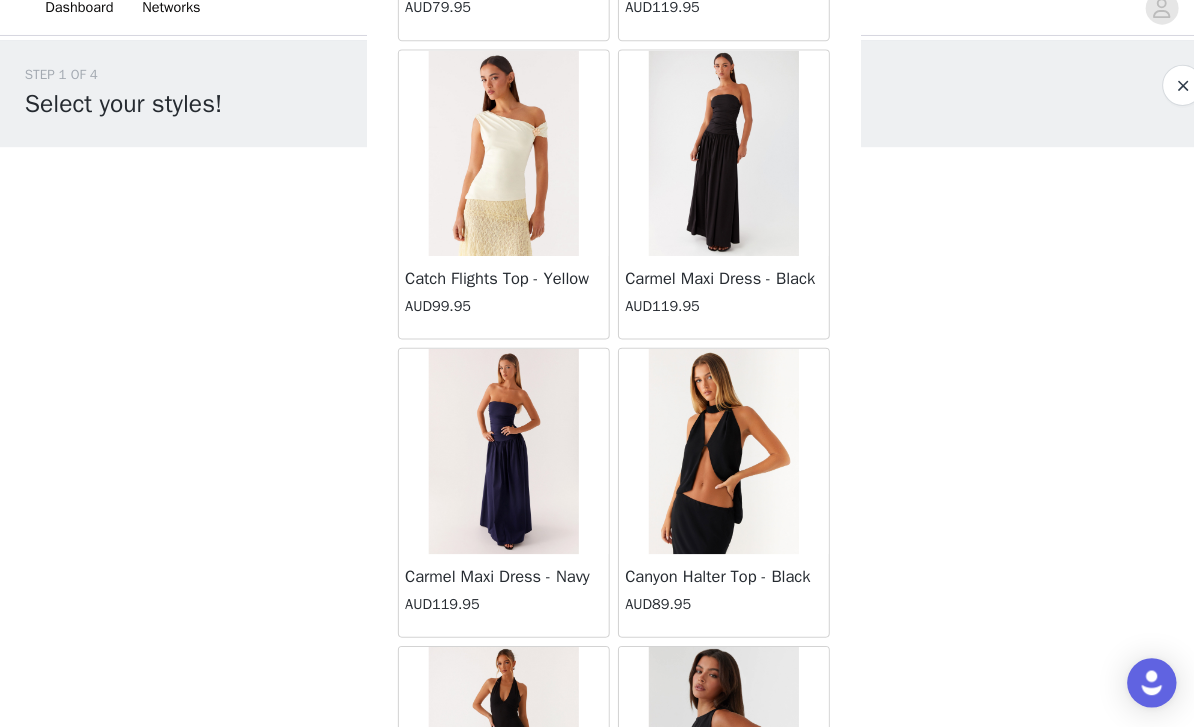 scroll, scrollTop: 7880, scrollLeft: 0, axis: vertical 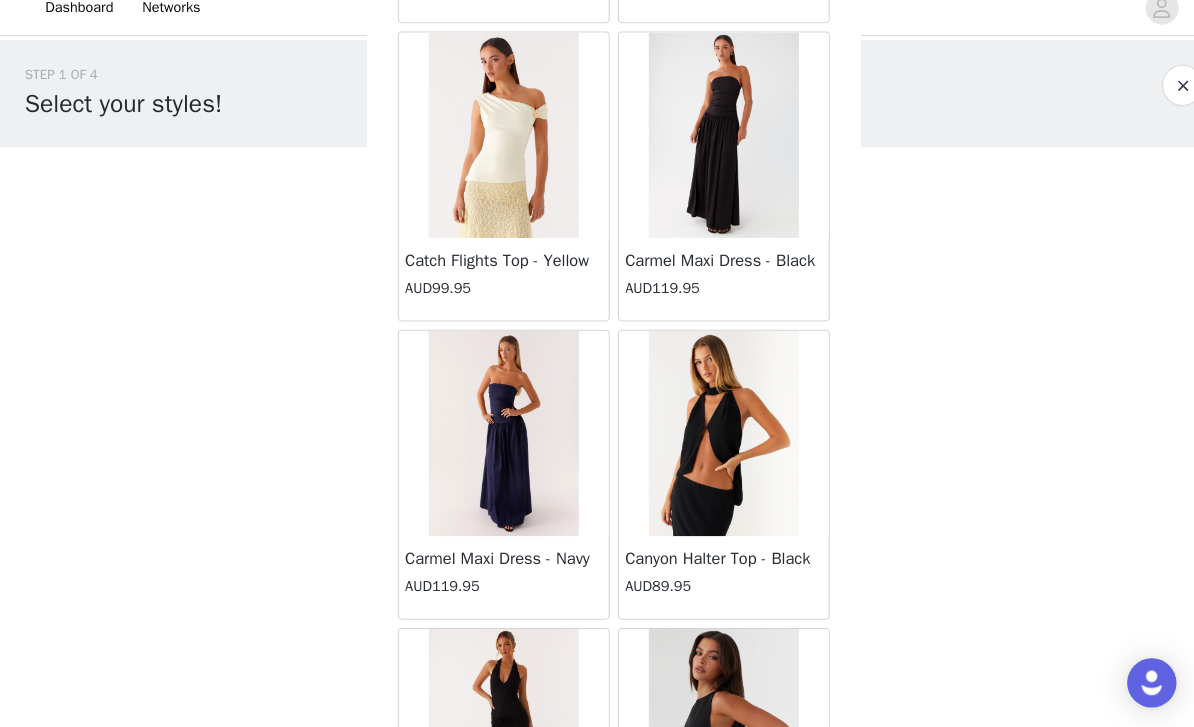 click on "Carmel Maxi Dress - Black" at bounding box center [704, 273] 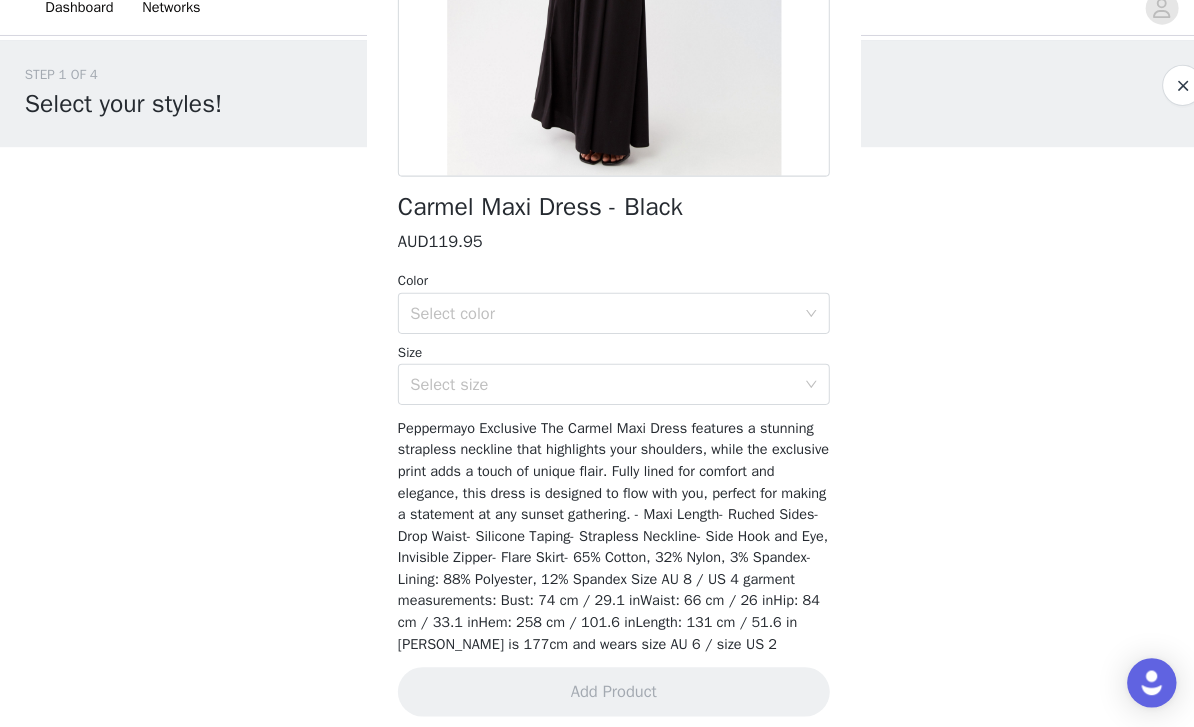 scroll, scrollTop: 356, scrollLeft: 0, axis: vertical 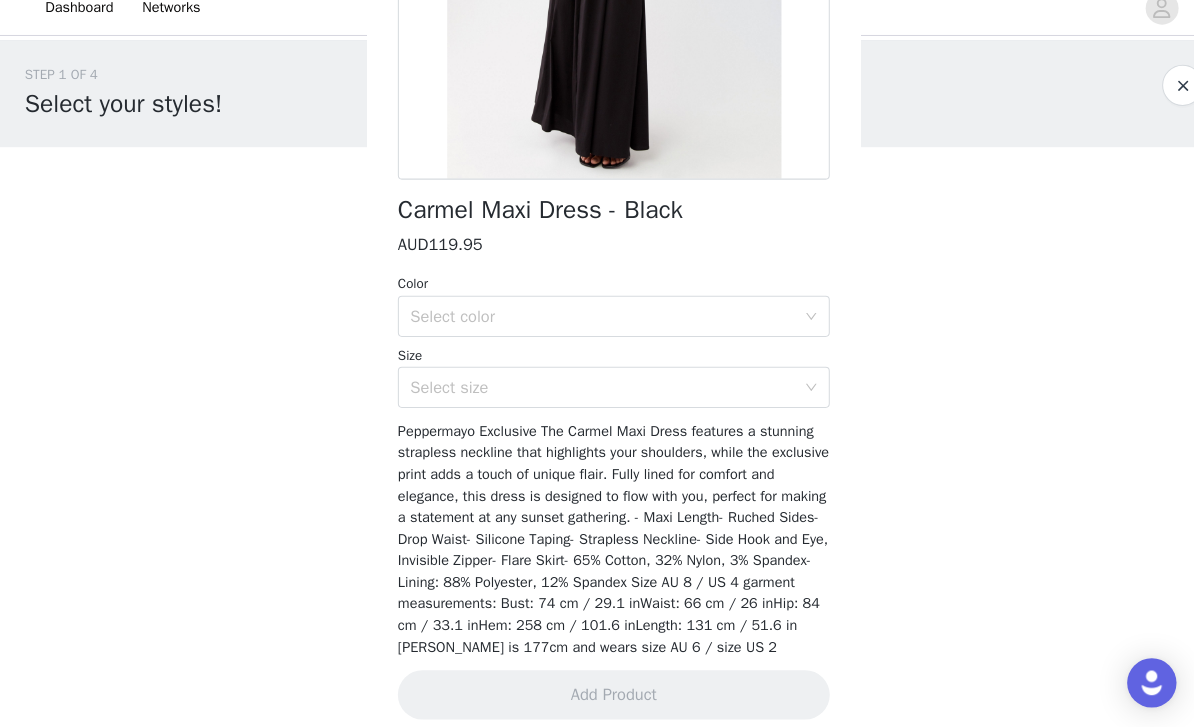 click on "Select color" at bounding box center [586, 327] 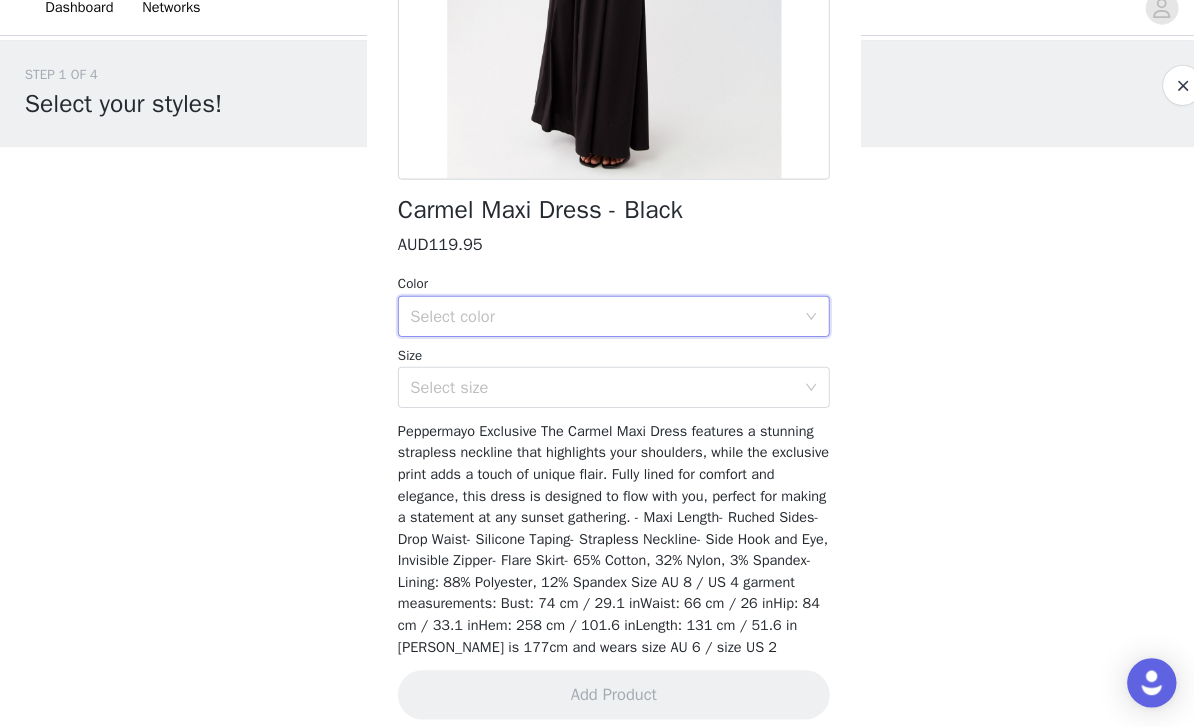 click on "Select size" at bounding box center (590, 396) 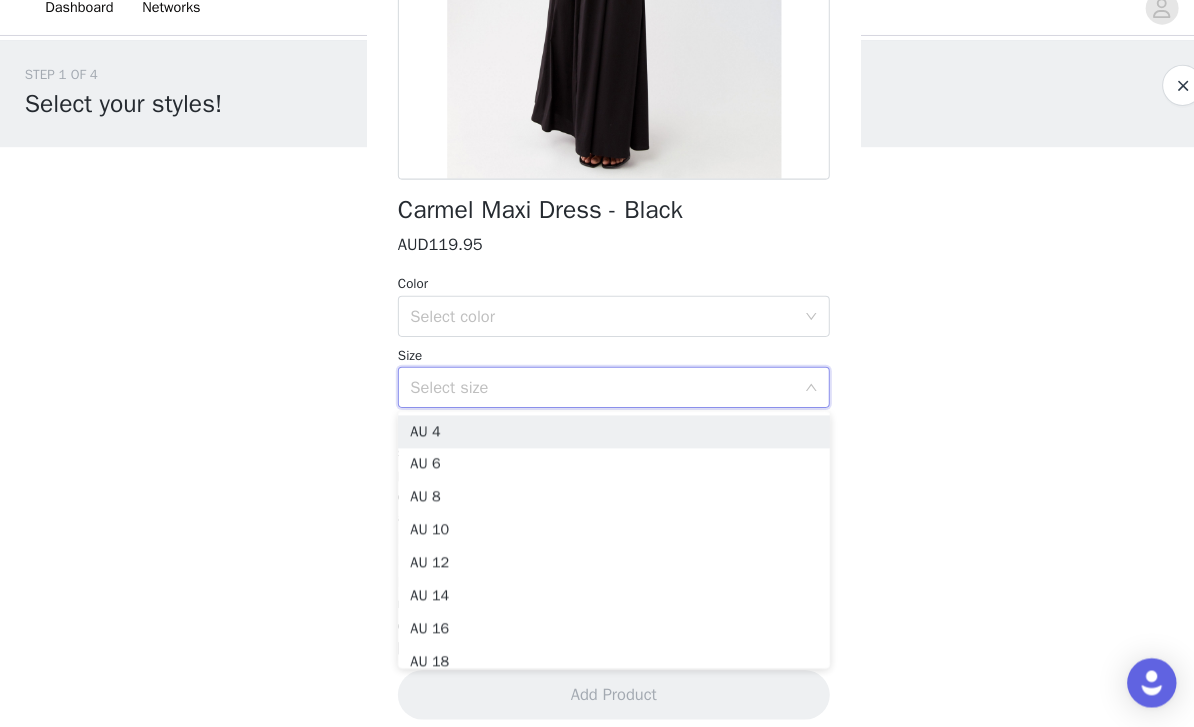 click on "Select size" at bounding box center (586, 396) 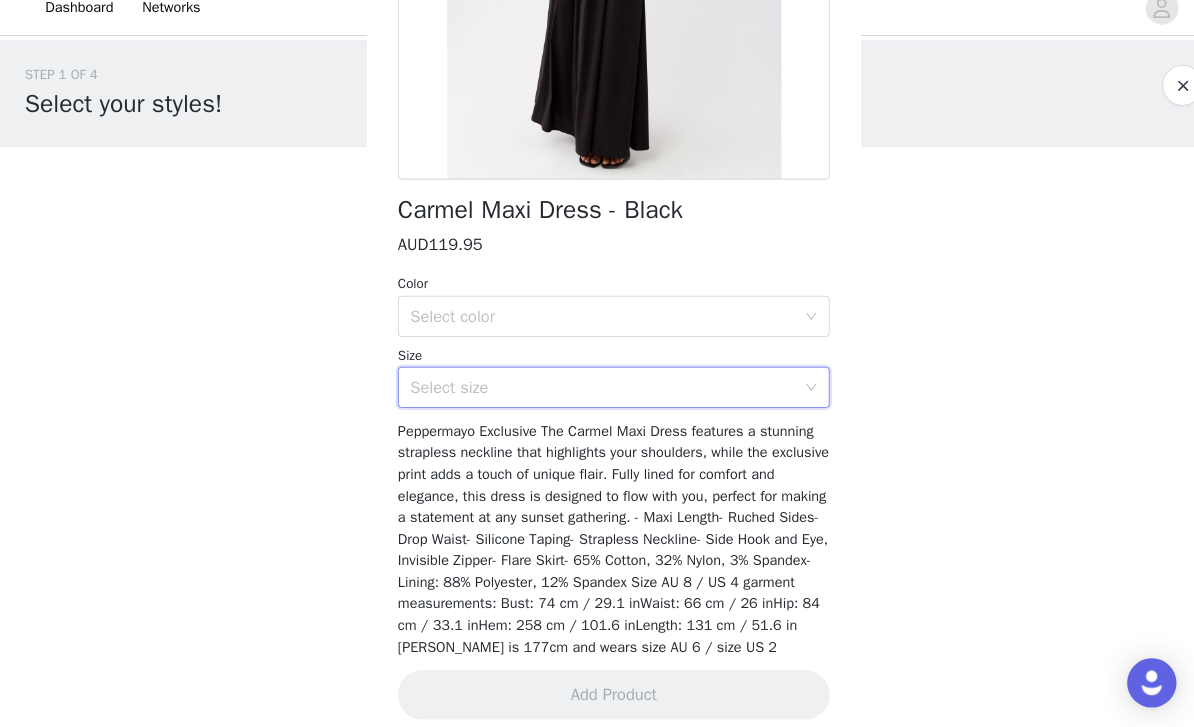click on "Select size" at bounding box center [586, 396] 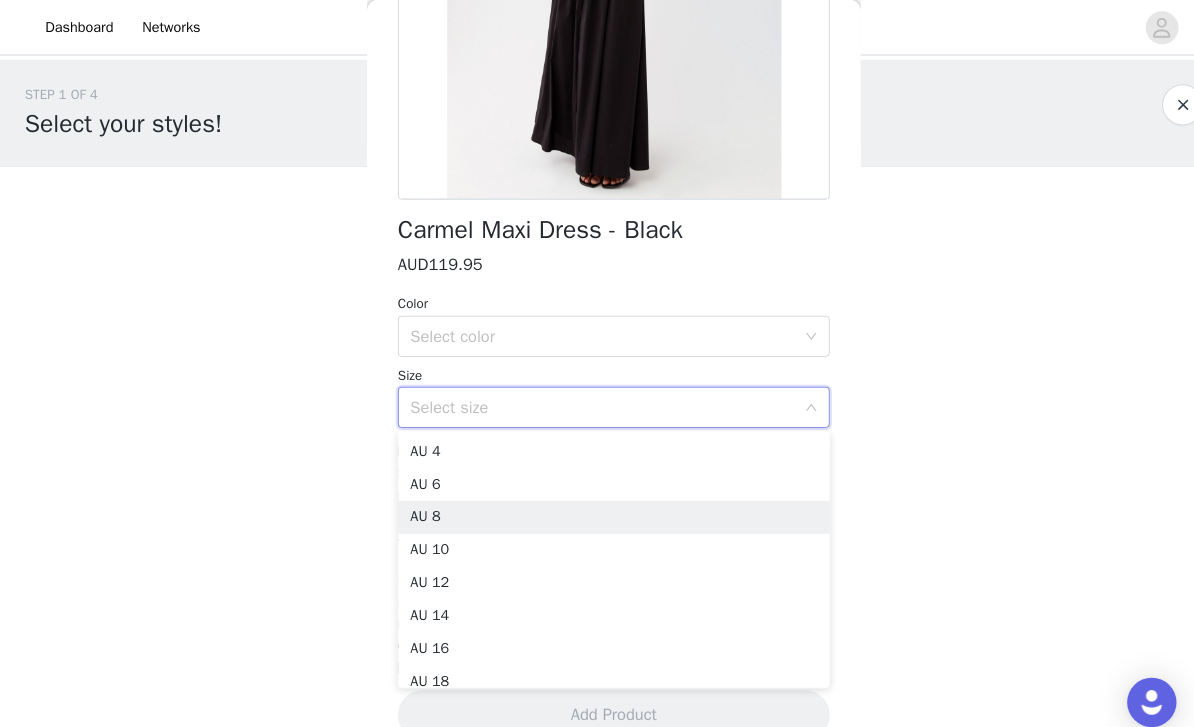 click on "AU 8" at bounding box center (597, 503) 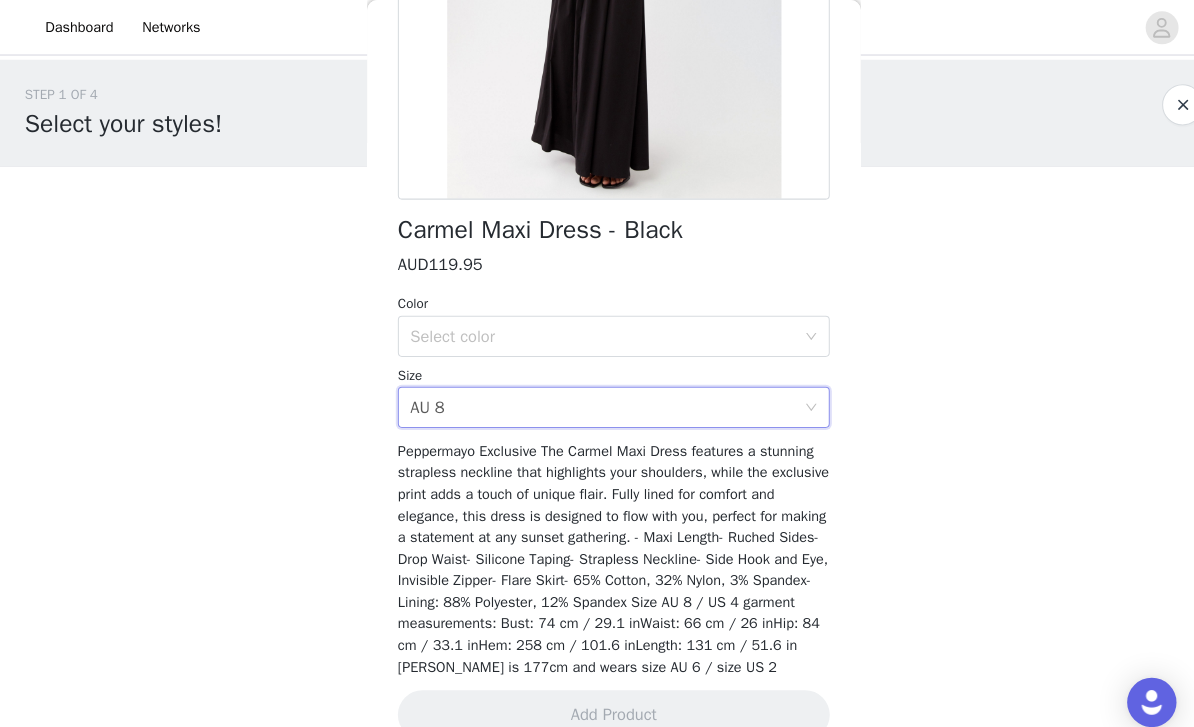 click on "Select color" at bounding box center [586, 327] 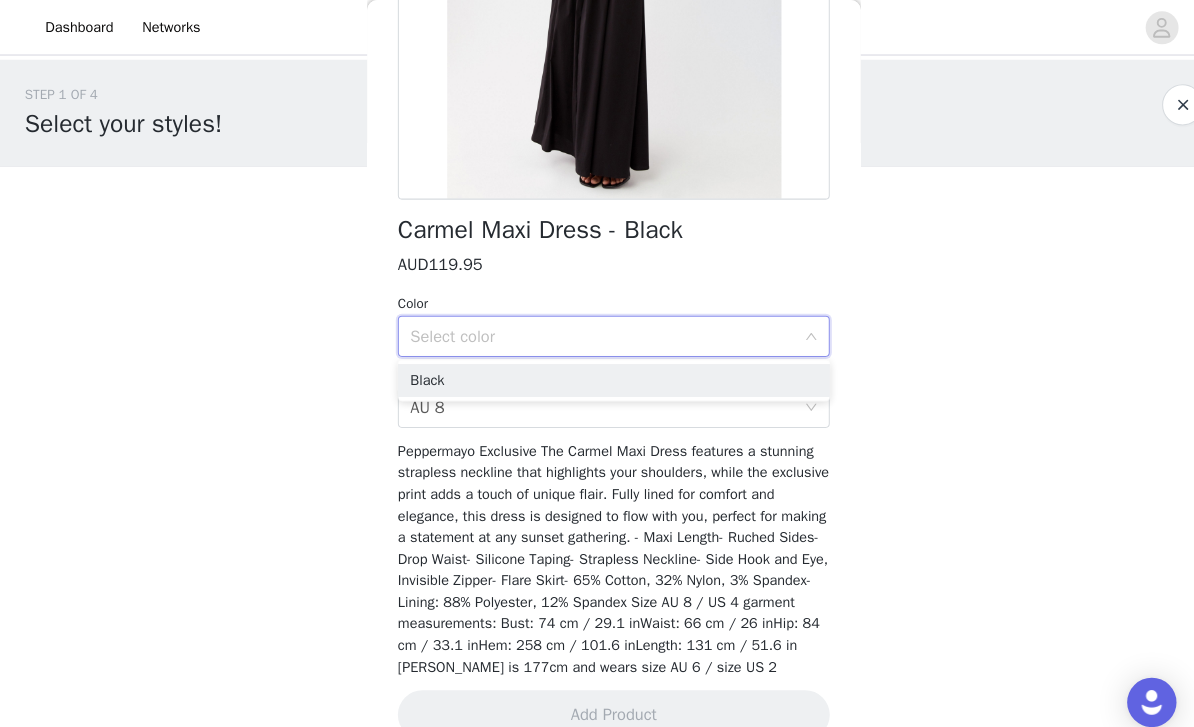 click on "Black" at bounding box center [597, 370] 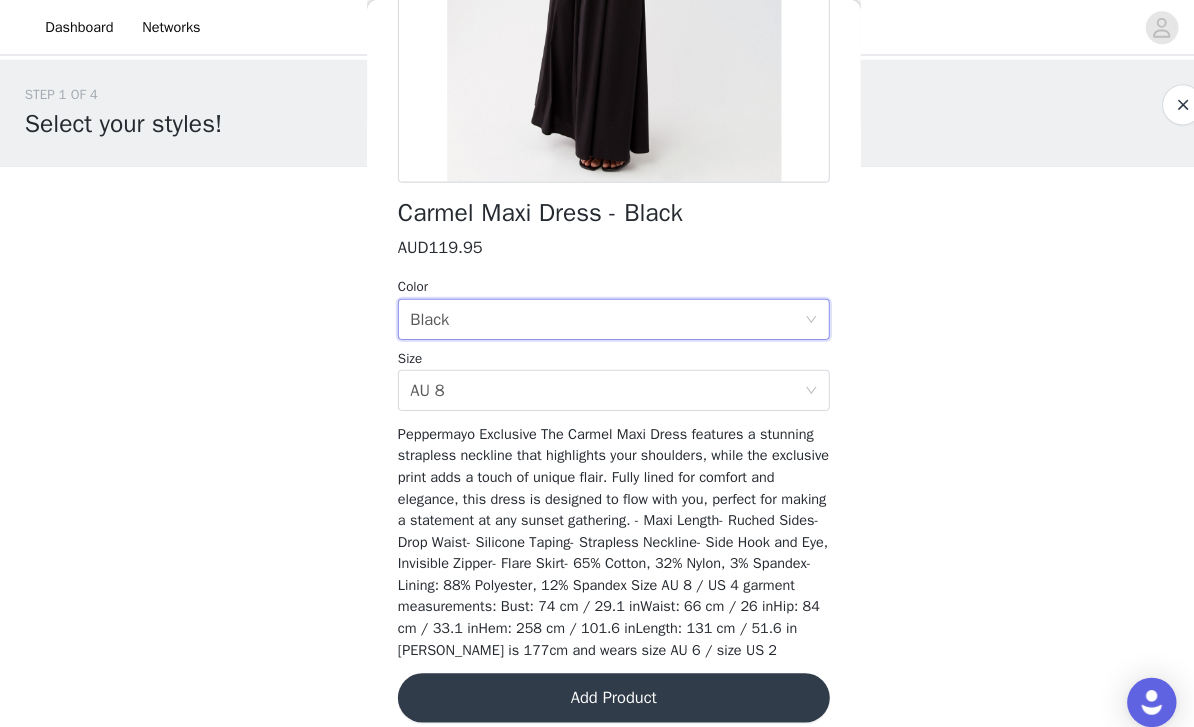 scroll, scrollTop: 392, scrollLeft: 0, axis: vertical 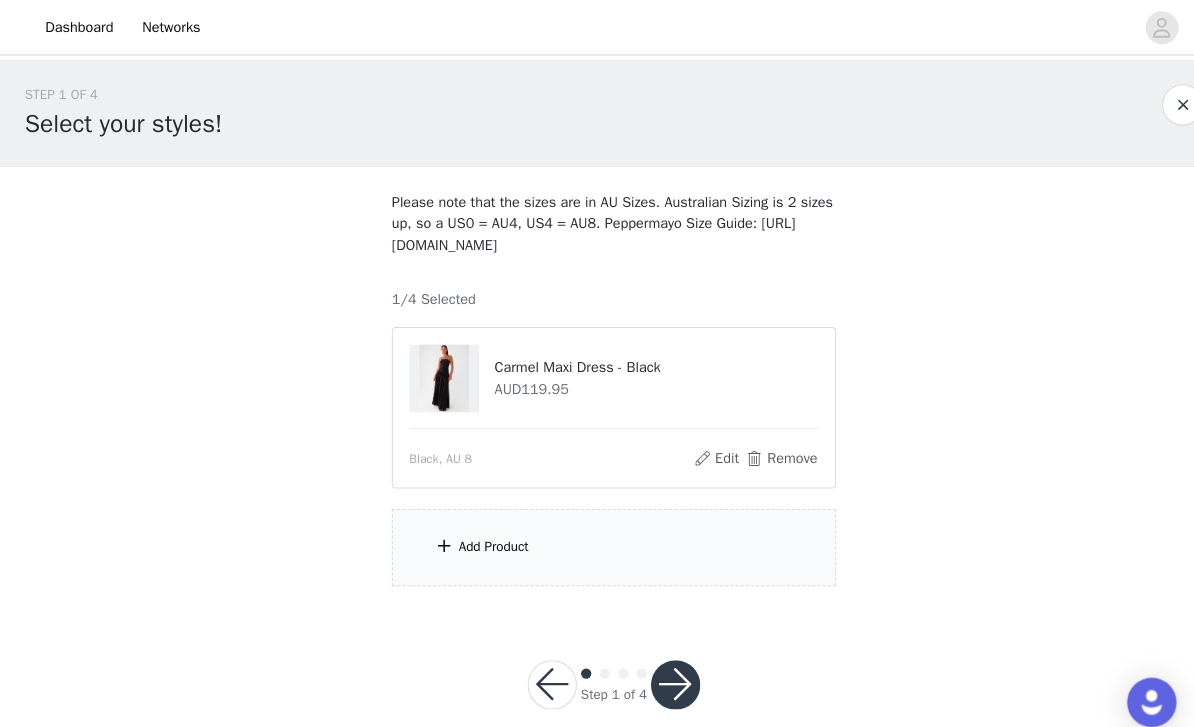 click on "STEP 1 OF 4
Select your styles!
Please note that the sizes are in AU Sizes. Australian Sizing is 2 sizes up, so a US0 = AU4, US4 = AU8. Peppermayo Size Guide: [URL][DOMAIN_NAME]       1/4 Selected           Carmel Maxi Dress - Black     AUD119.95       Black, AU 8       Edit   Remove     Add Product
Step 1 of 4" at bounding box center [597, 398] 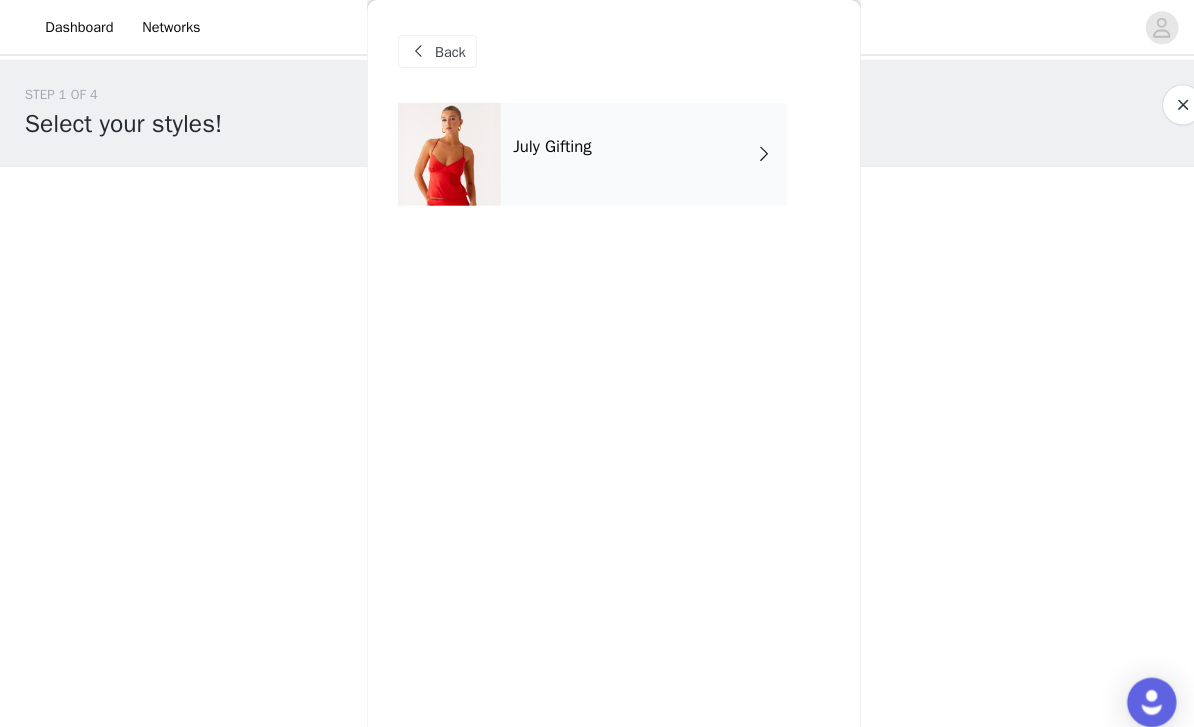 click on "July Gifting" at bounding box center (626, 150) 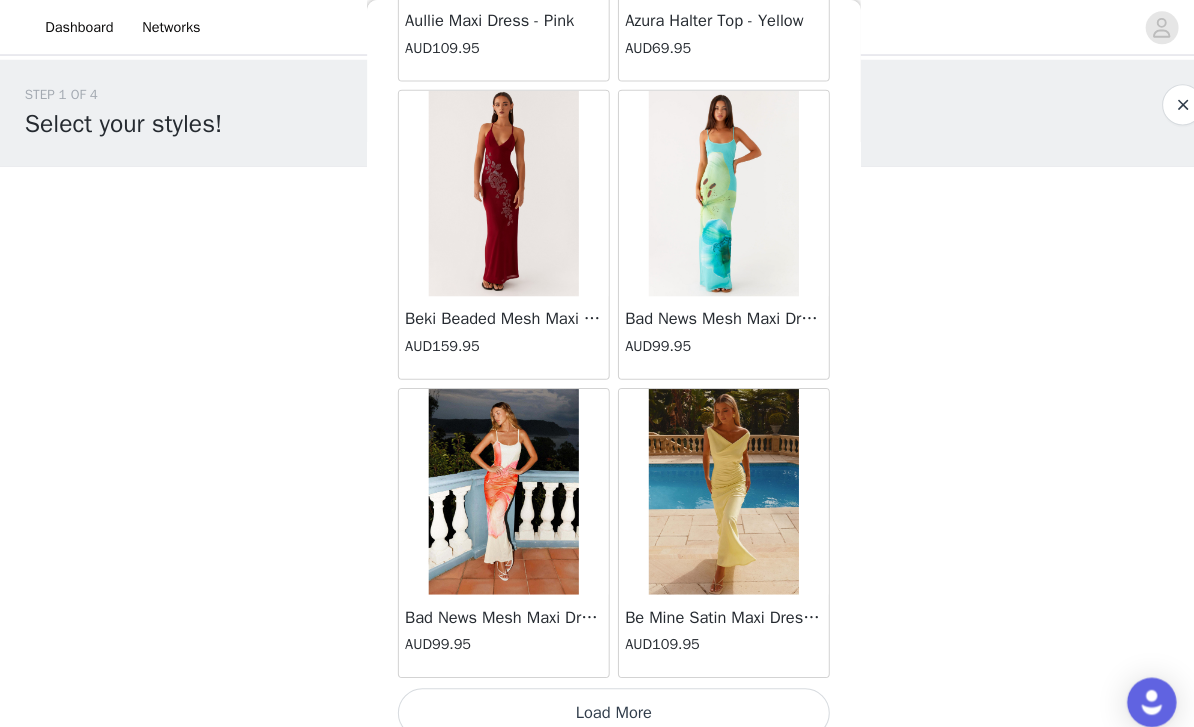 click on "Load More" at bounding box center (597, 693) 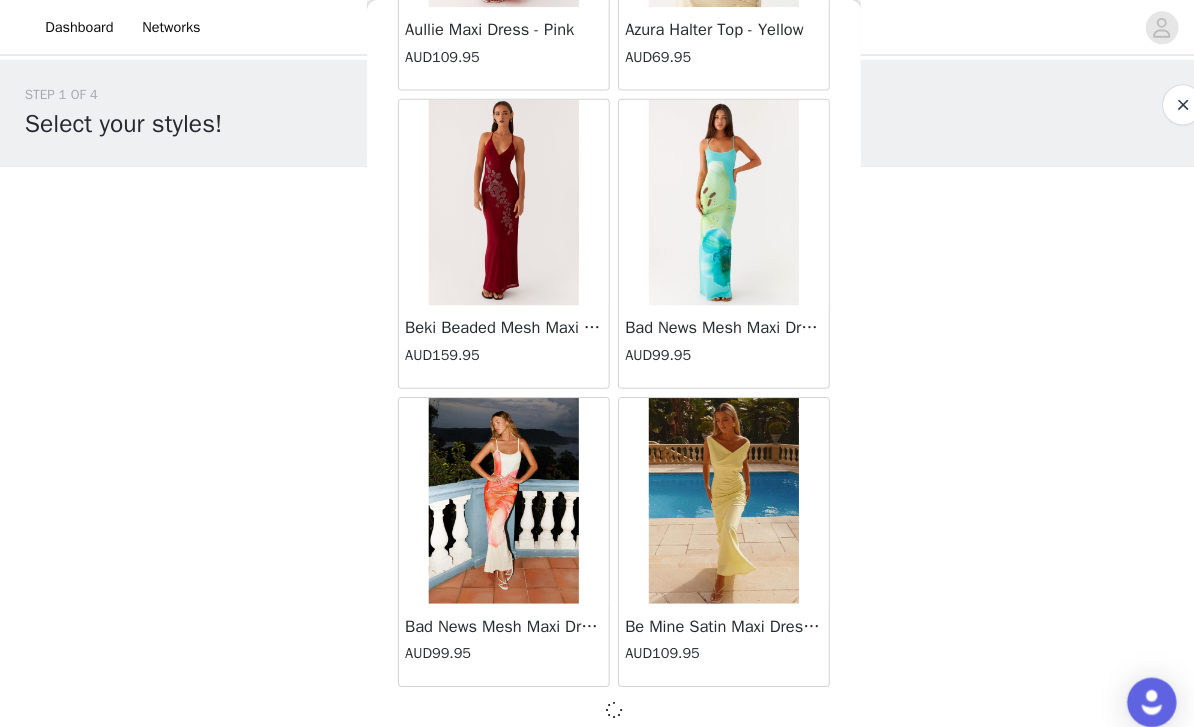 scroll, scrollTop: 2324, scrollLeft: 0, axis: vertical 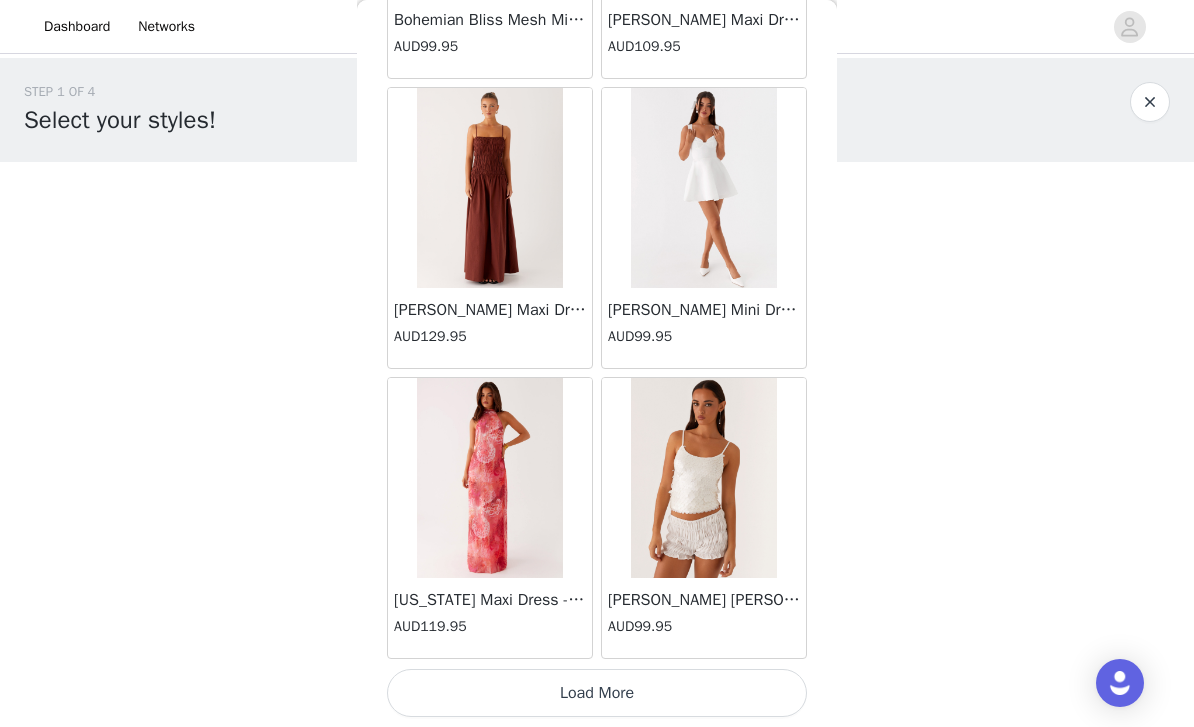 click on "Load More" at bounding box center [597, 693] 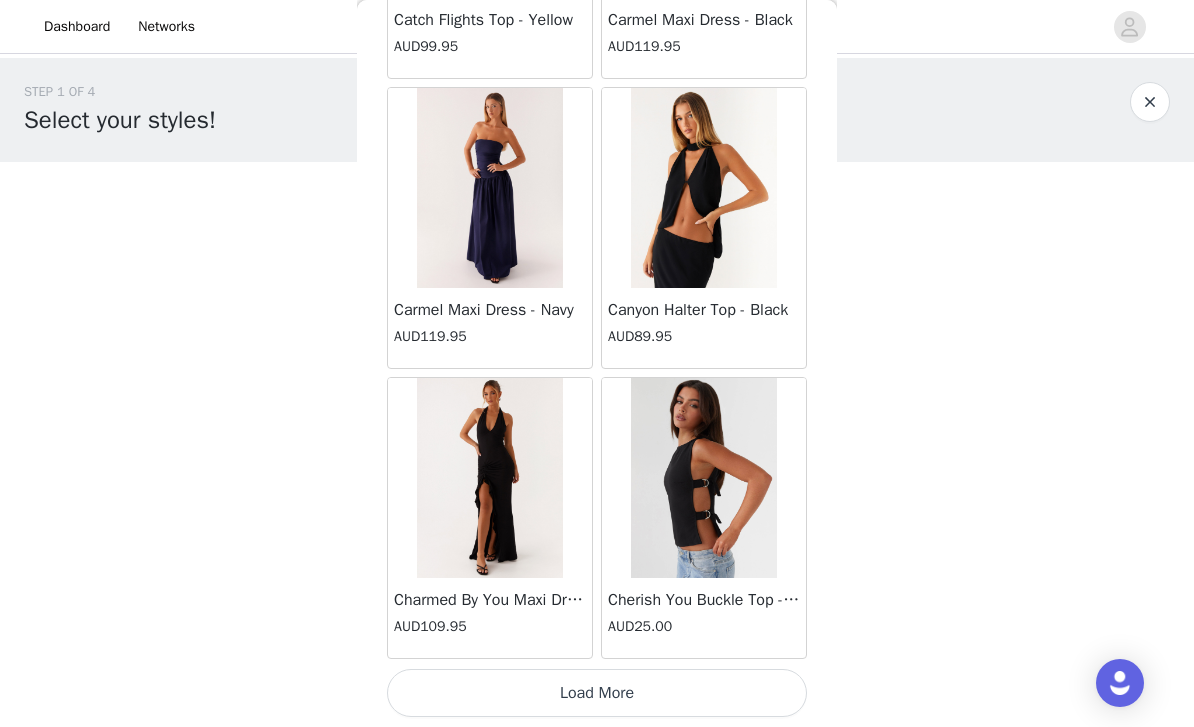 scroll, scrollTop: 8133, scrollLeft: 0, axis: vertical 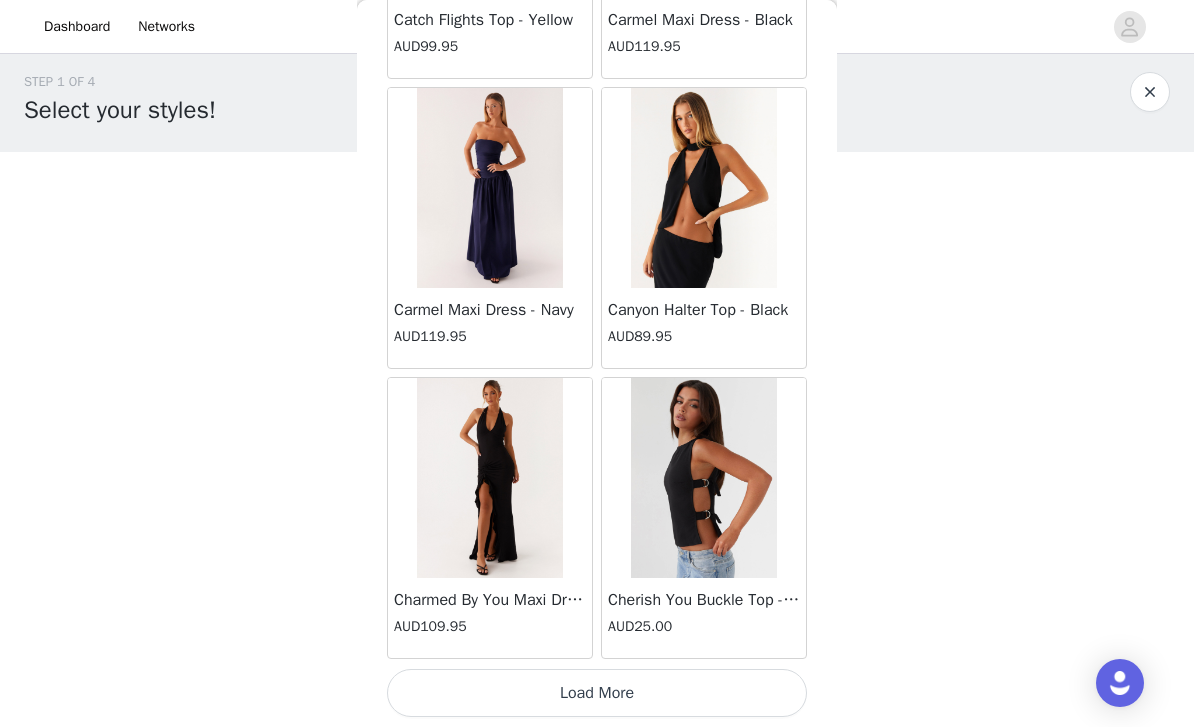 click at bounding box center (489, 478) 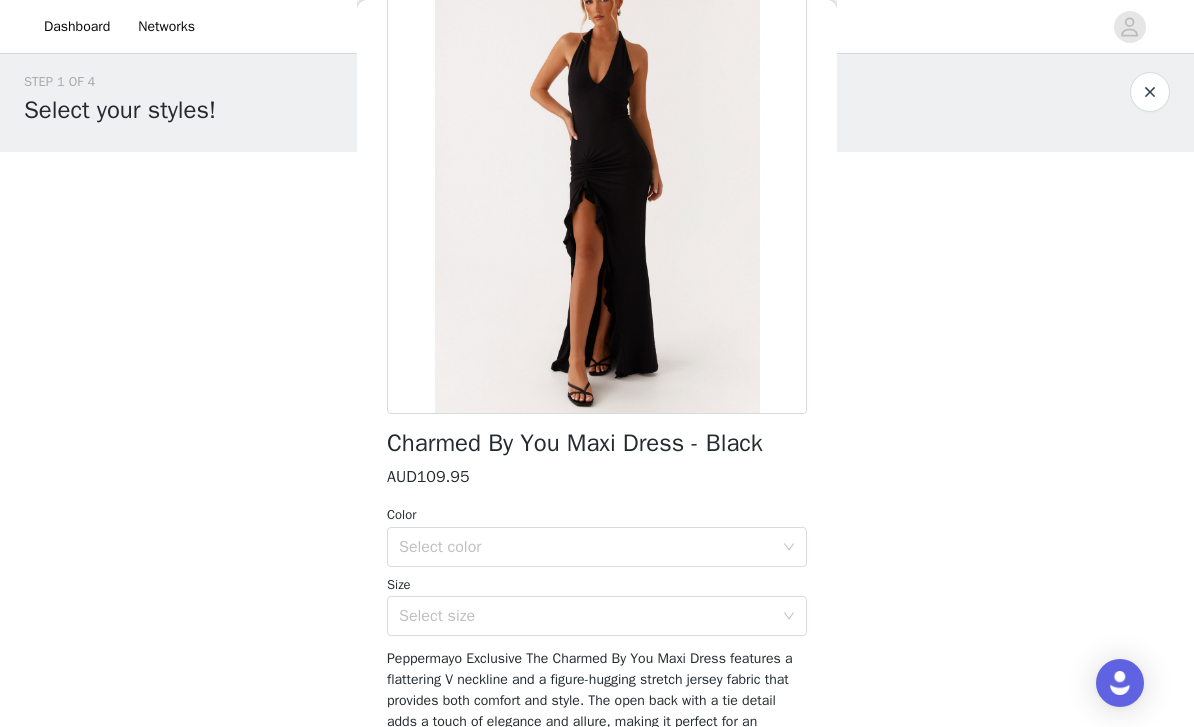 scroll, scrollTop: 198, scrollLeft: 0, axis: vertical 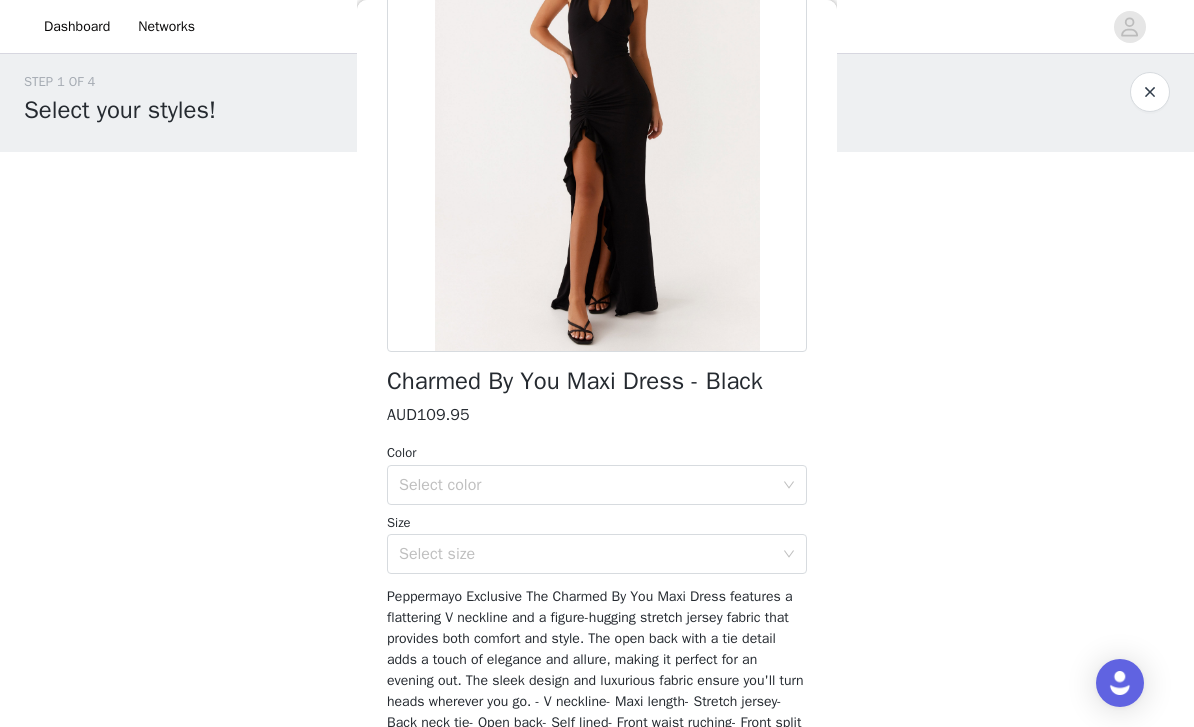 click on "Select color" at bounding box center (586, 485) 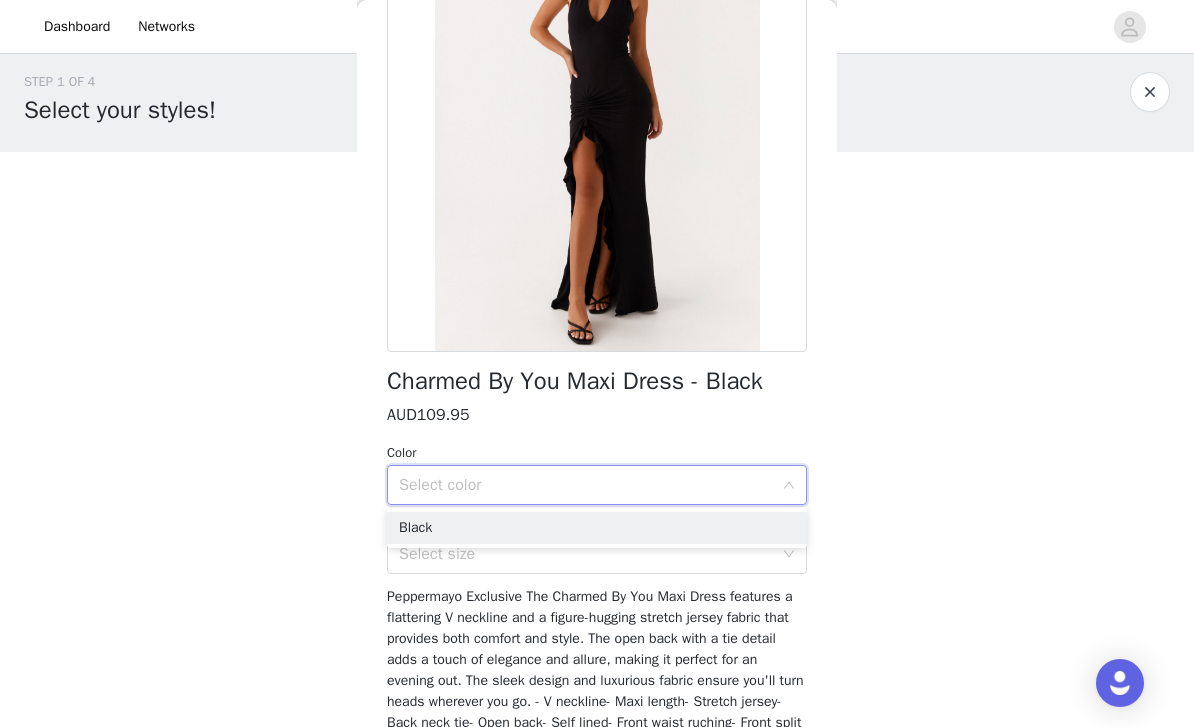click on "Black" at bounding box center (597, 528) 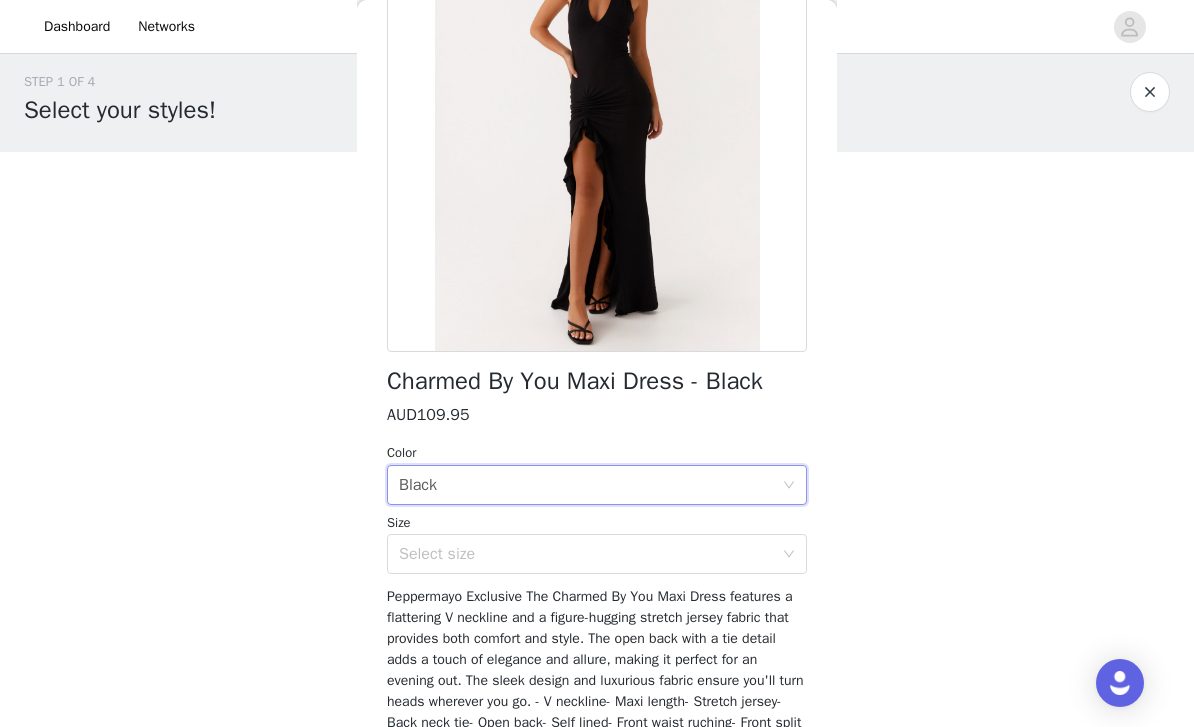 click on "Select size" at bounding box center (586, 554) 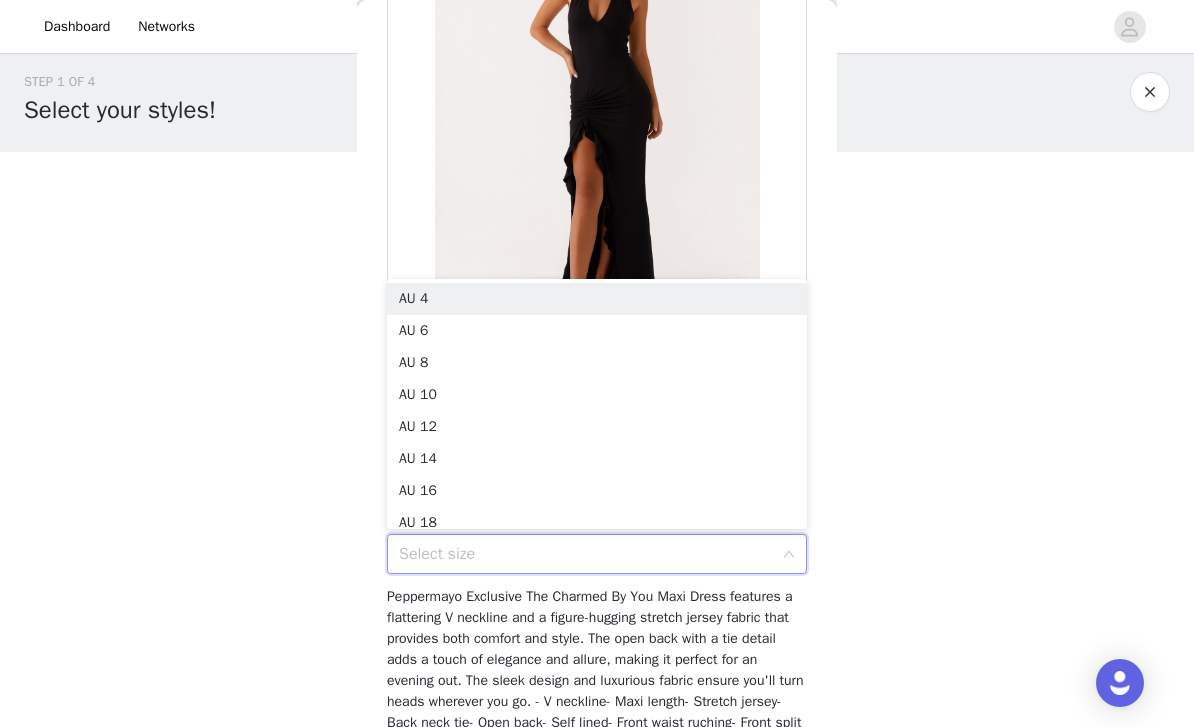click on "AU 8" at bounding box center [597, 363] 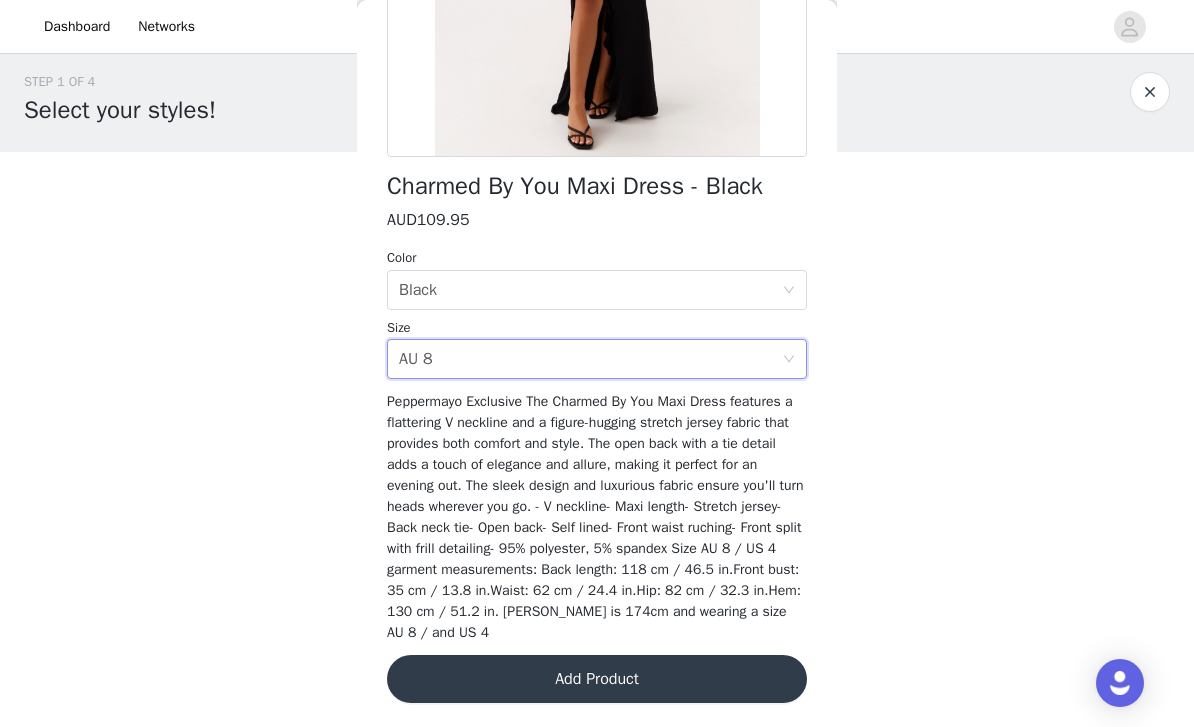 scroll, scrollTop: 392, scrollLeft: 0, axis: vertical 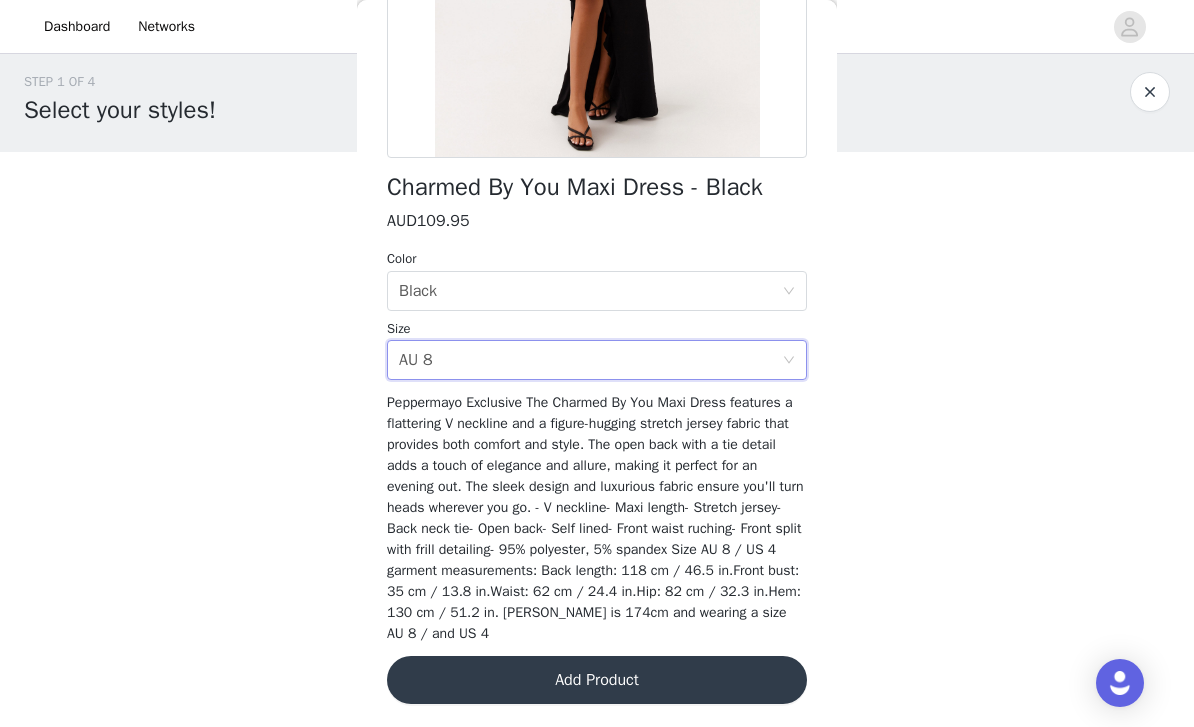 click on "Add Product" at bounding box center (597, 680) 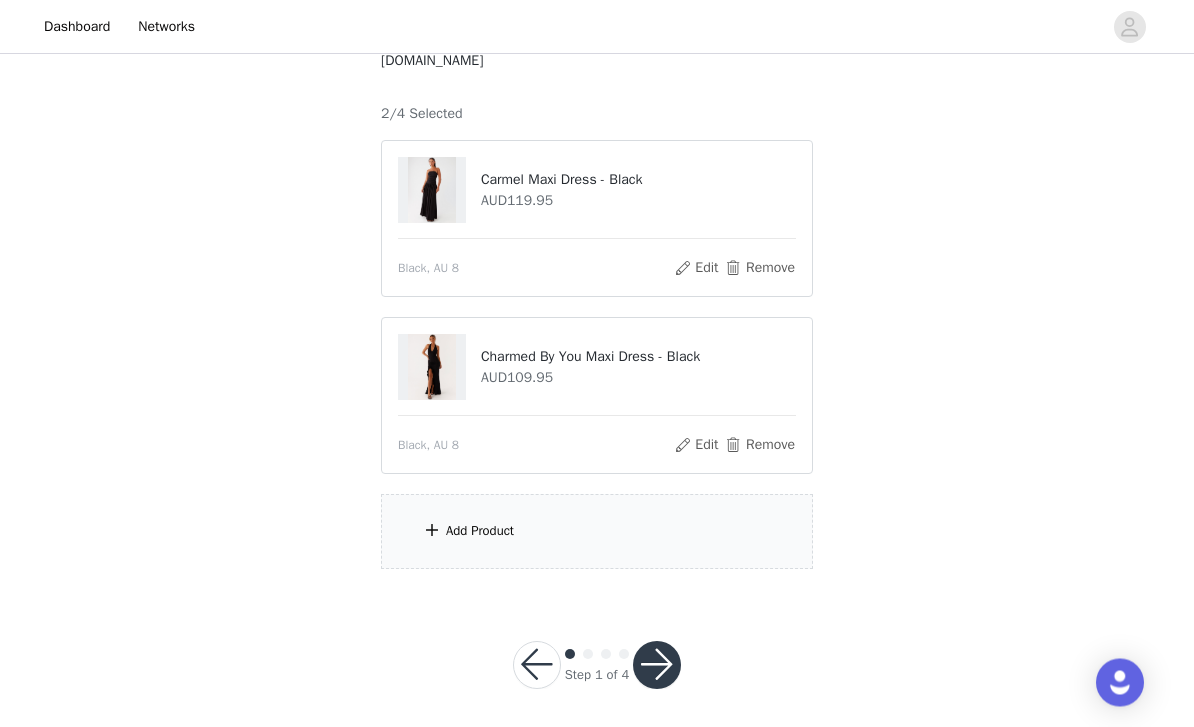 click on "Add Product" at bounding box center (597, 532) 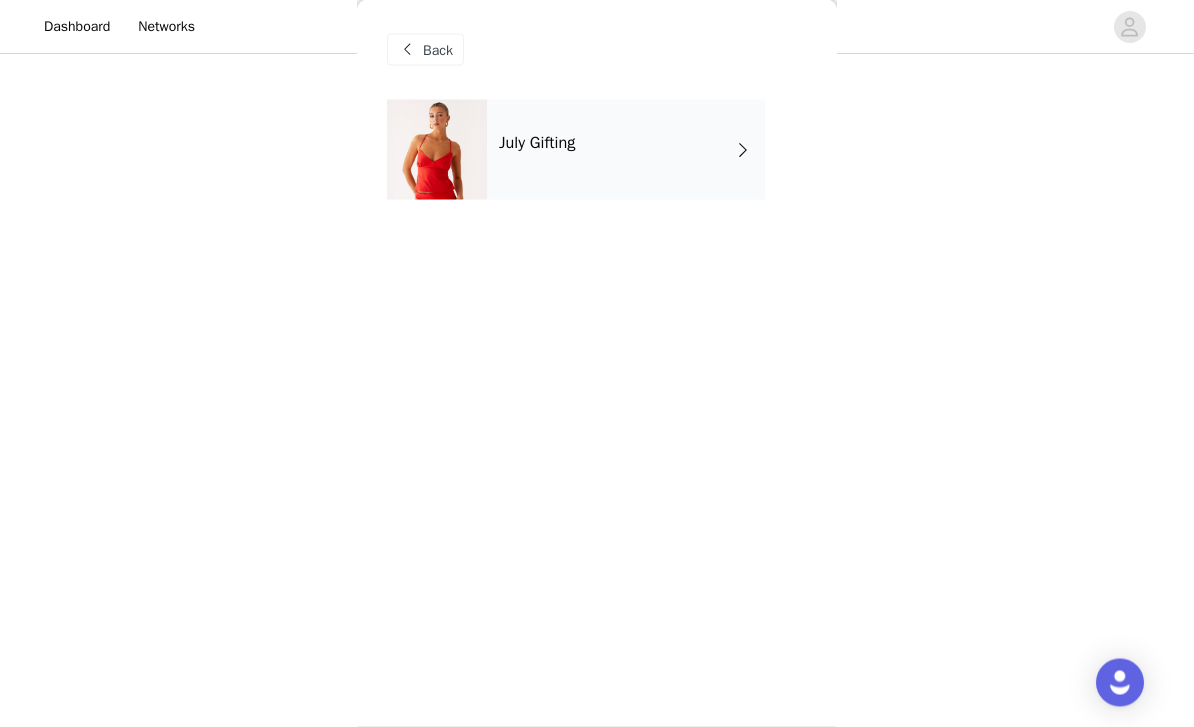 scroll, scrollTop: 178, scrollLeft: 0, axis: vertical 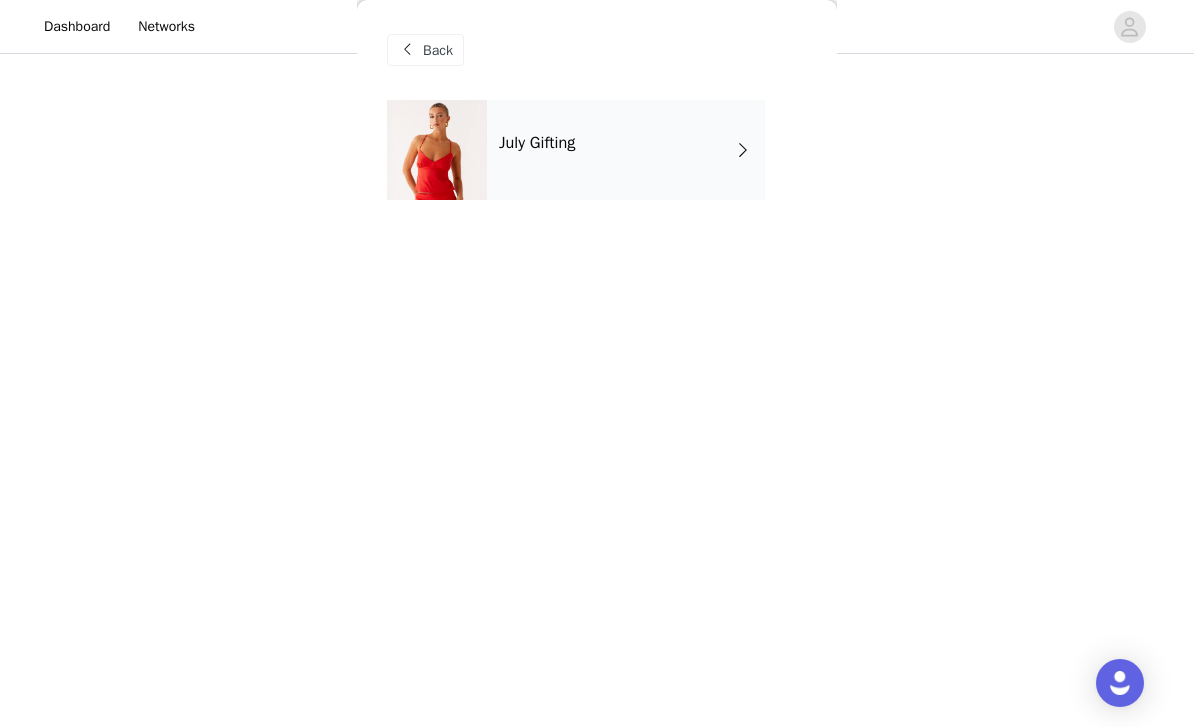 click on "July Gifting" at bounding box center (626, 150) 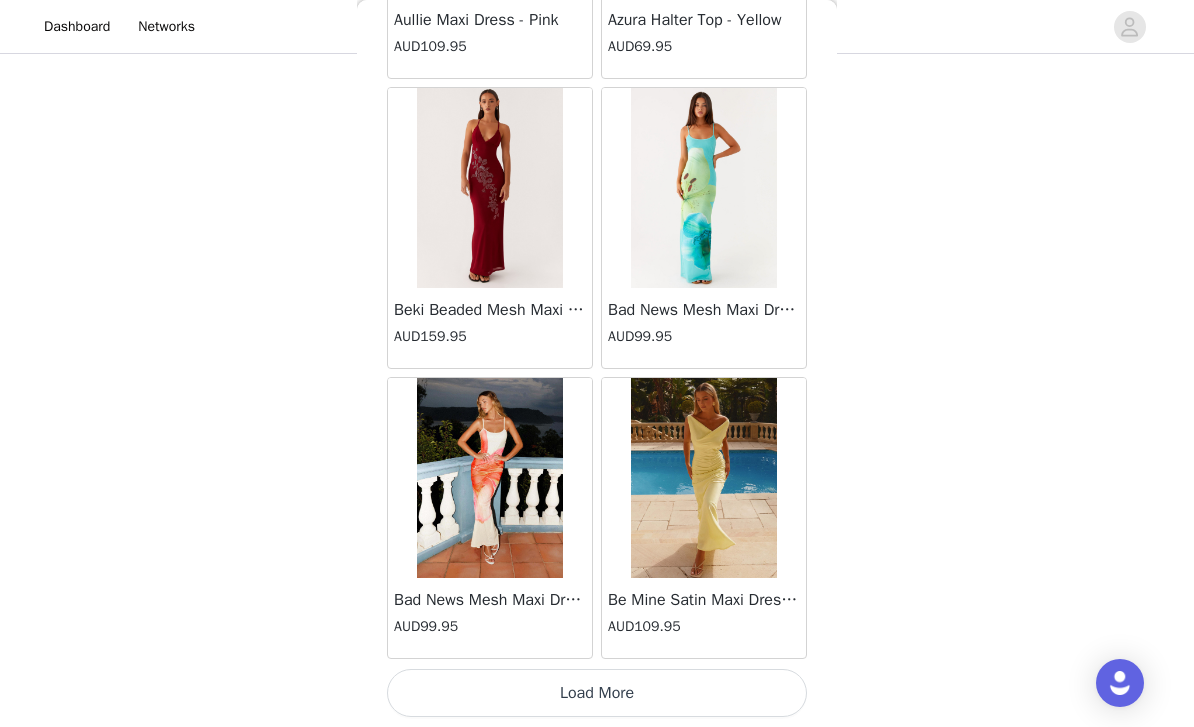 click on "Load More" at bounding box center [597, 693] 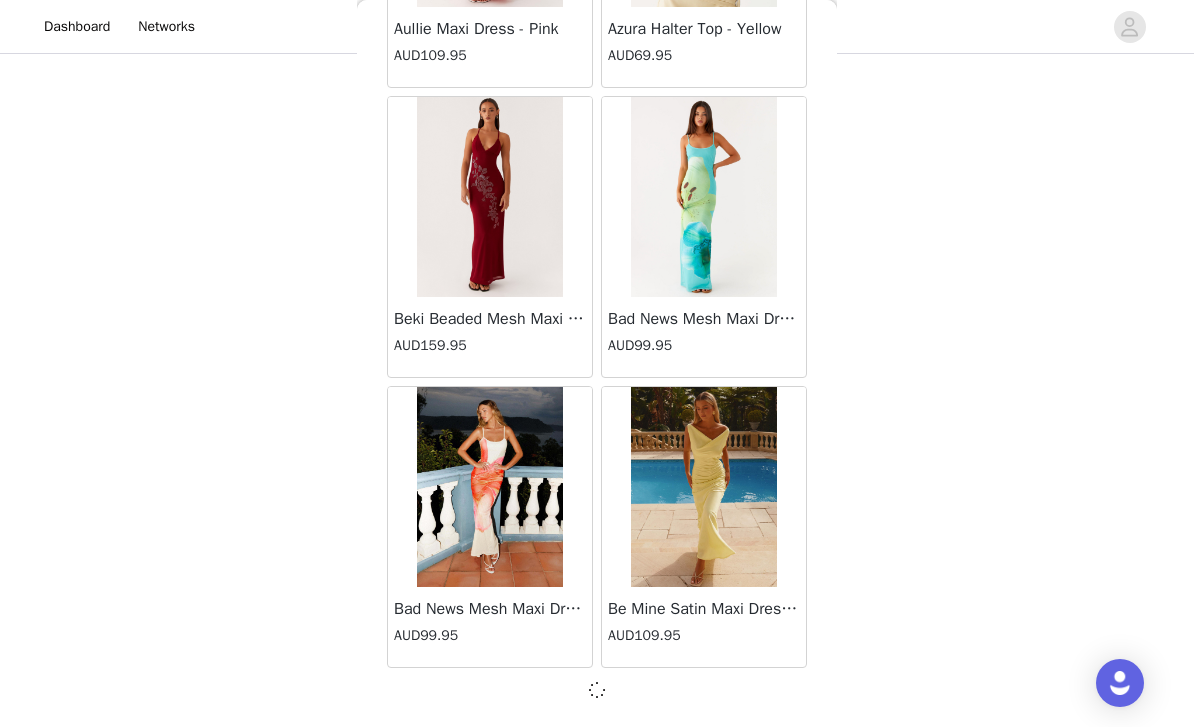 scroll, scrollTop: 2324, scrollLeft: 0, axis: vertical 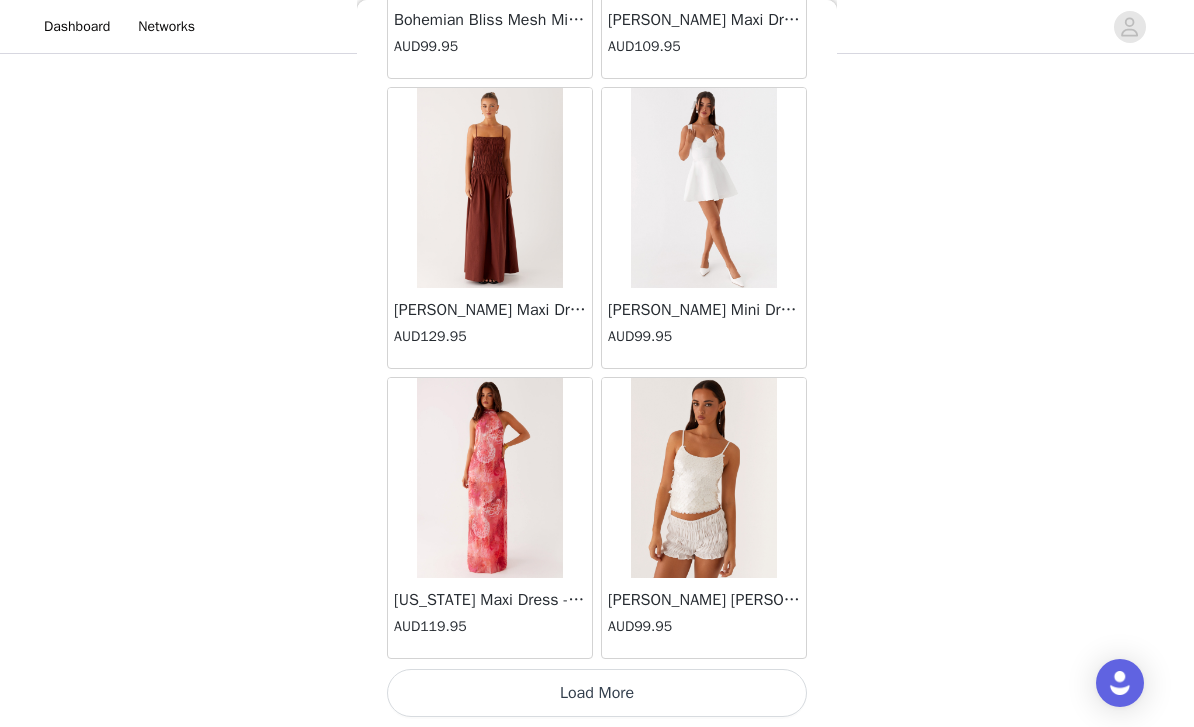 click on "Load More" at bounding box center [597, 693] 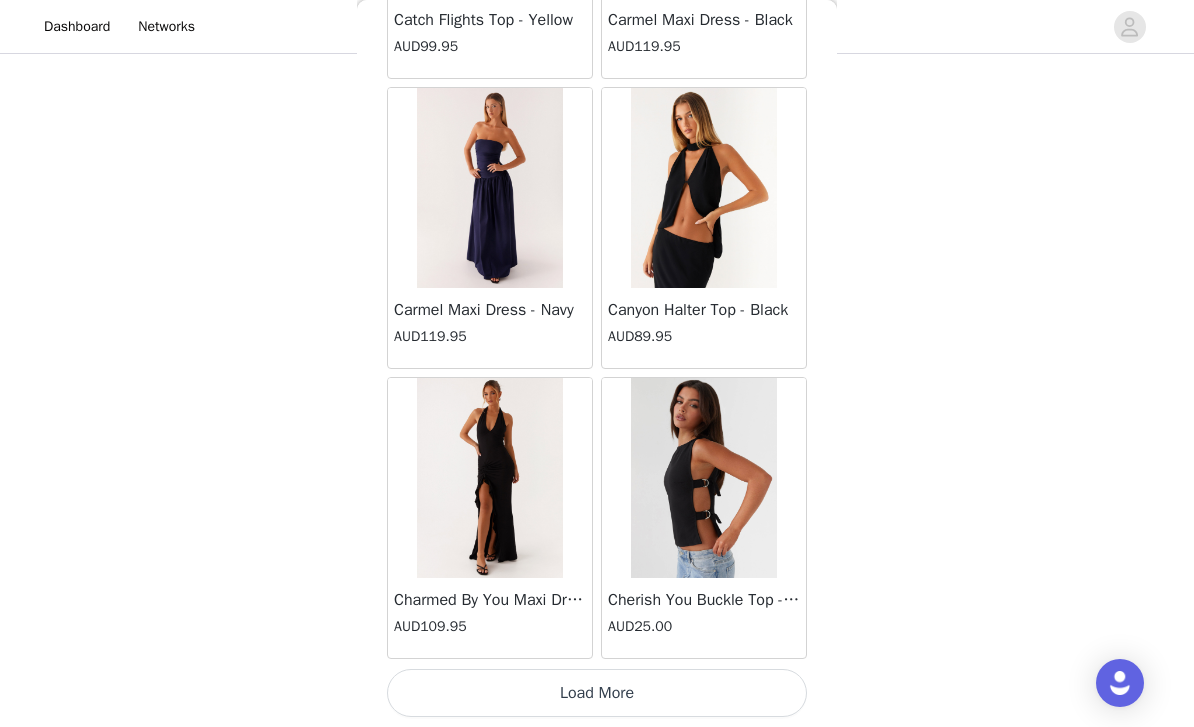 click on "Load More" at bounding box center (597, 693) 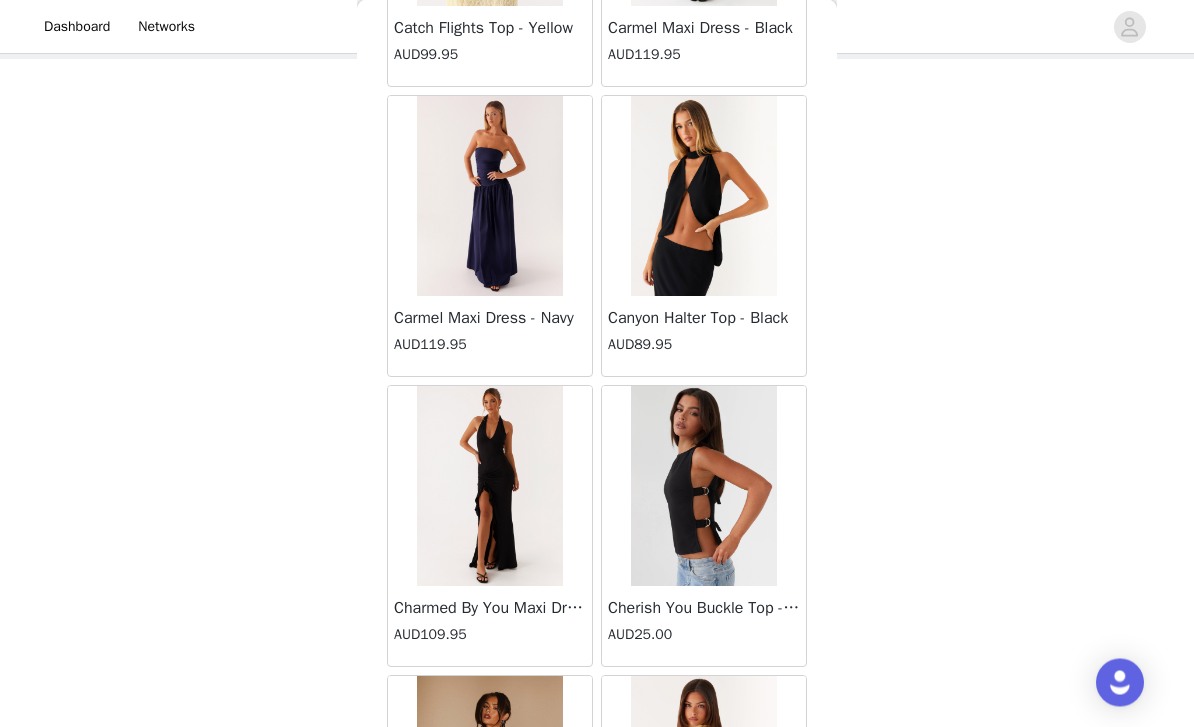 scroll, scrollTop: 103, scrollLeft: 0, axis: vertical 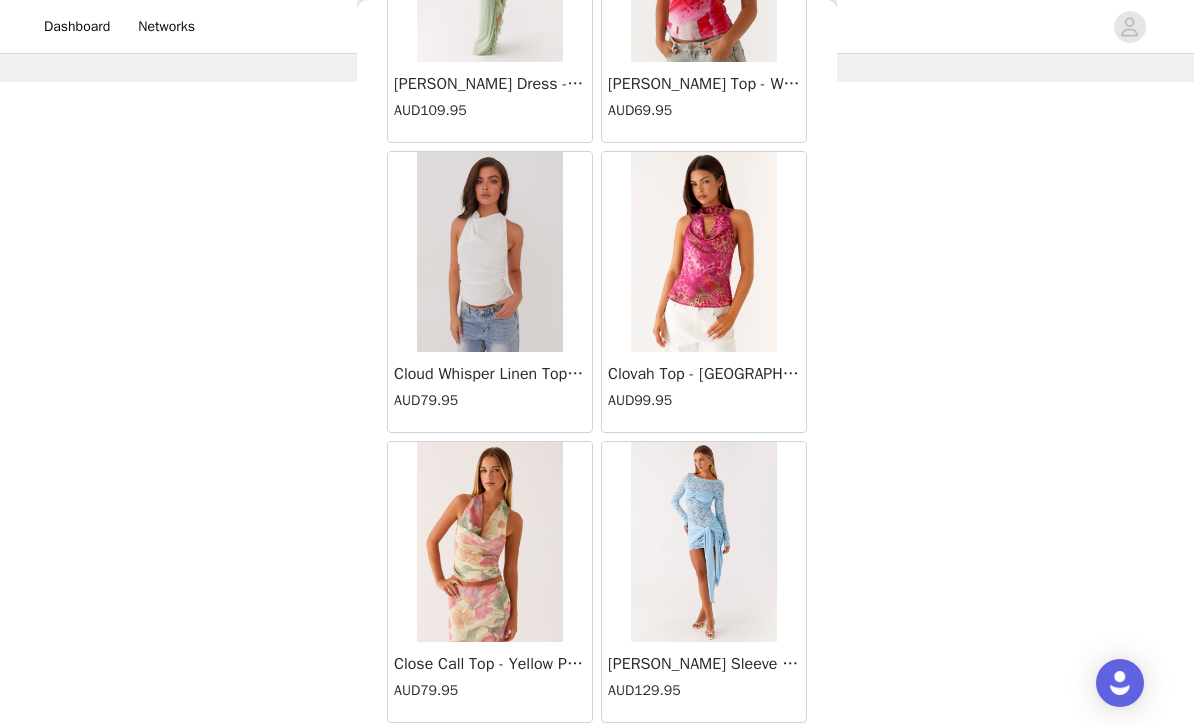 click on "Load More" at bounding box center [597, 757] 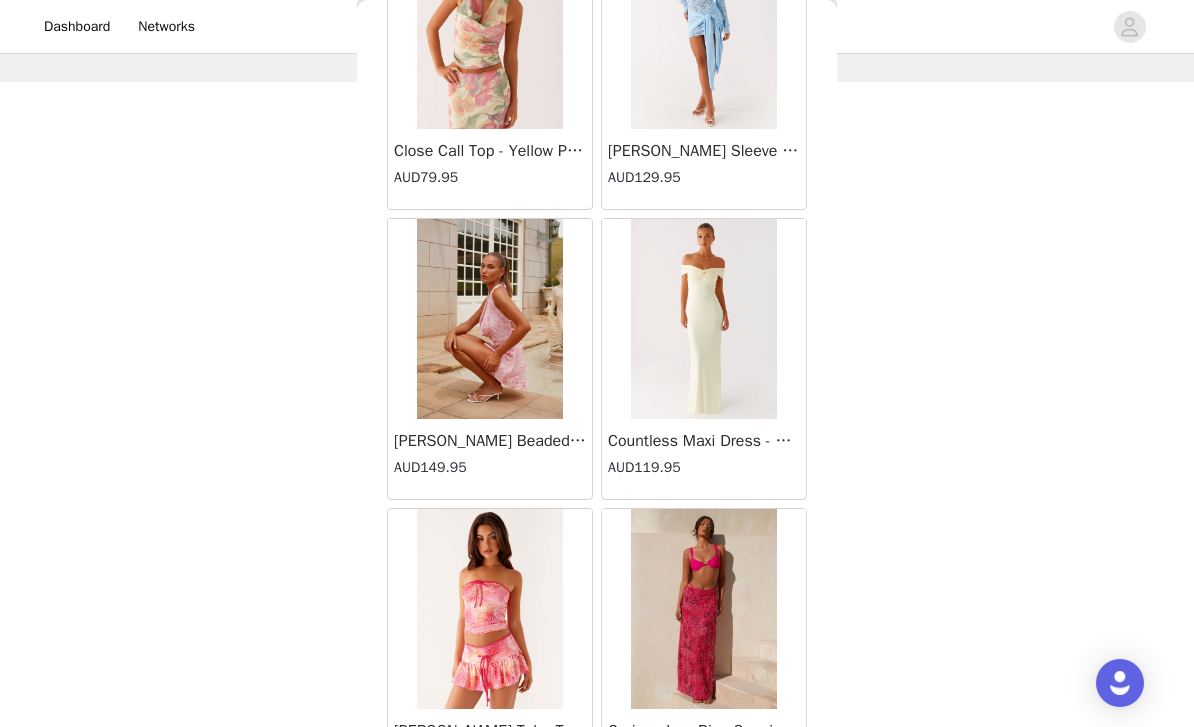 scroll, scrollTop: 11478, scrollLeft: 0, axis: vertical 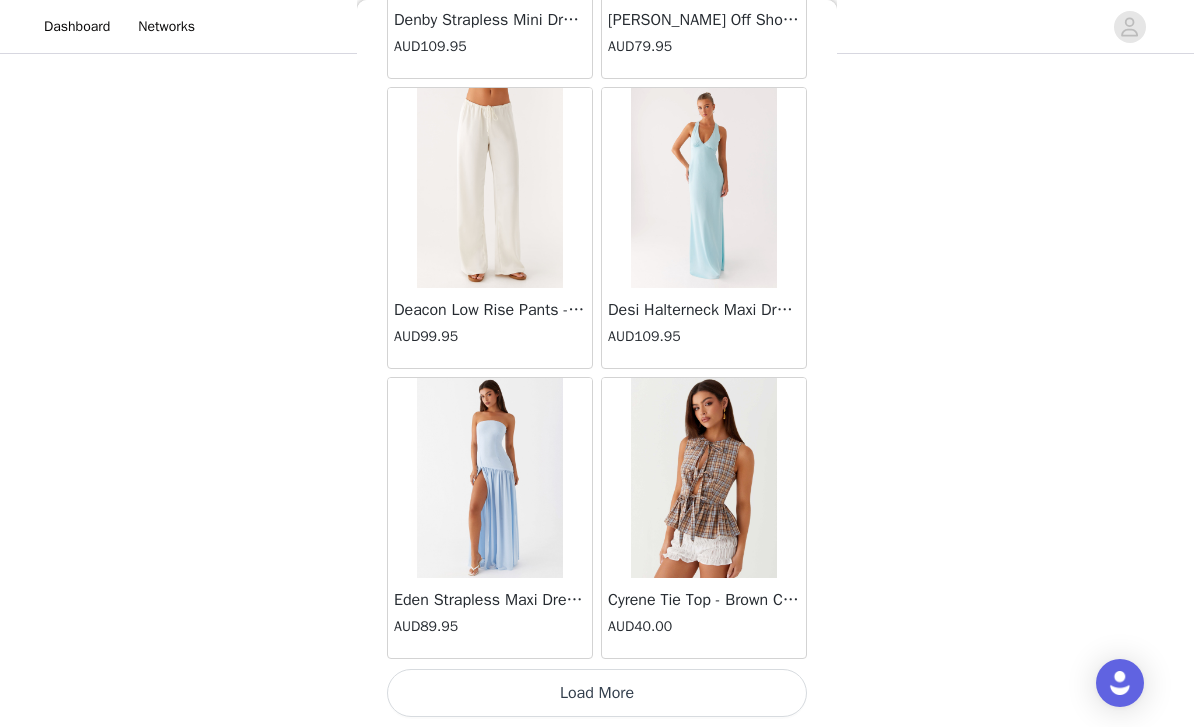 click on "Load More" at bounding box center [597, 693] 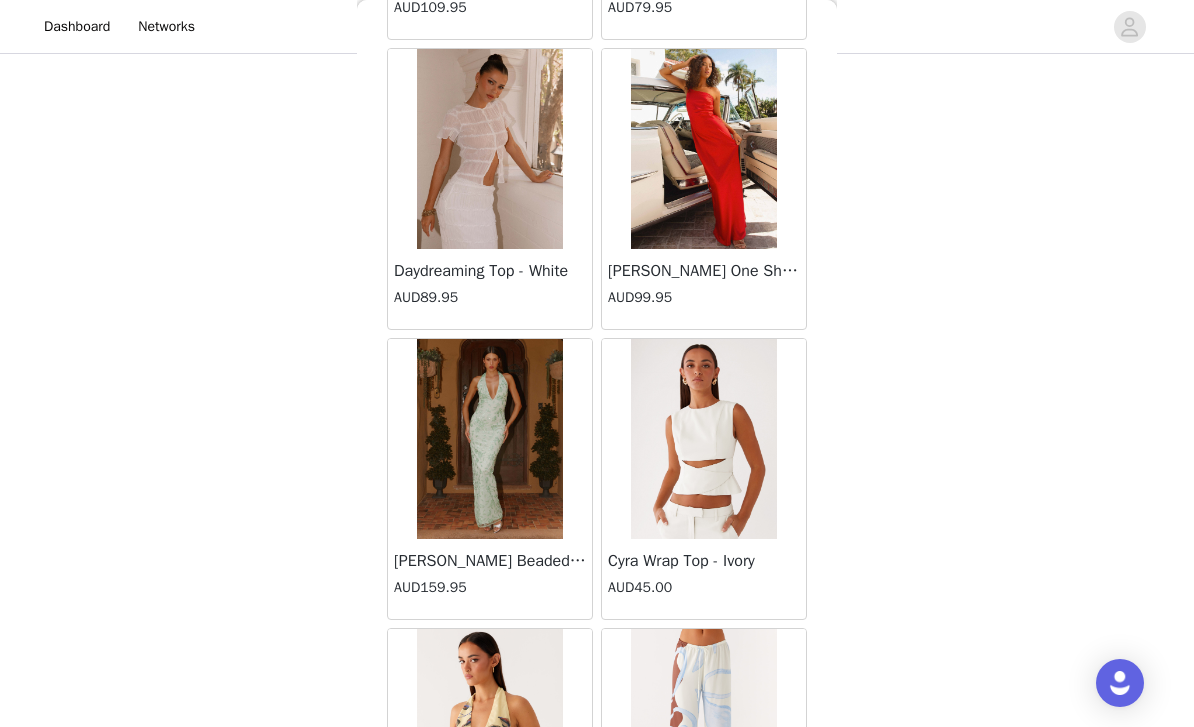 scroll, scrollTop: 15830, scrollLeft: 0, axis: vertical 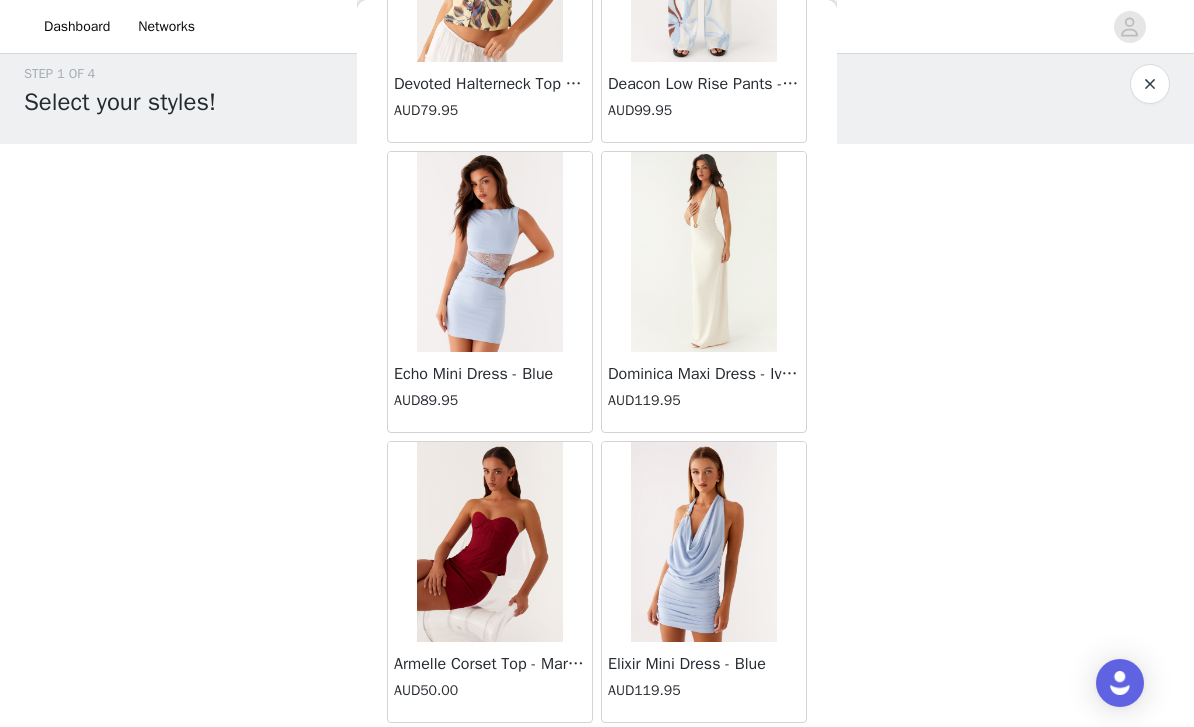 click on "Load More" at bounding box center (597, 757) 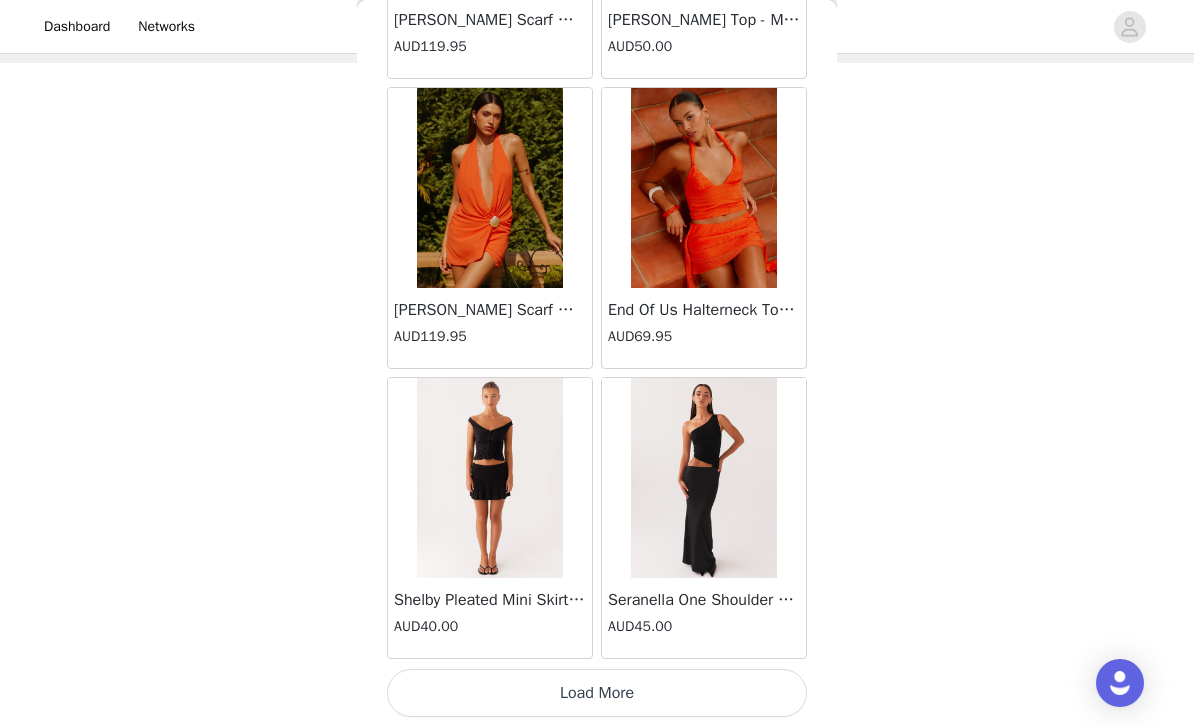 click on "Load More" at bounding box center [597, 693] 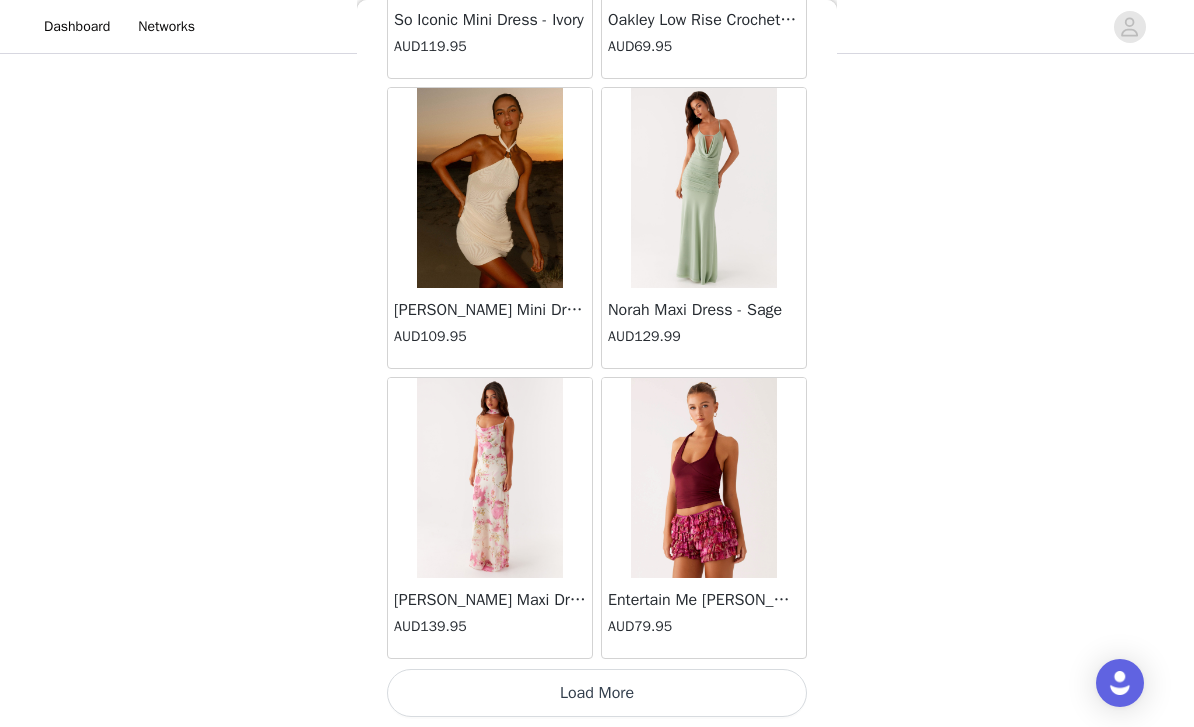 click on "Load More" at bounding box center (597, 693) 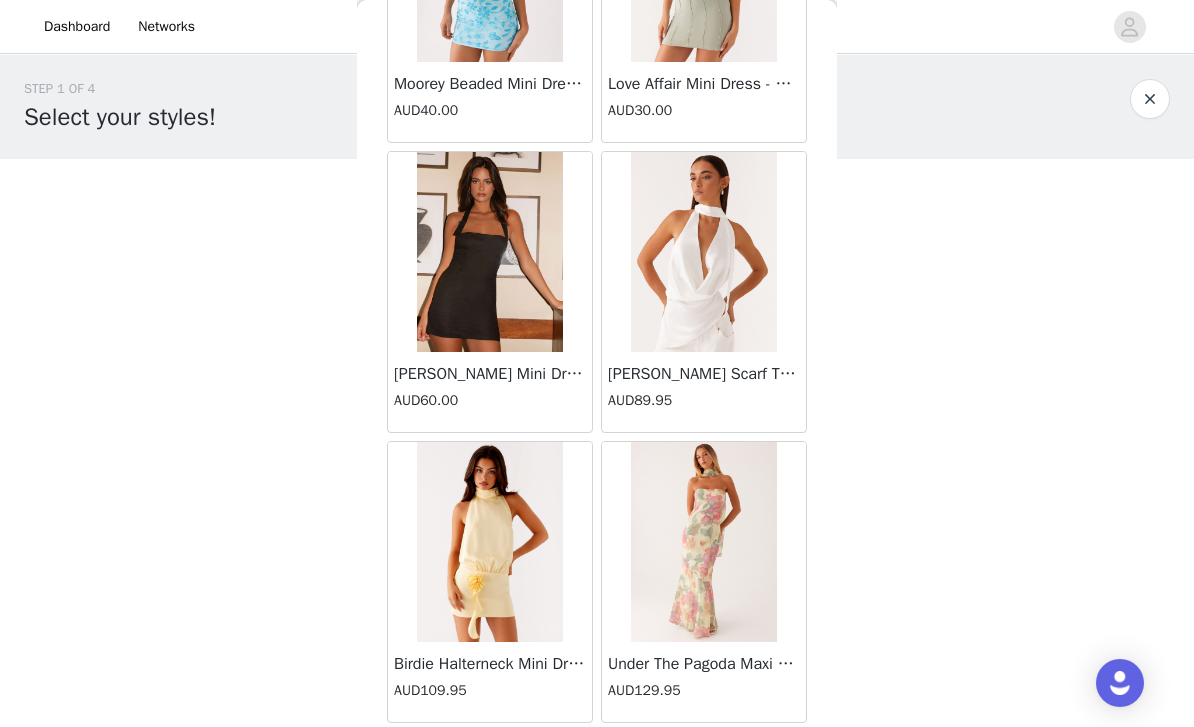click on "Load More" at bounding box center [597, 757] 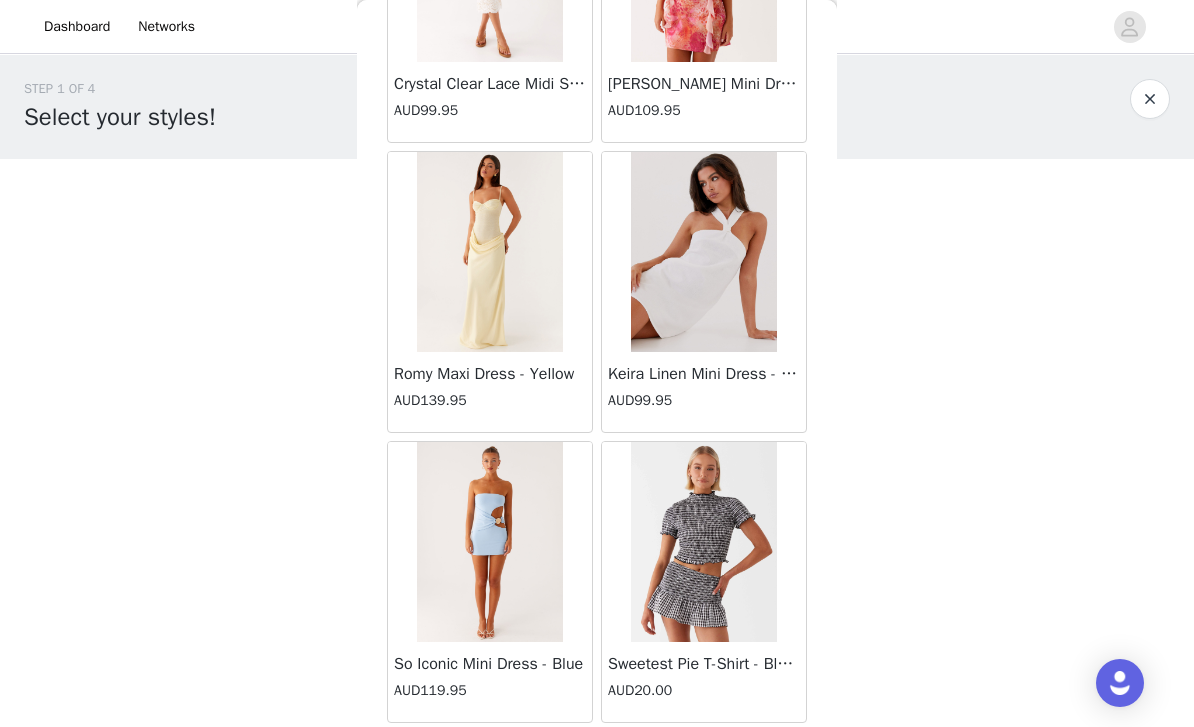click on "Load More" at bounding box center [597, 757] 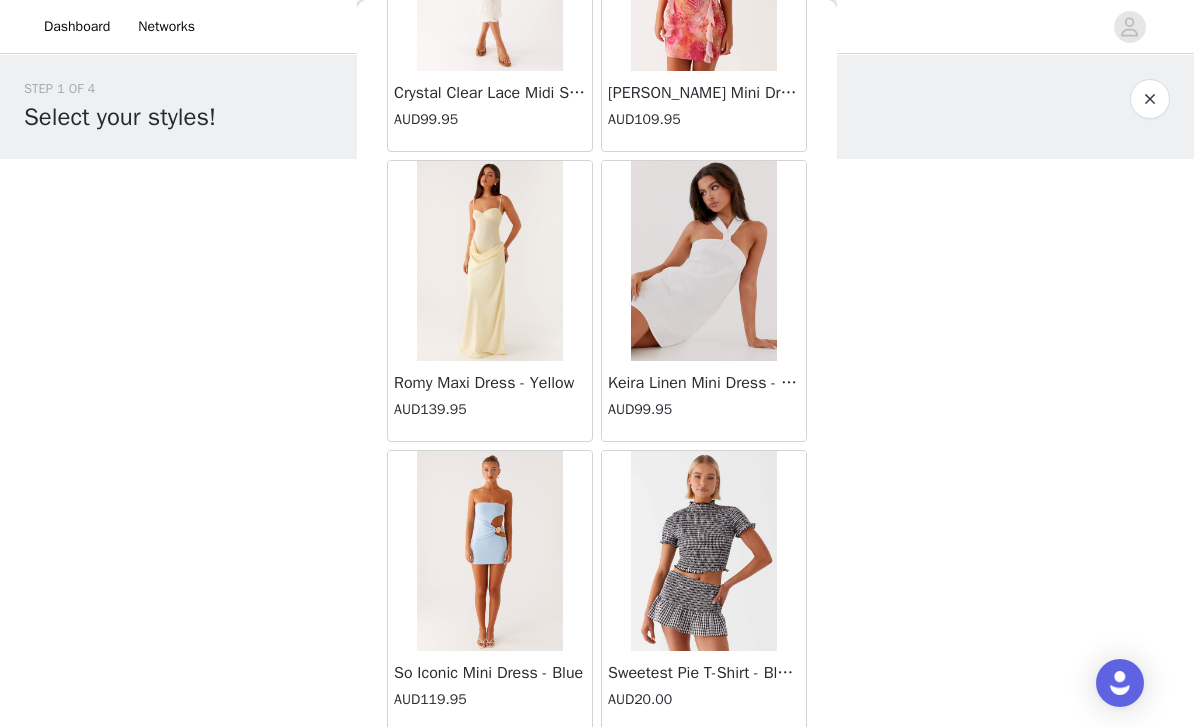 scroll, scrollTop: 17, scrollLeft: 0, axis: vertical 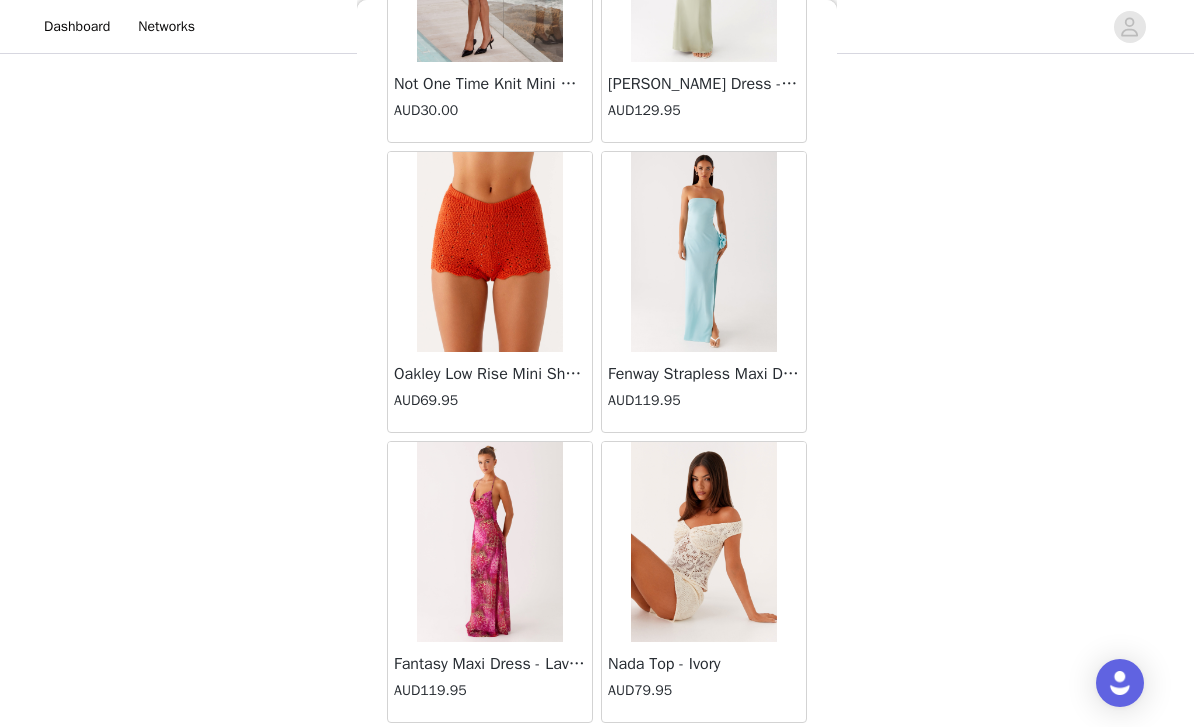 click on "Load More" at bounding box center (597, 757) 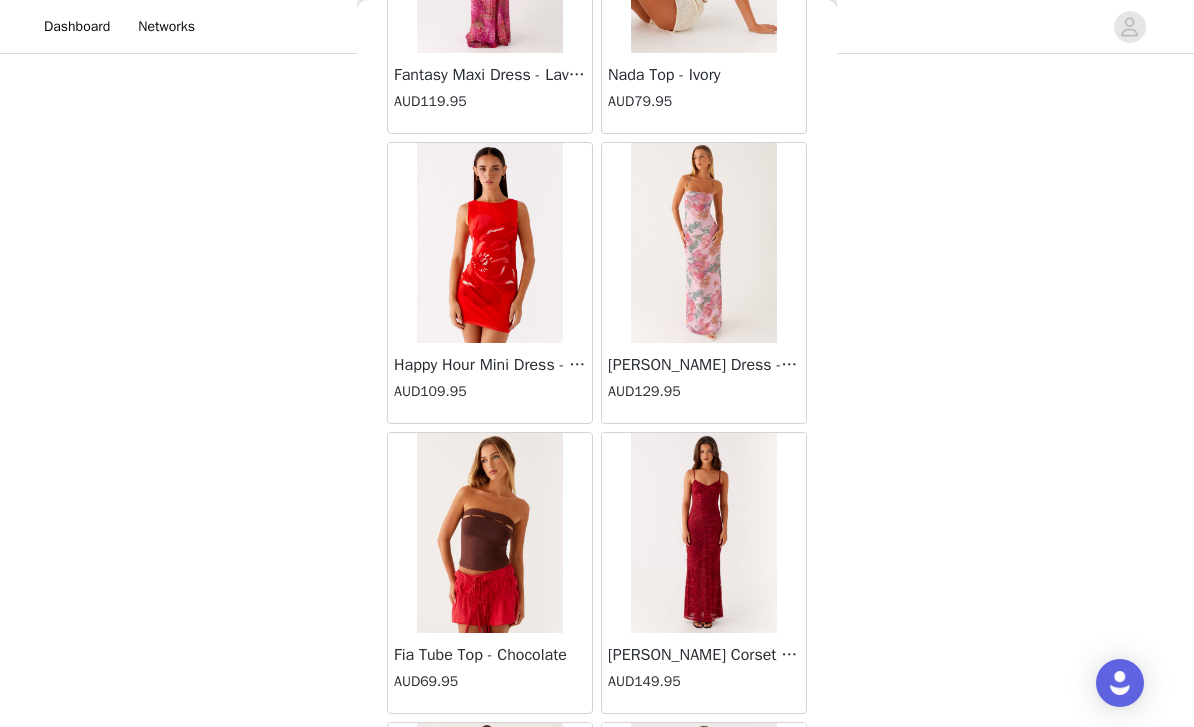 scroll, scrollTop: 31935, scrollLeft: 0, axis: vertical 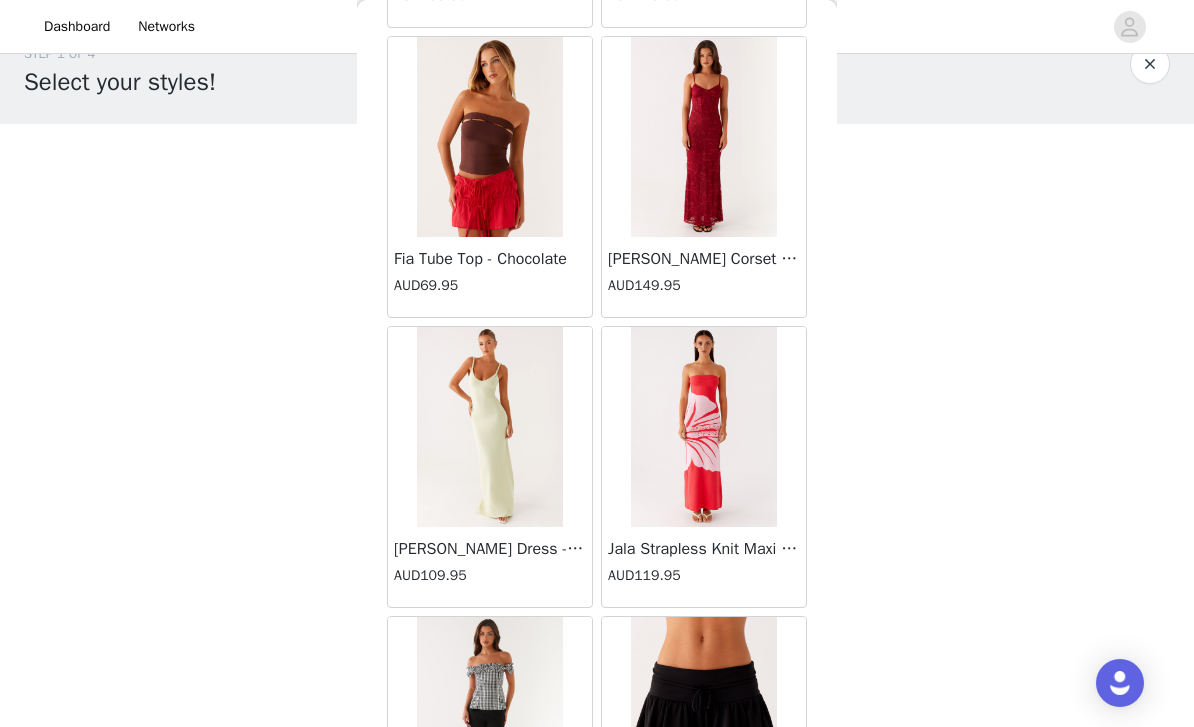 click on "[PERSON_NAME] Corset Maxi Dress - Red" at bounding box center (704, 259) 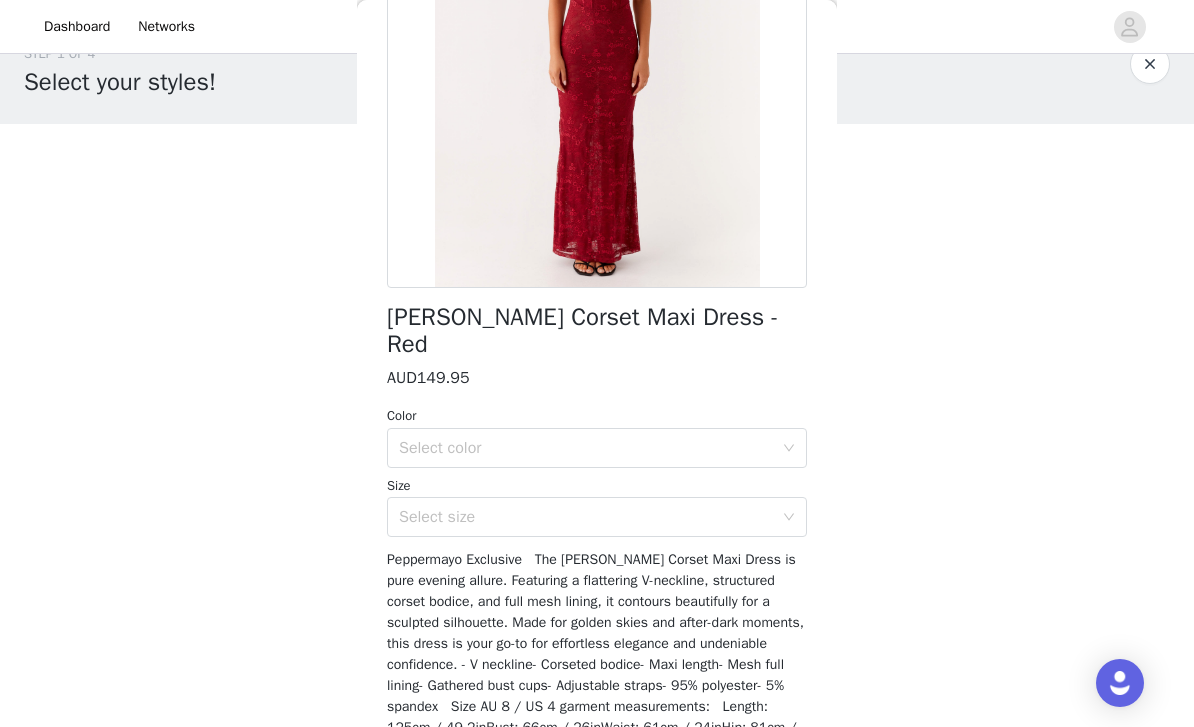 click on "Select color" at bounding box center [586, 448] 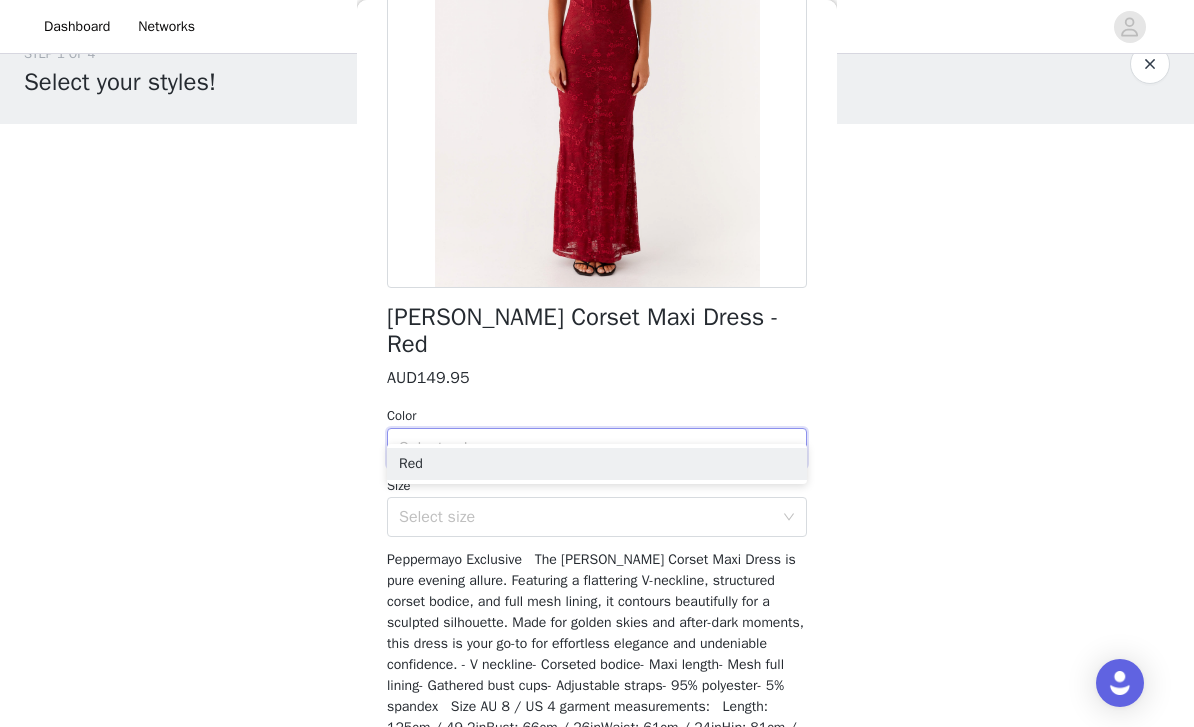 click on "Red" at bounding box center (597, 464) 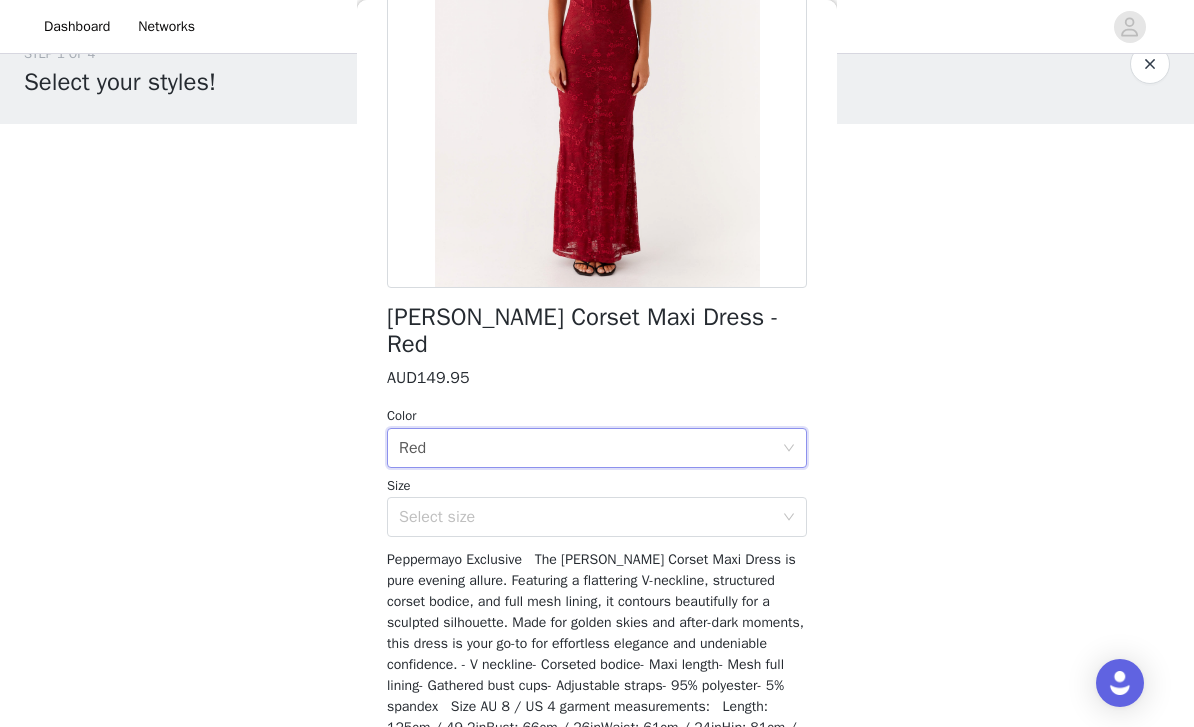 click on "Select size" at bounding box center (586, 517) 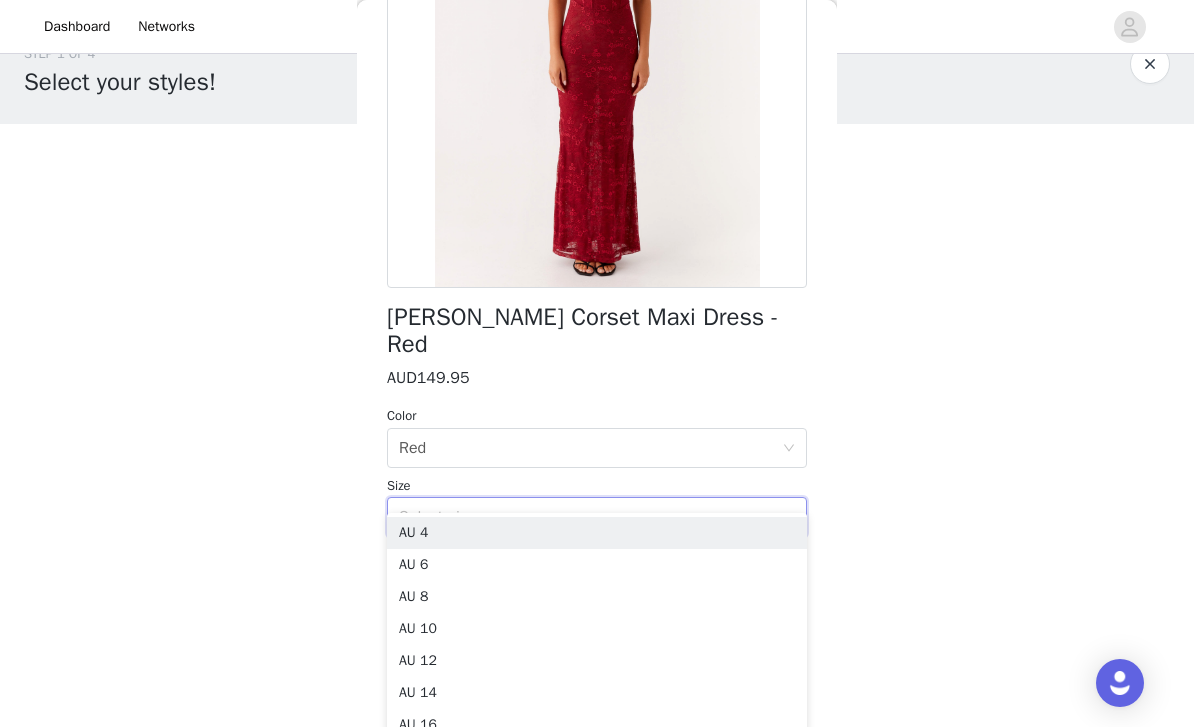click on "Select size" at bounding box center (586, 517) 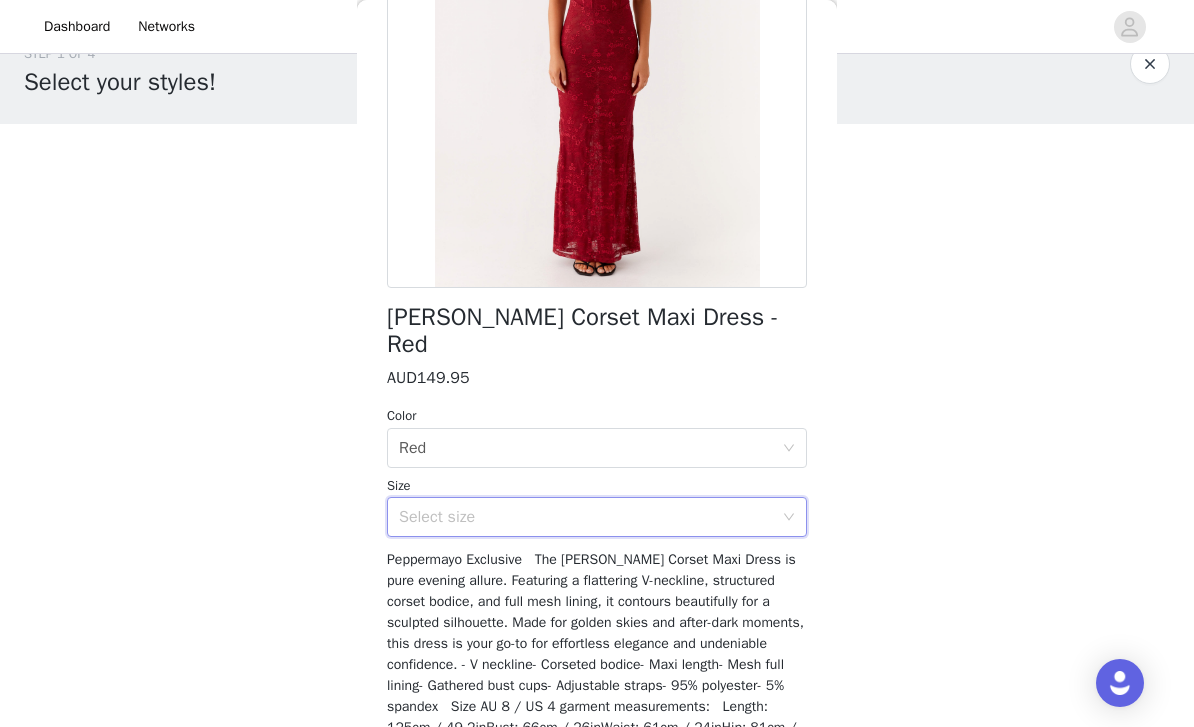 click on "Select size" at bounding box center [586, 517] 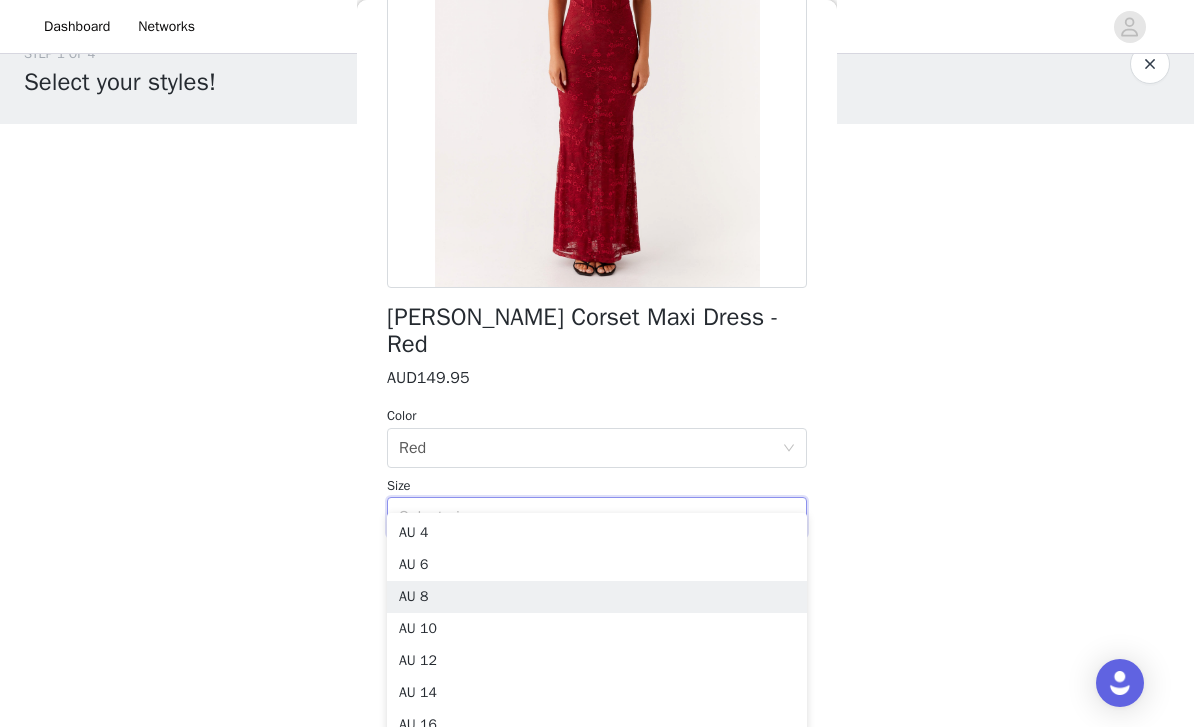 click on "AU 8" at bounding box center (597, 597) 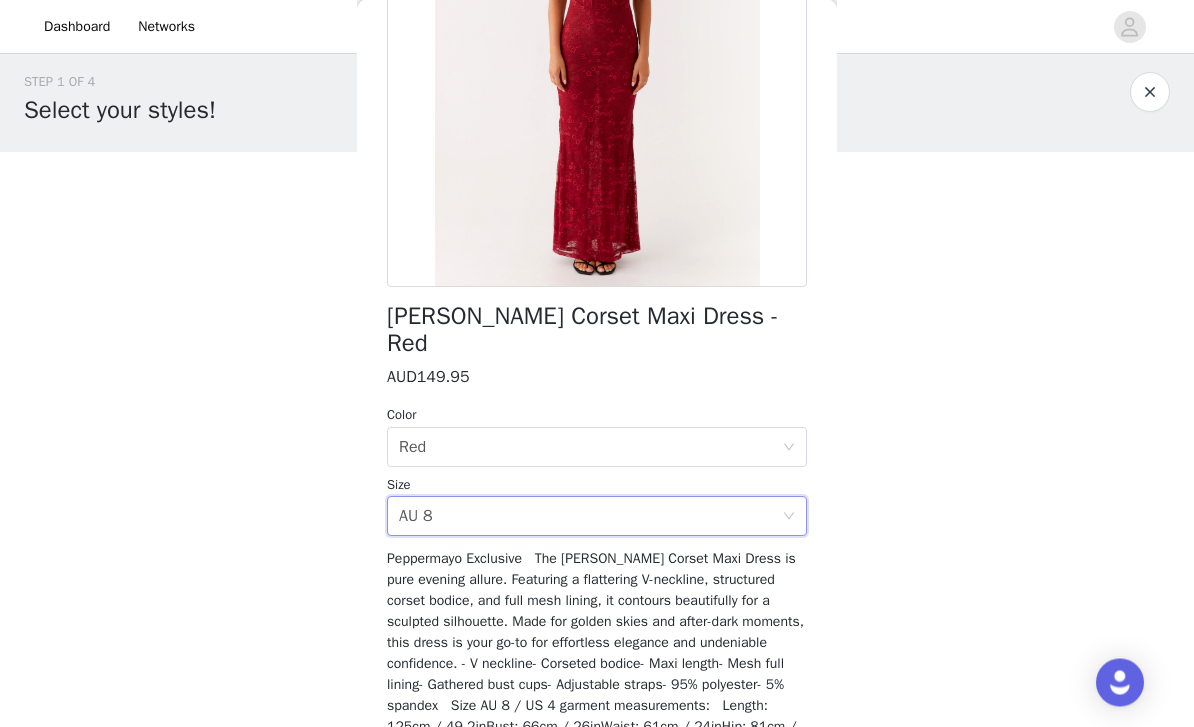 scroll, scrollTop: 0, scrollLeft: 0, axis: both 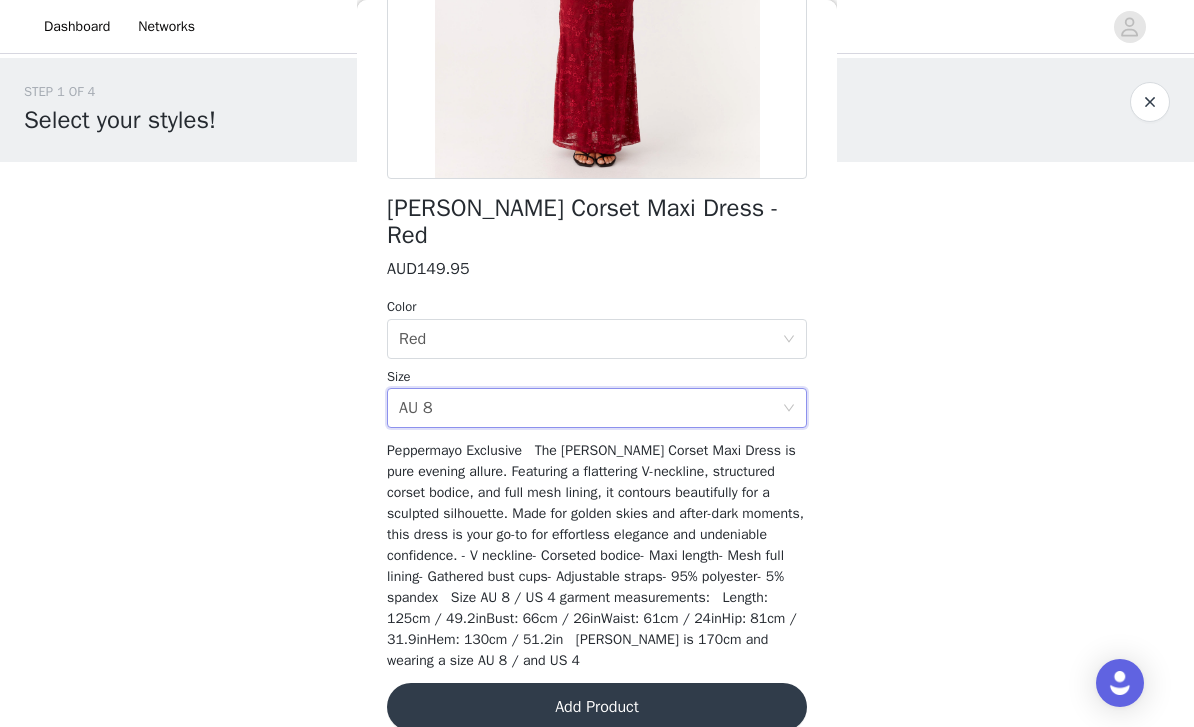 click on "Add Product" at bounding box center [597, 707] 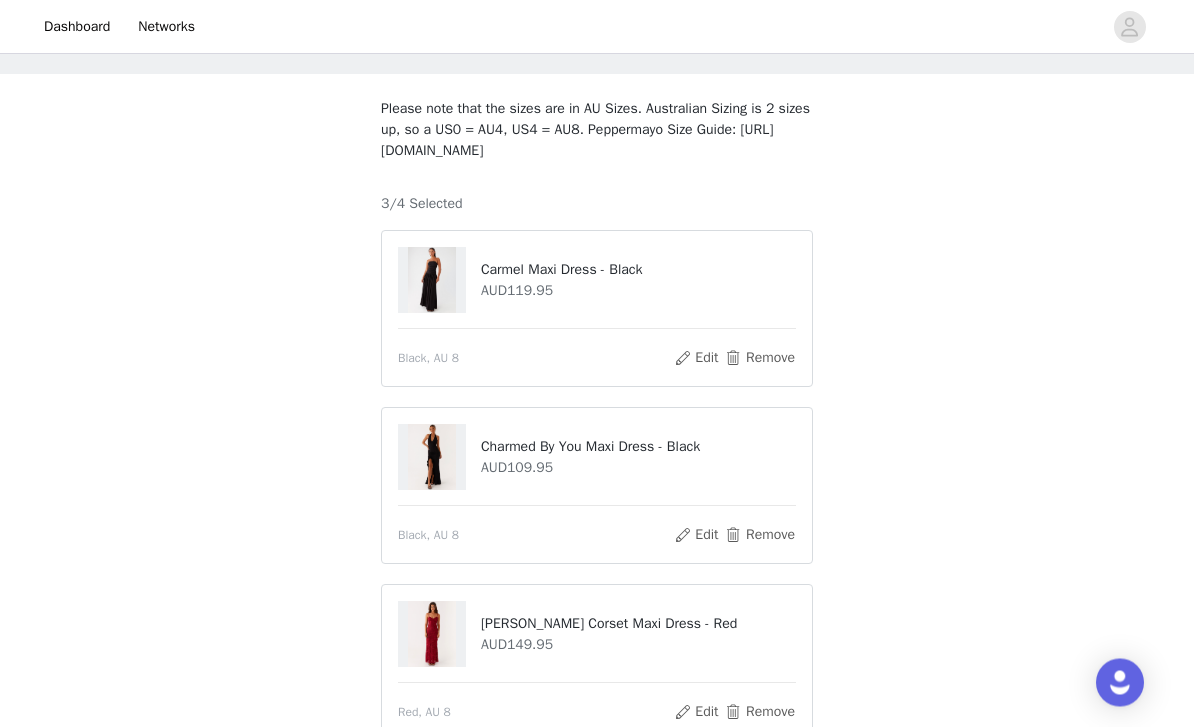 scroll, scrollTop: 88, scrollLeft: 0, axis: vertical 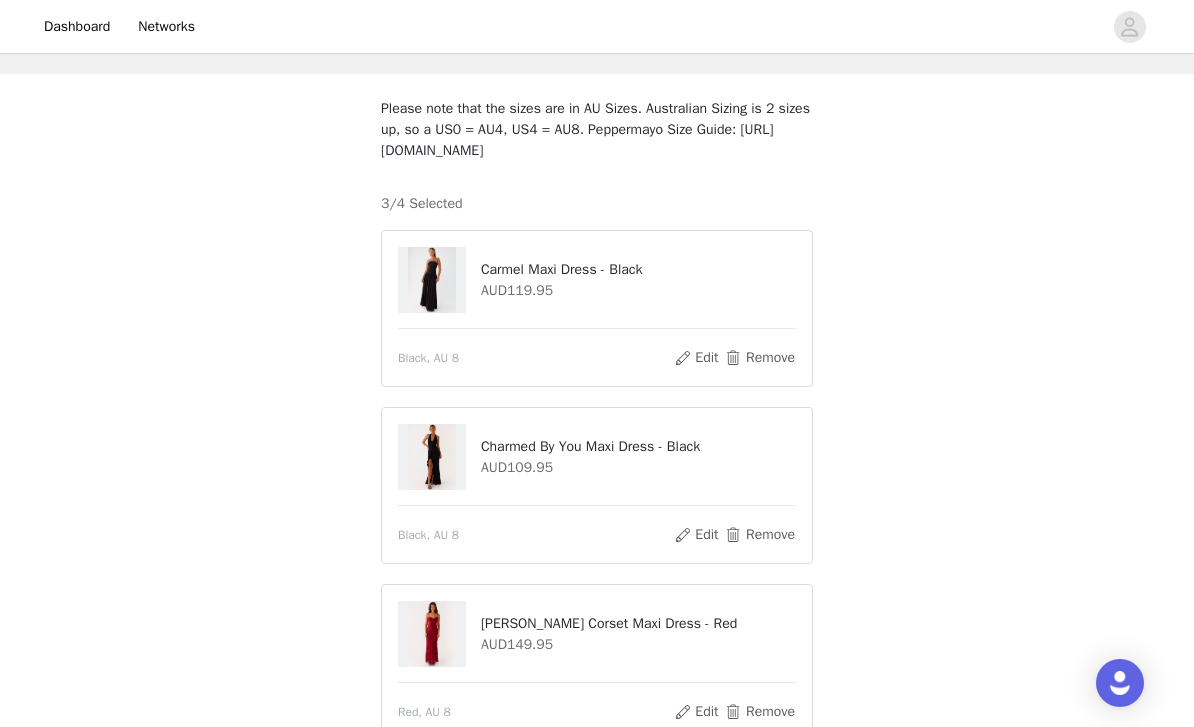 click on "Remove" at bounding box center [760, 358] 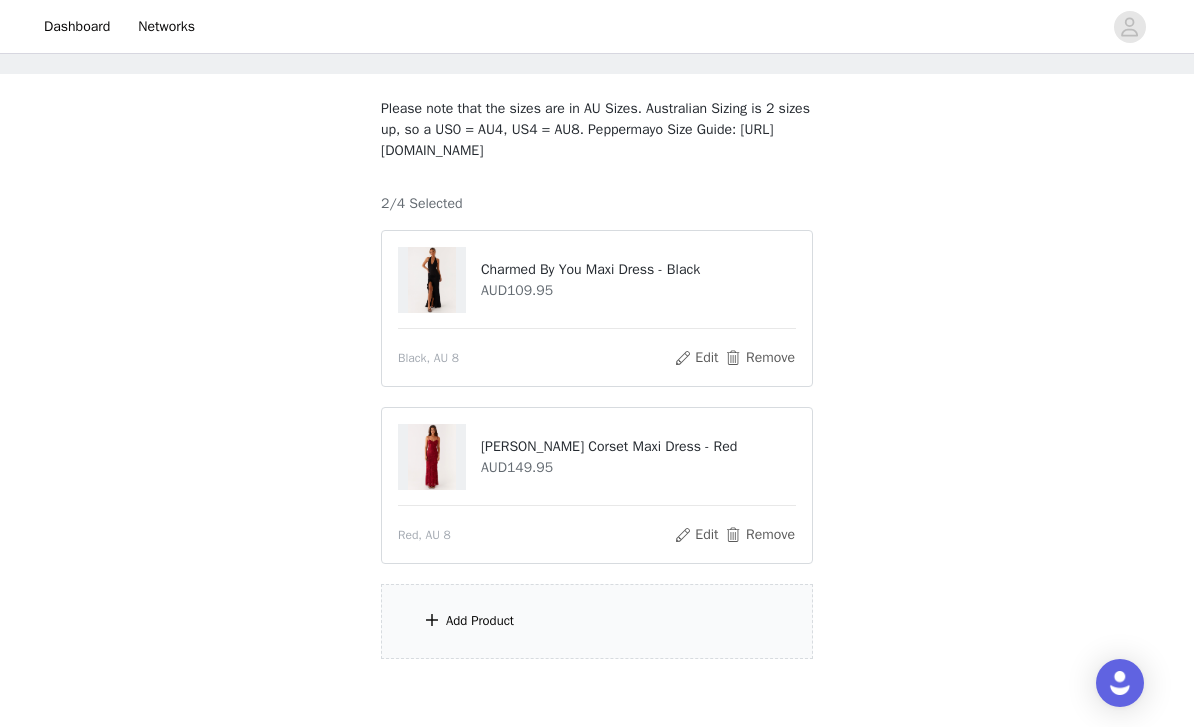 click on "Add Product" at bounding box center (597, 621) 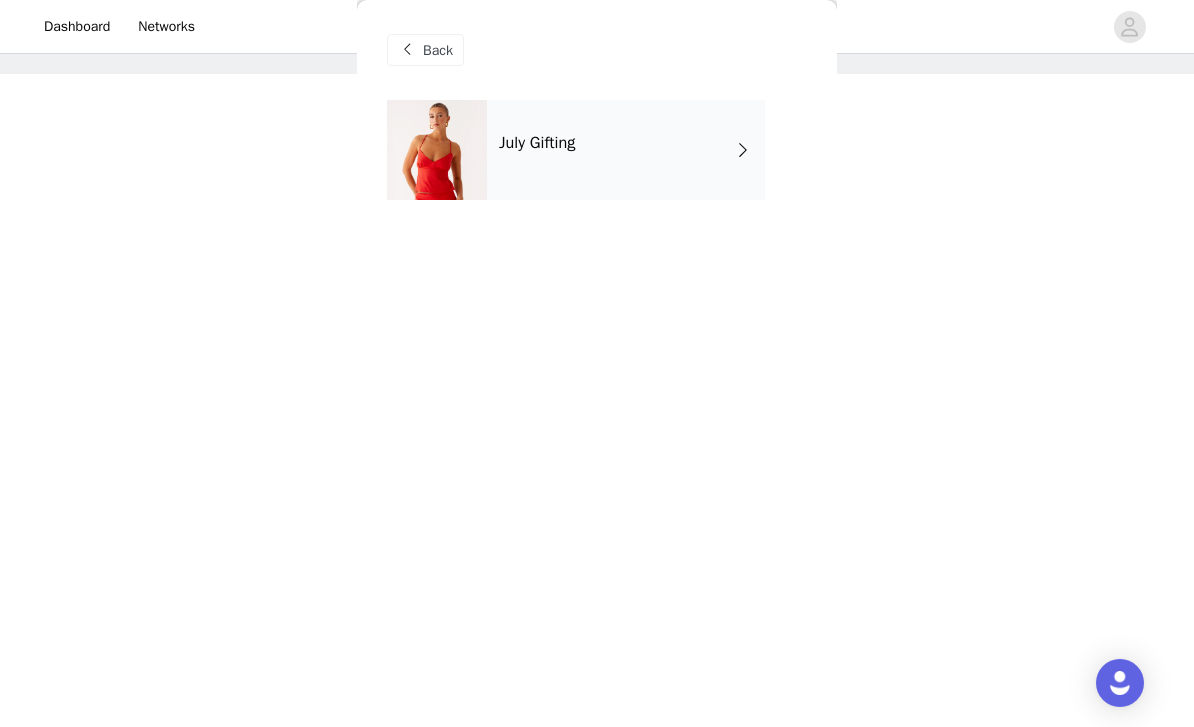 click on "July Gifting" at bounding box center [626, 150] 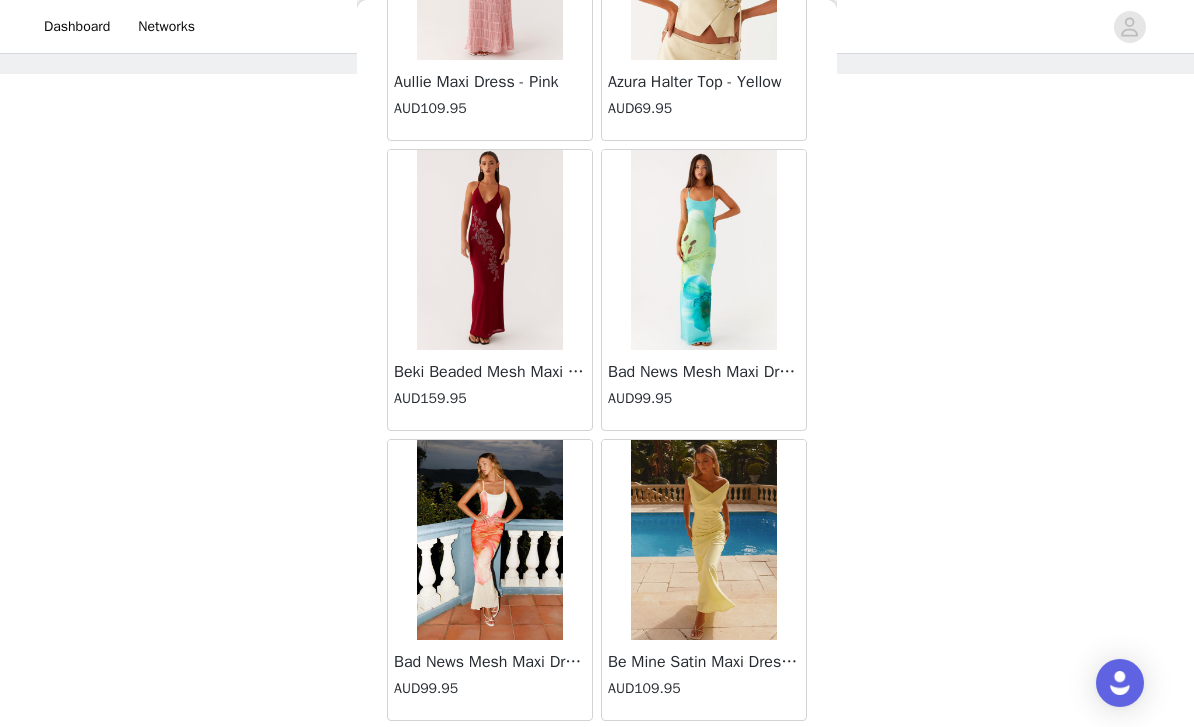 scroll, scrollTop: 2269, scrollLeft: 0, axis: vertical 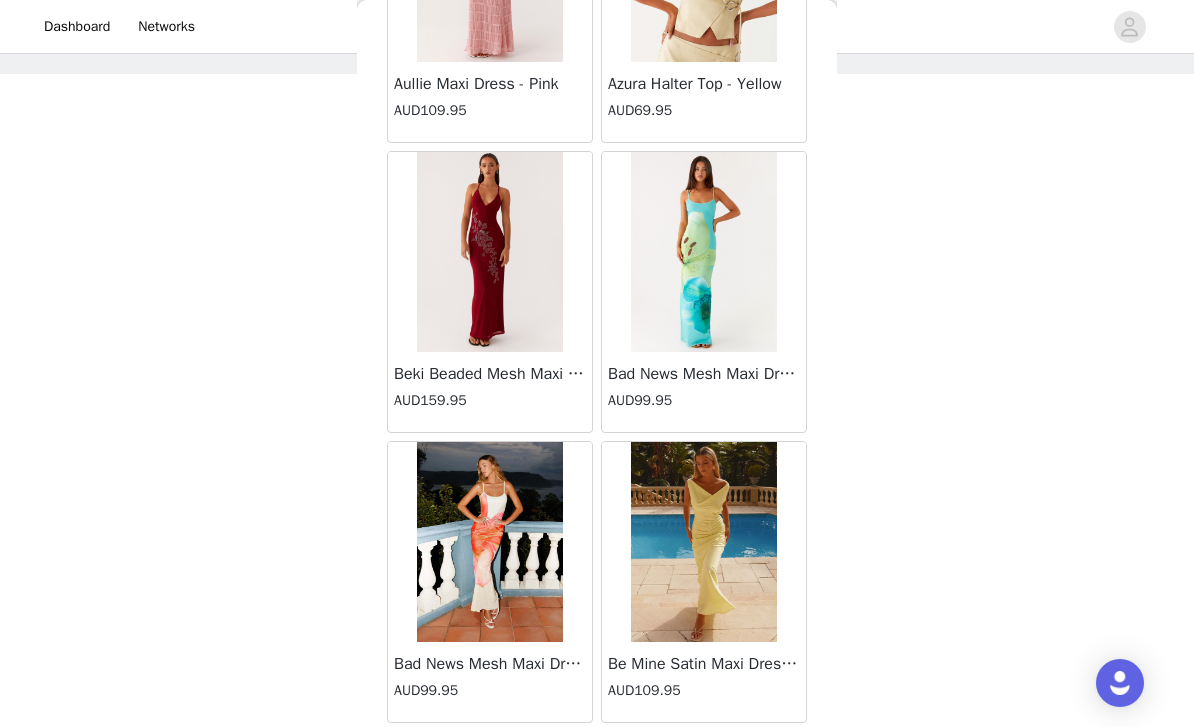 click on "STEP 1 OF 4
Select your styles!
Please note that the sizes are in AU Sizes. Australian Sizing is 2 sizes up, so a US0 = AU4, US4 = AU8. Peppermayo Size Guide: [URL][DOMAIN_NAME]       2/4 Selected           Charmed By You Maxi Dress - Black     AUD109.95       Black, AU 8       Edit   Remove     [PERSON_NAME] Corset Maxi Dress - Red     AUD149.95       Red, AU 8       Edit   Remove     Add Product       Back       [PERSON_NAME] Strapless Mini Dress - Yellow   AUD45.00       [PERSON_NAME] Maxi Dress - Orange Blue Floral   AUD109.95       Avenue Mini Dress - Plum   AUD109.95       Aullie Maxi Dress - Yellow   AUD109.95       Aullie Maxi Dress - Ivory   AUD109.95       Aullie Mini Dress - Black   AUD99.95       Avalia Backless Scarf Mini Dress - White Polka Dot   AUD89.95       Aullie Maxi Dress - Blue   AUD109.95       [PERSON_NAME] Maxi Dress - Bloom Wave Print   AUD119.95       Athens One Shoulder Top - Floral" at bounding box center (597, 326) 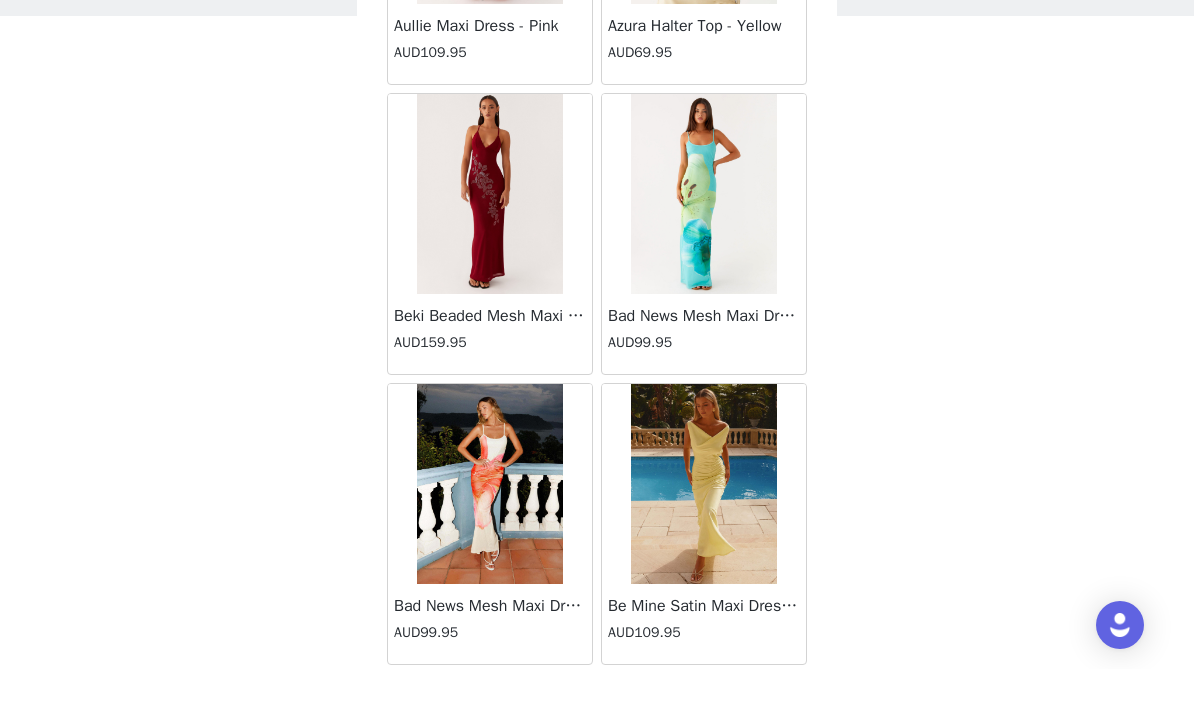 scroll, scrollTop: 152, scrollLeft: 0, axis: vertical 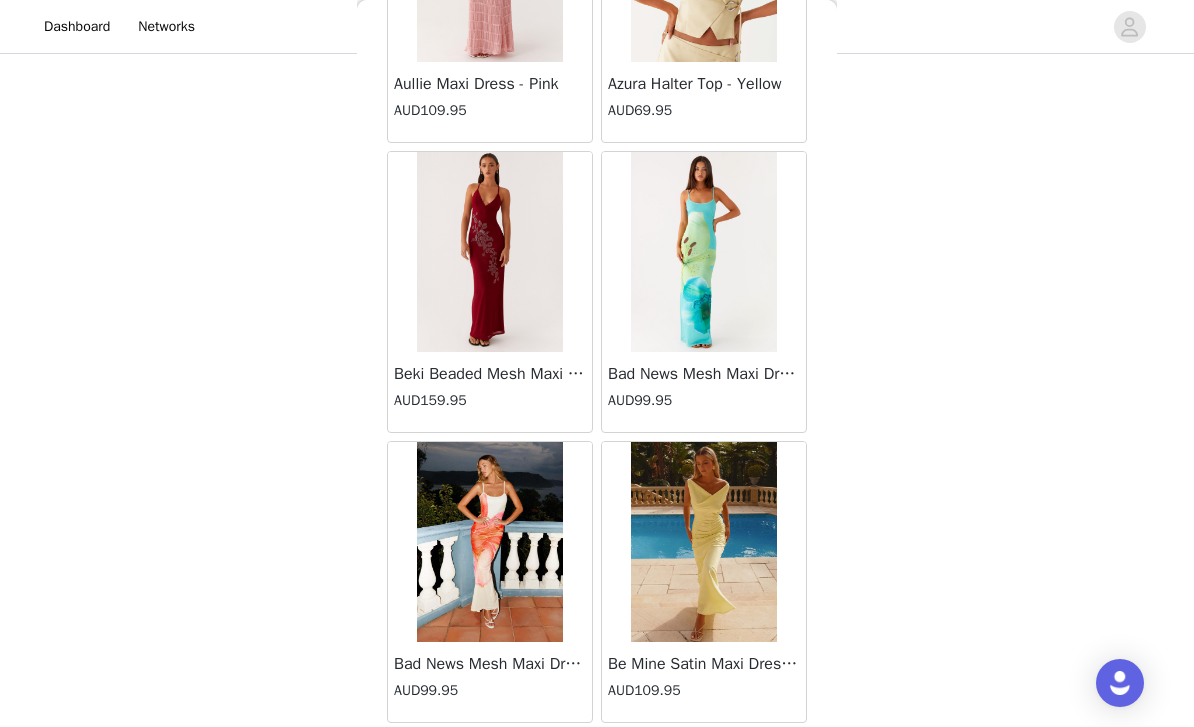 click on "STEP 1 OF 4
Select your styles!
Please note that the sizes are in AU Sizes. Australian Sizing is 2 sizes up, so a US0 = AU4, US4 = AU8. Peppermayo Size Guide: [URL][DOMAIN_NAME]       2/4 Selected           Charmed By You Maxi Dress - Black     AUD109.95       Black, AU 8       Edit   Remove     [PERSON_NAME] Corset Maxi Dress - Red     AUD149.95       Red, AU 8       Edit   Remove     Add Product       Back       [PERSON_NAME] Strapless Mini Dress - Yellow   AUD45.00       [PERSON_NAME] Maxi Dress - Orange Blue Floral   AUD109.95       Avenue Mini Dress - Plum   AUD109.95       Aullie Maxi Dress - Yellow   AUD109.95       Aullie Maxi Dress - Ivory   AUD109.95       Aullie Mini Dress - Black   AUD99.95       Avalia Backless Scarf Mini Dress - White Polka Dot   AUD89.95       Aullie Maxi Dress - Blue   AUD109.95       [PERSON_NAME] Maxi Dress - Bloom Wave Print   AUD119.95       Athens One Shoulder Top - Floral" at bounding box center [597, 262] 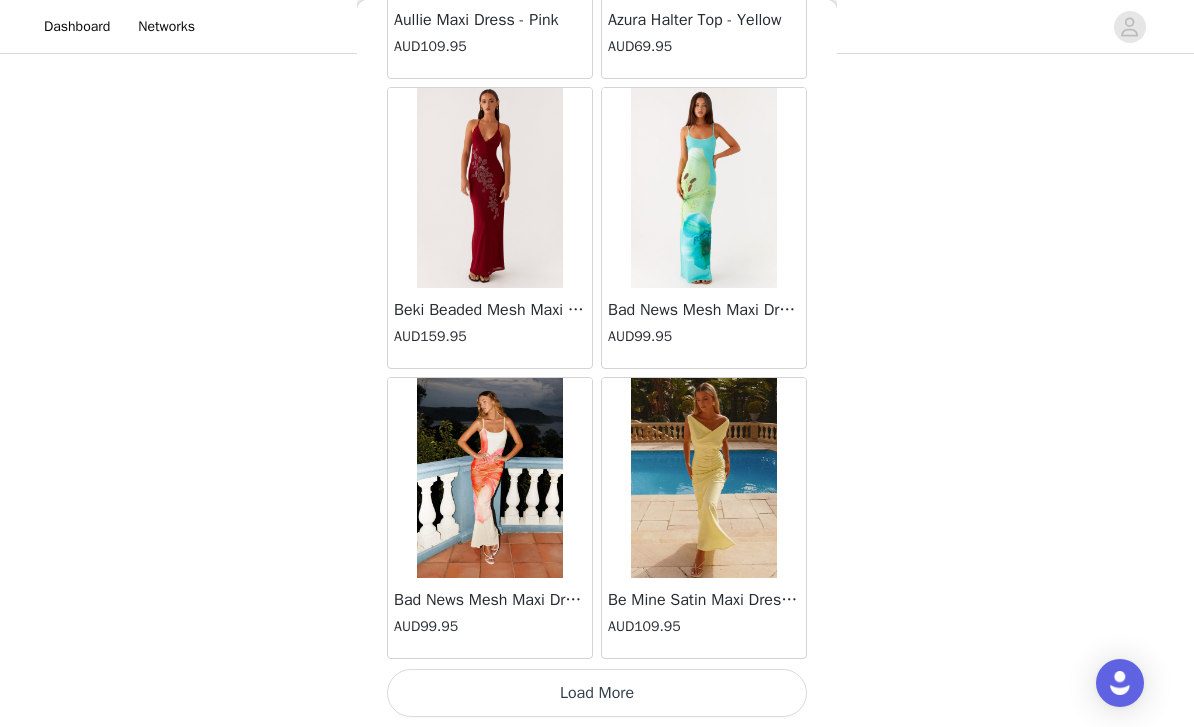 click on "Load More" at bounding box center [597, 693] 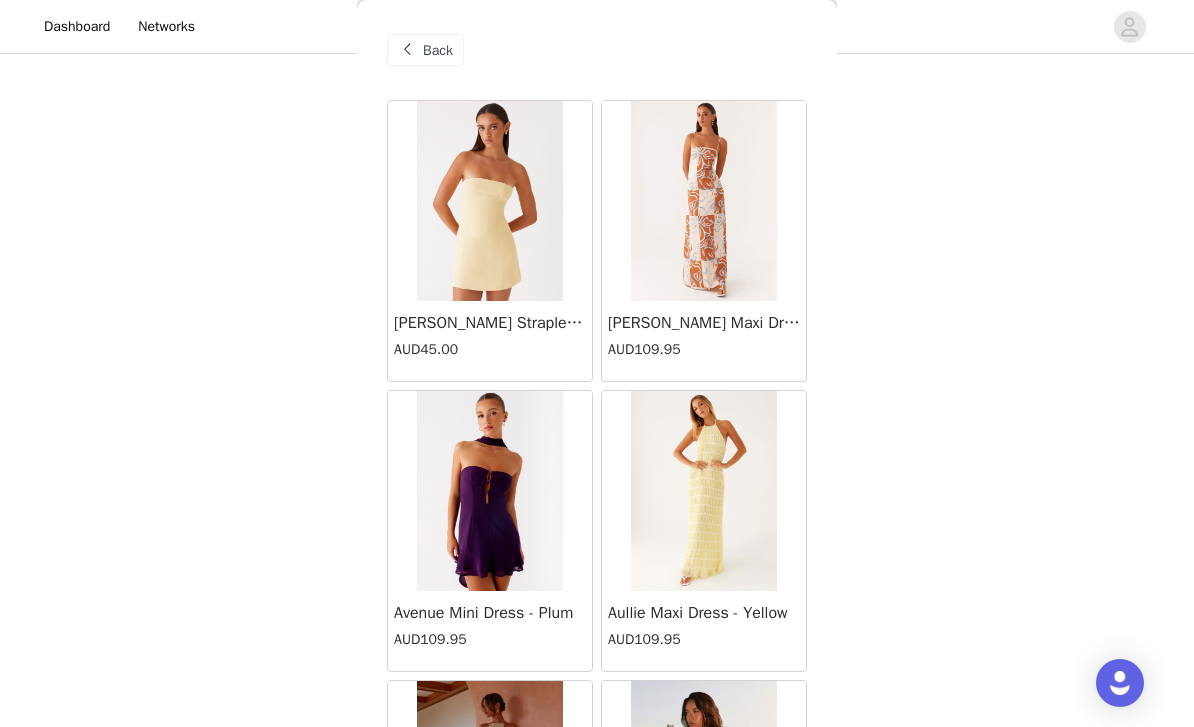 scroll, scrollTop: 0, scrollLeft: 0, axis: both 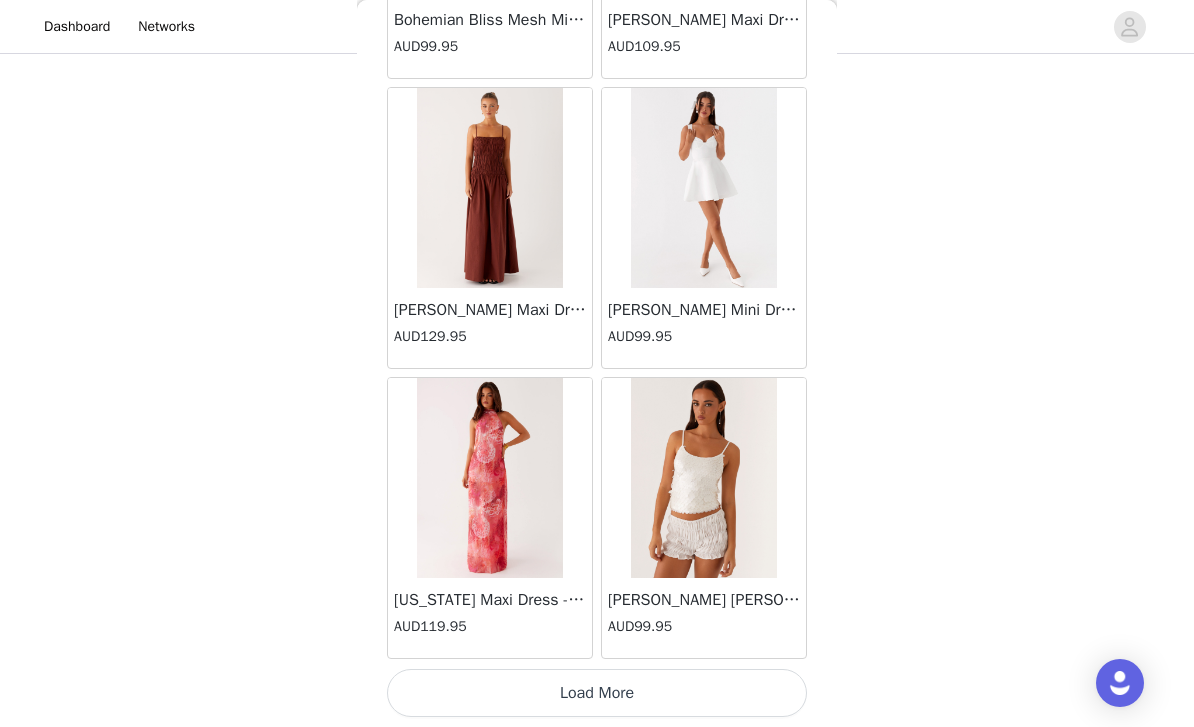 click on "Load More" at bounding box center (597, 693) 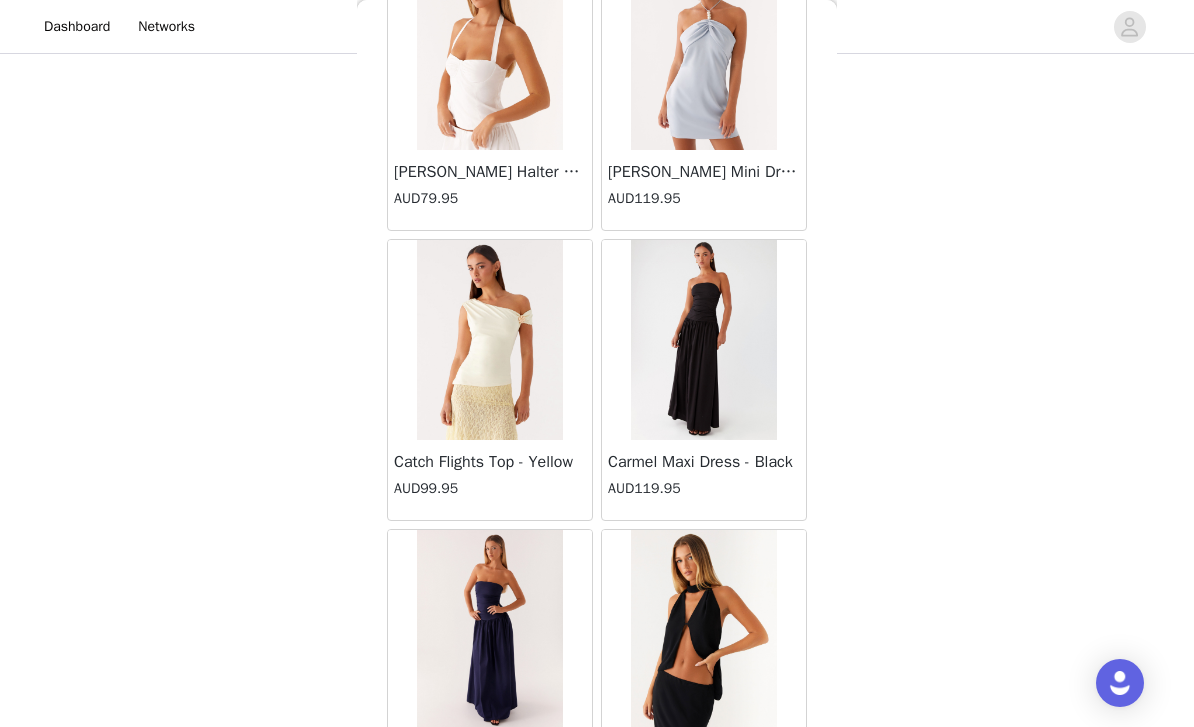 scroll, scrollTop: 7808, scrollLeft: 0, axis: vertical 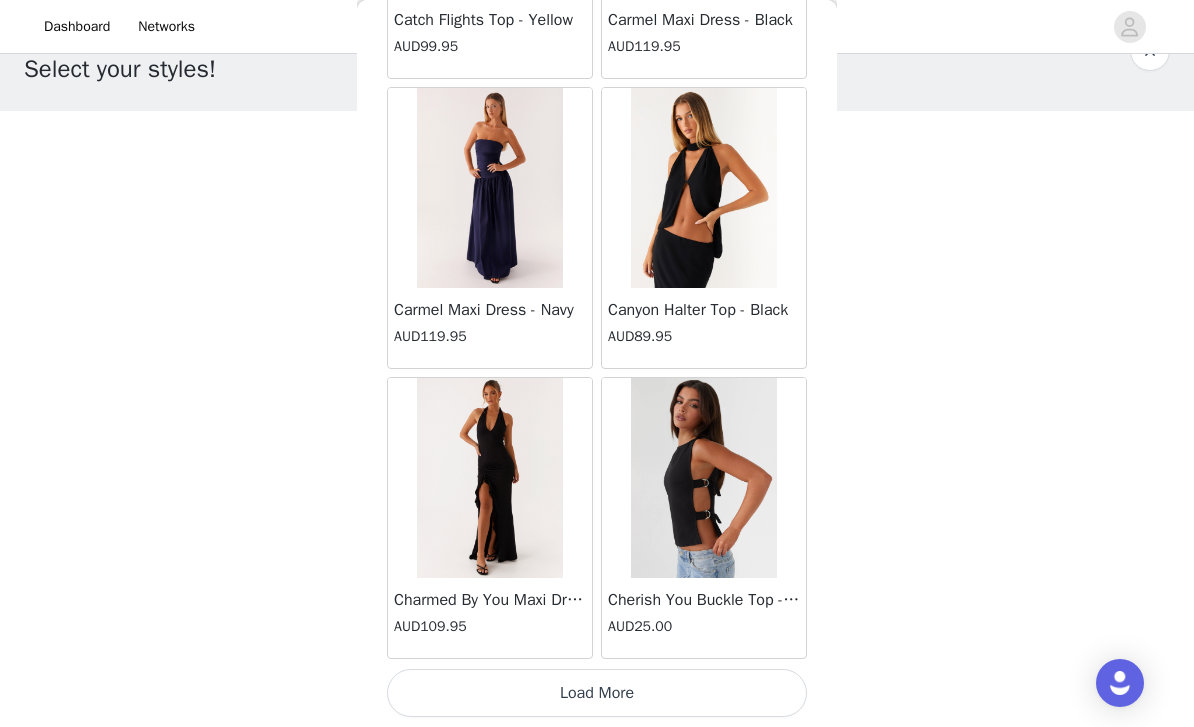 click on "Load More" at bounding box center (597, 693) 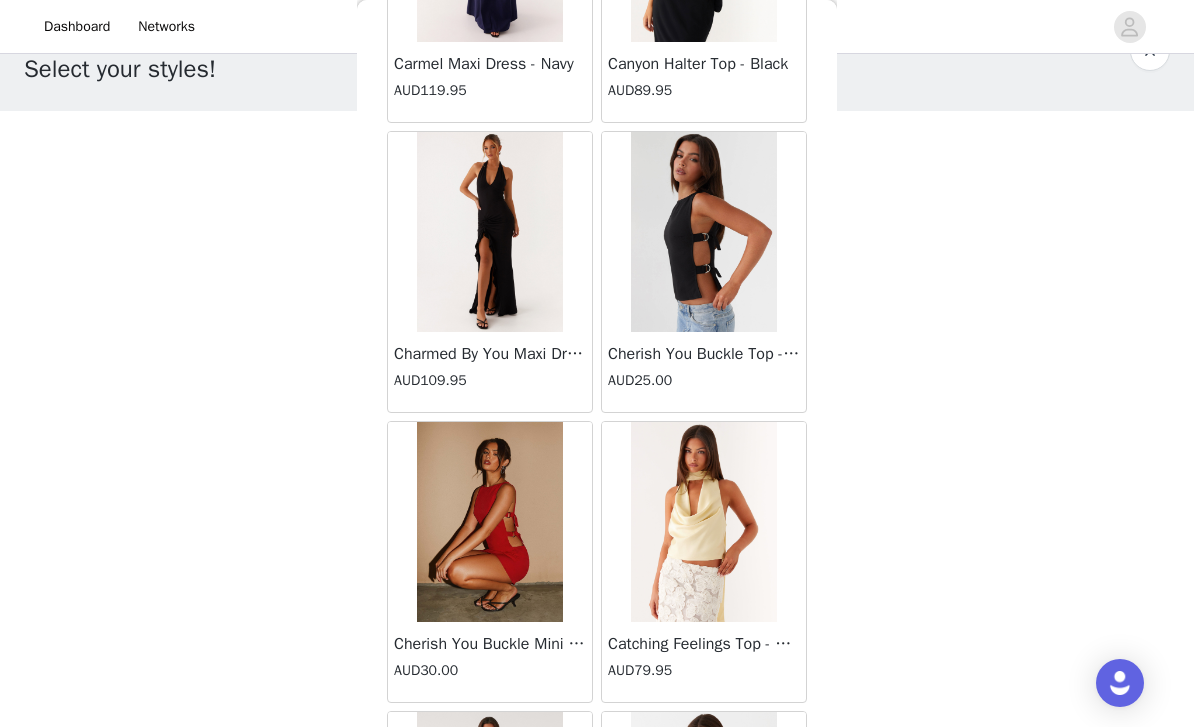 scroll, scrollTop: 8870, scrollLeft: 0, axis: vertical 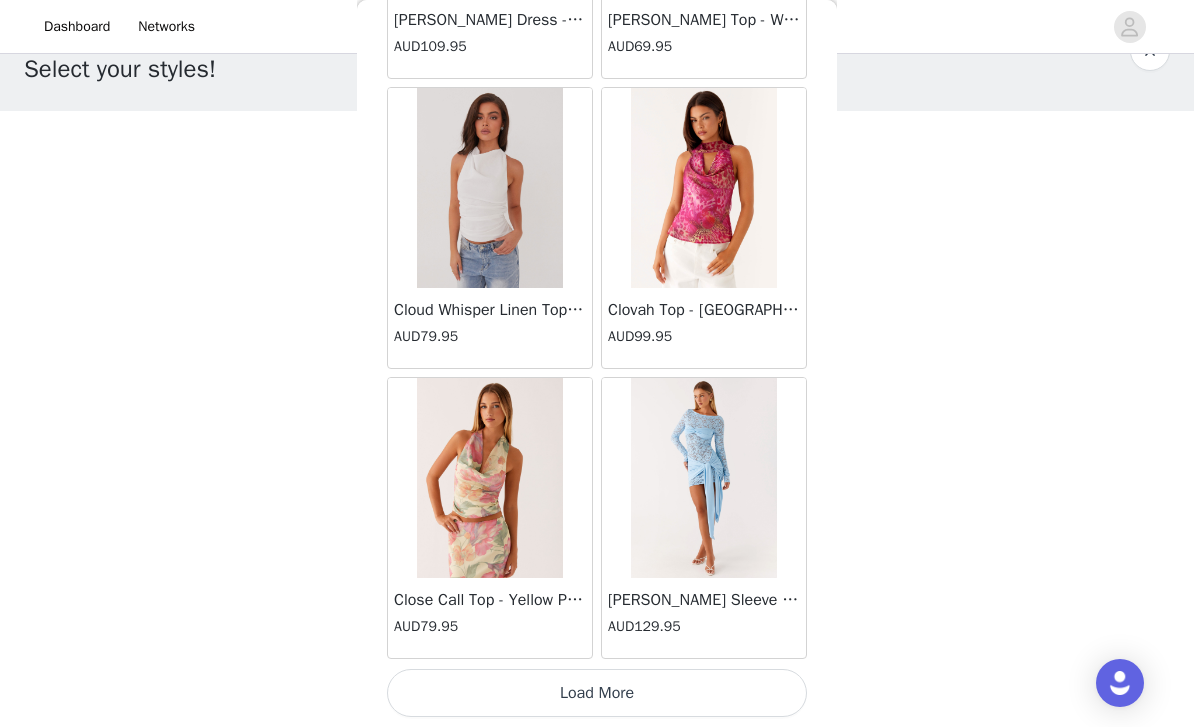 click on "Load More" at bounding box center [597, 693] 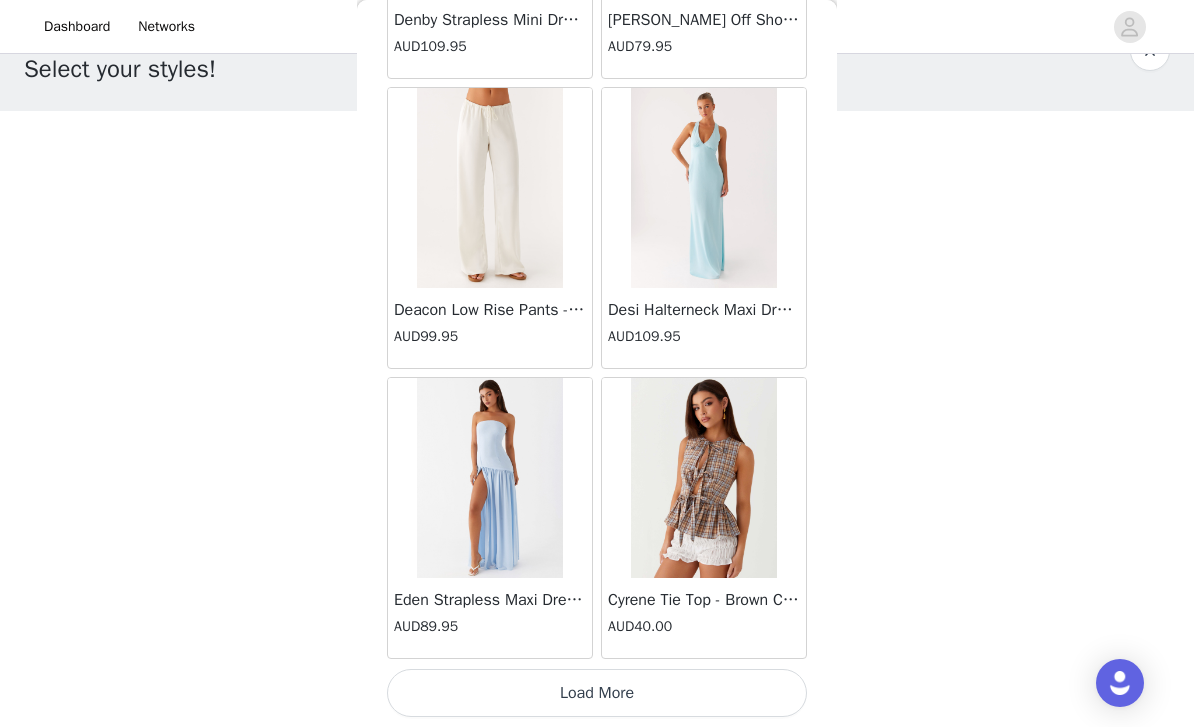 click on "Load More" at bounding box center [597, 693] 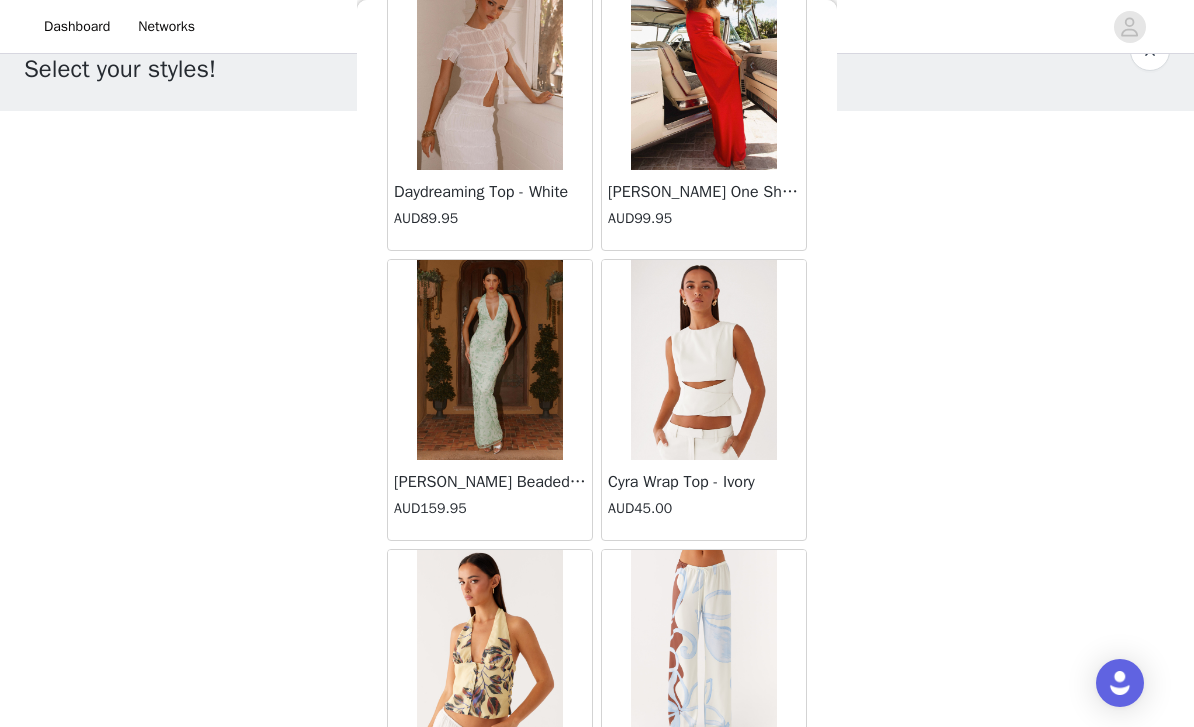 scroll, scrollTop: 16083, scrollLeft: 0, axis: vertical 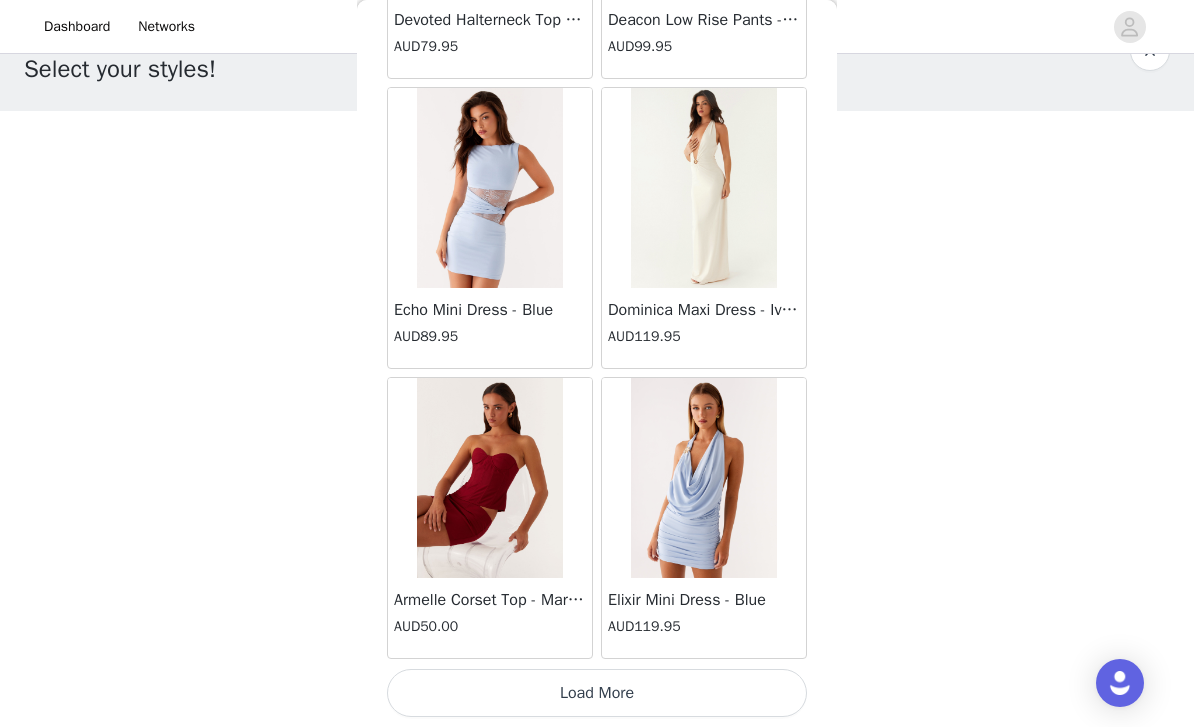 click on "Load More" at bounding box center [597, 693] 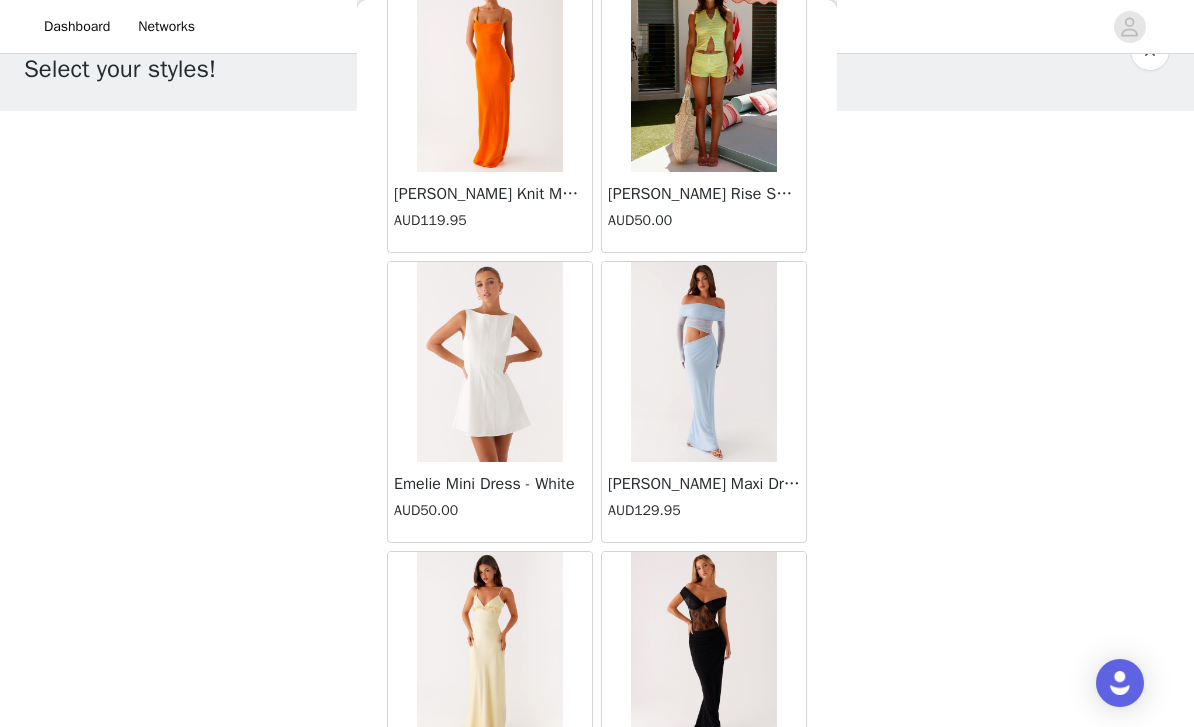 scroll, scrollTop: 18100, scrollLeft: 0, axis: vertical 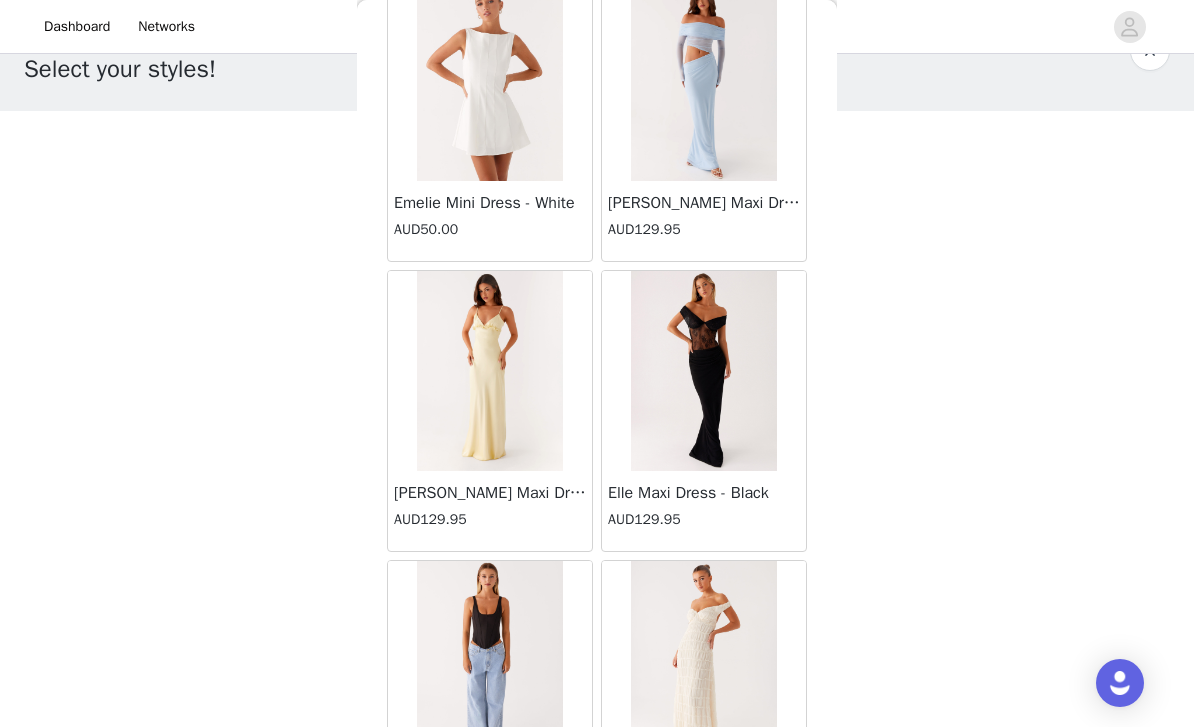 click at bounding box center [703, 371] 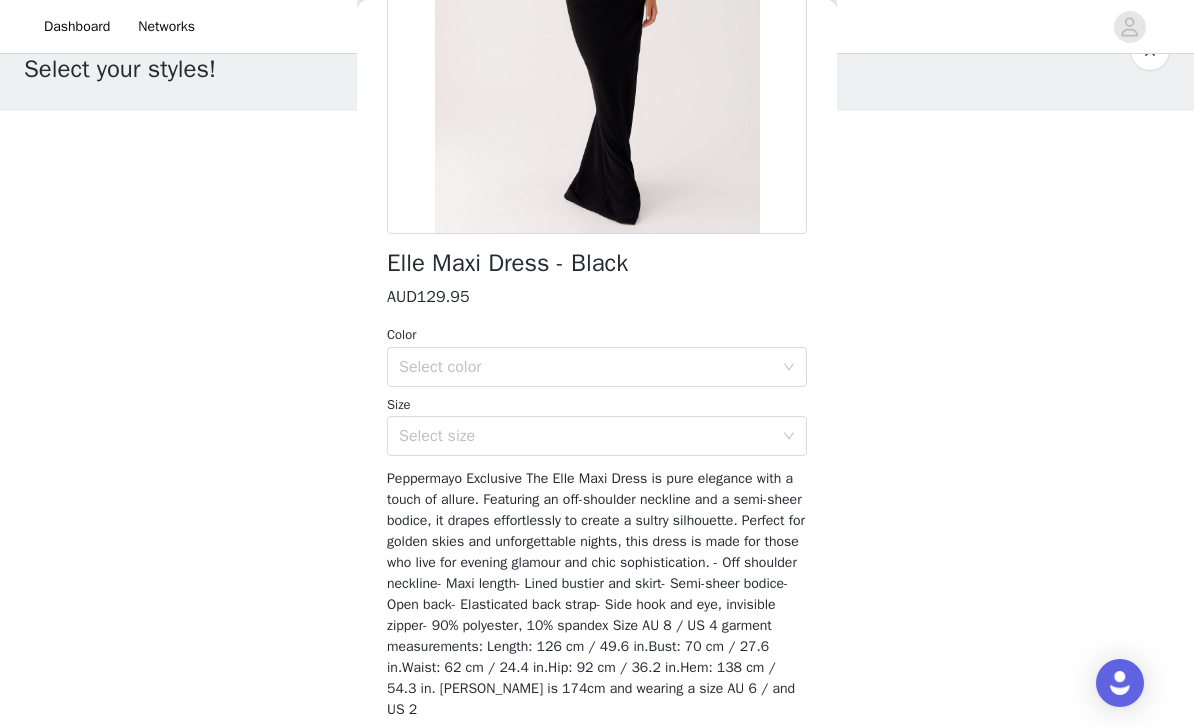 scroll, scrollTop: 315, scrollLeft: 0, axis: vertical 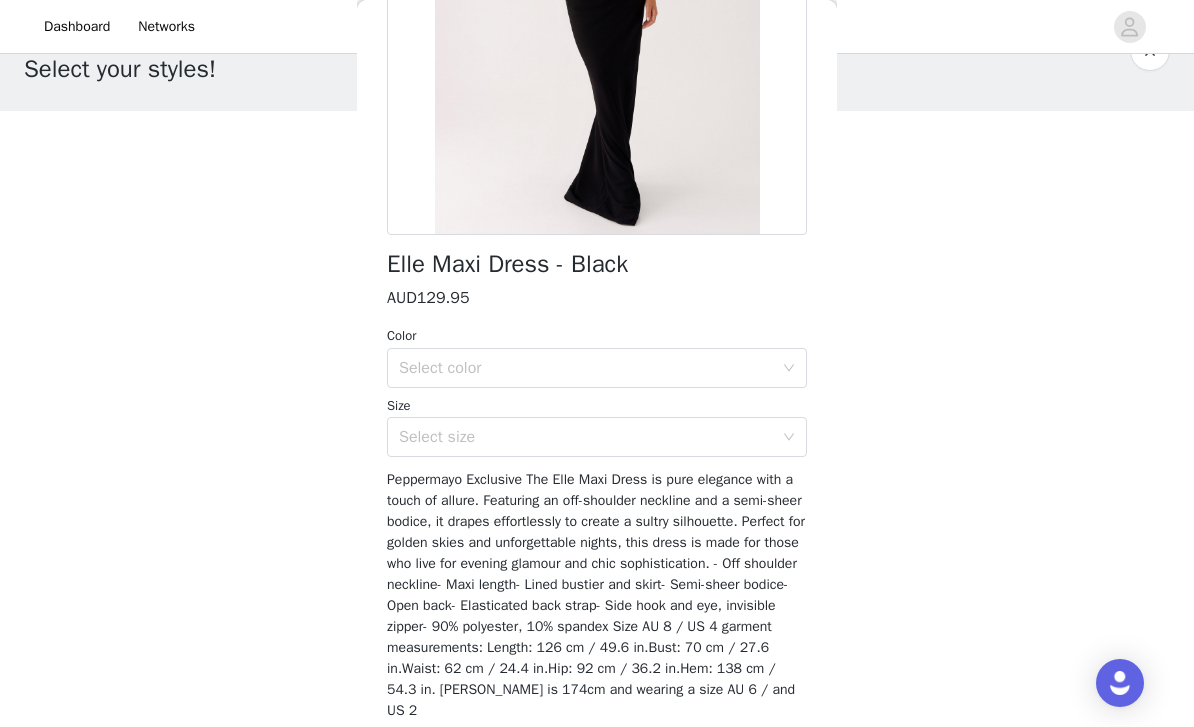 click on "Select color" at bounding box center (586, 368) 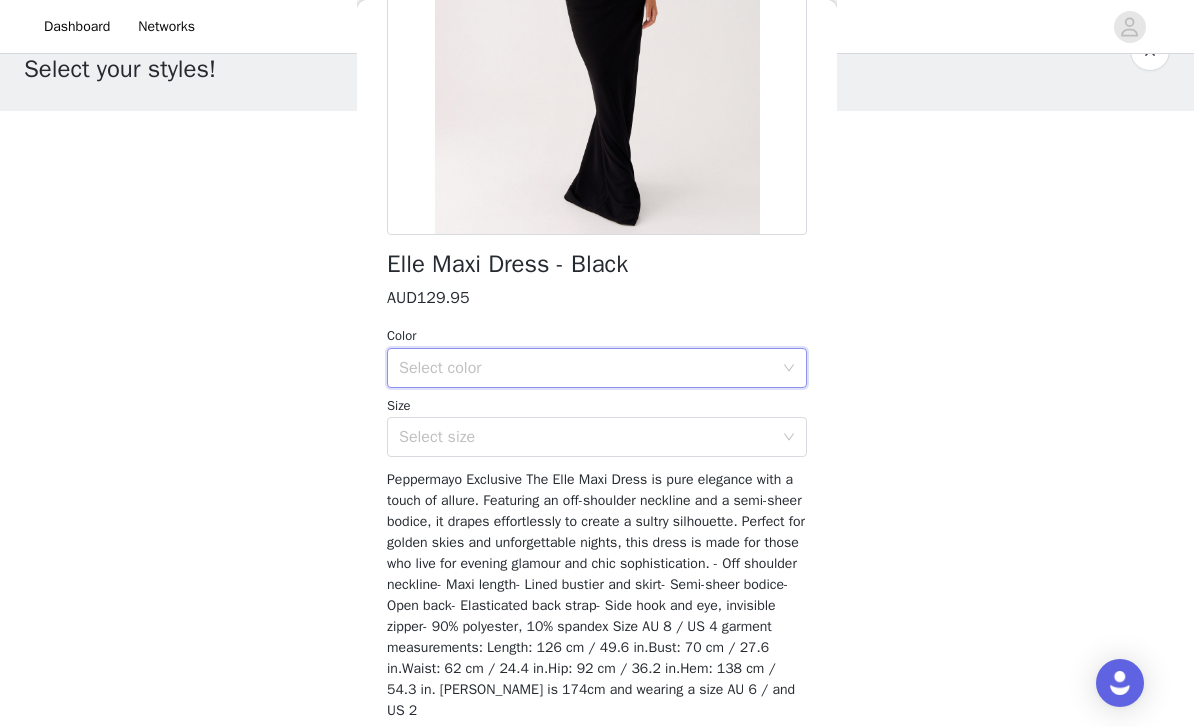 click on "Select size" at bounding box center (586, 437) 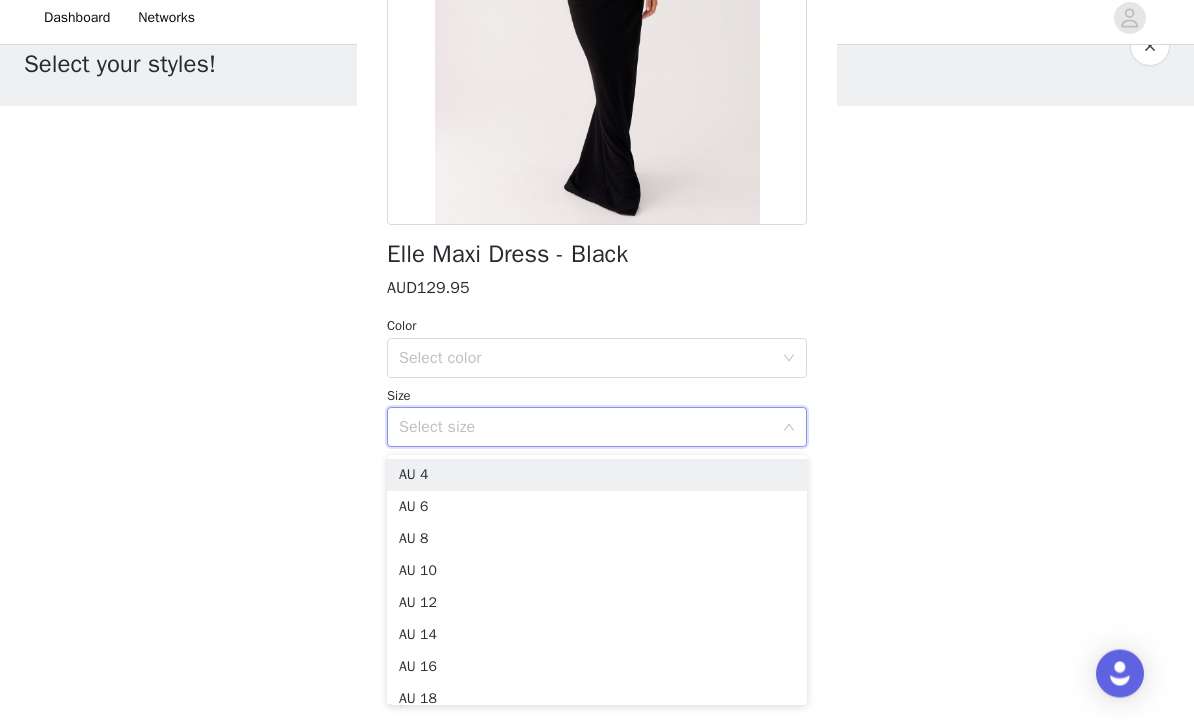 scroll, scrollTop: 56, scrollLeft: 0, axis: vertical 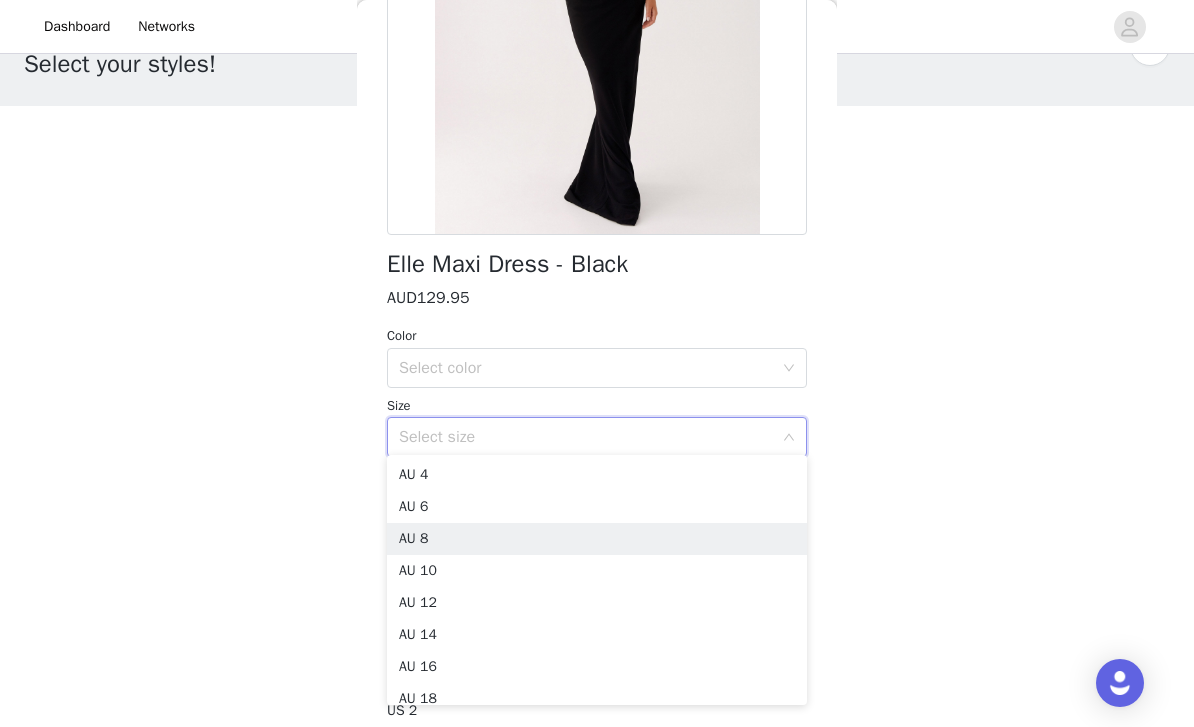click on "AU 8" at bounding box center [597, 539] 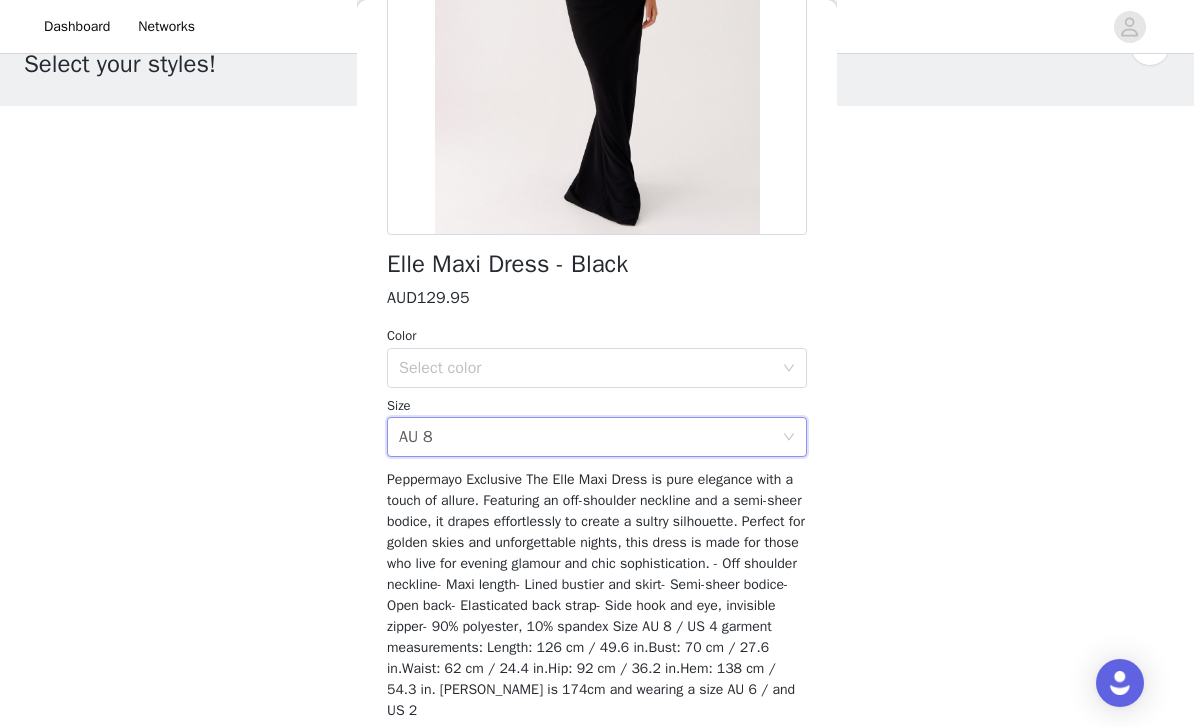 click on "Select color" at bounding box center [586, 368] 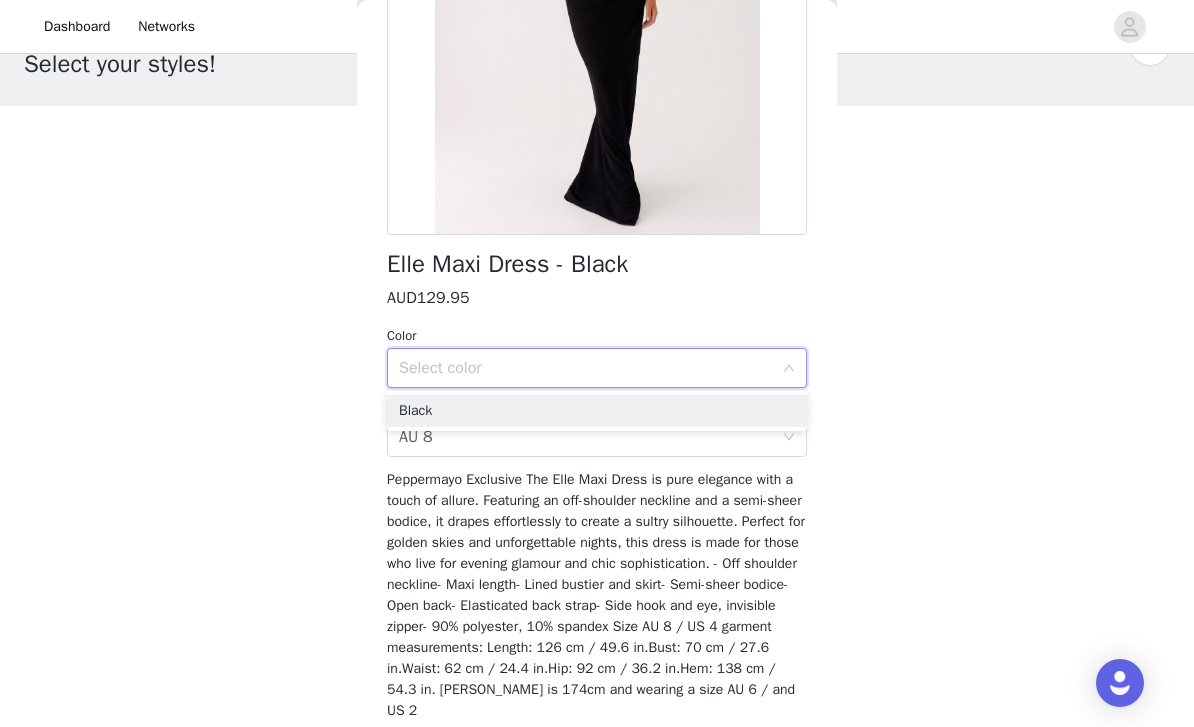 click on "Black" at bounding box center [597, 411] 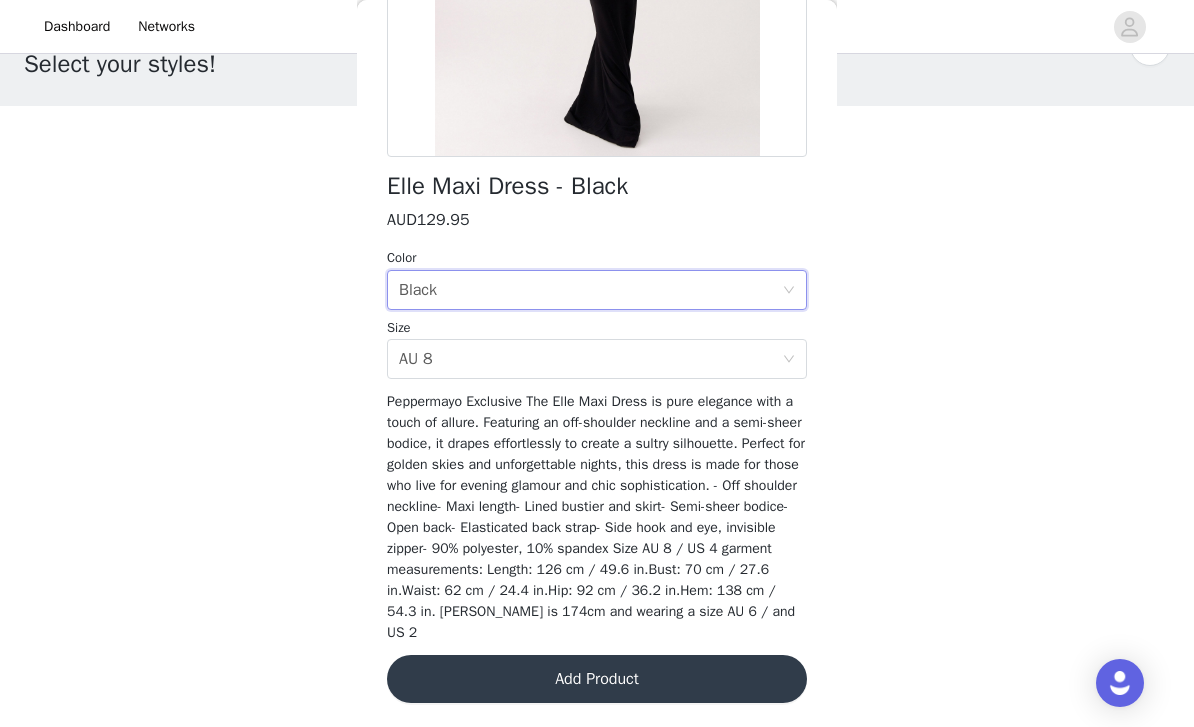 scroll, scrollTop: 392, scrollLeft: 0, axis: vertical 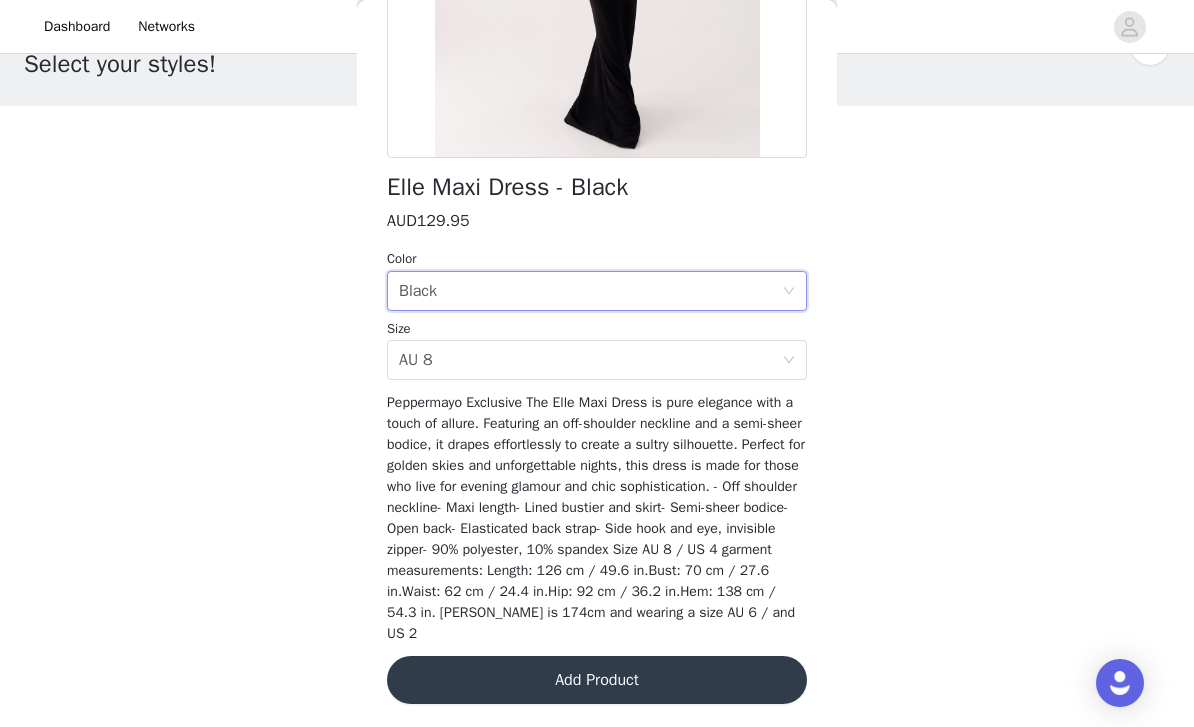 click on "Add Product" at bounding box center (597, 680) 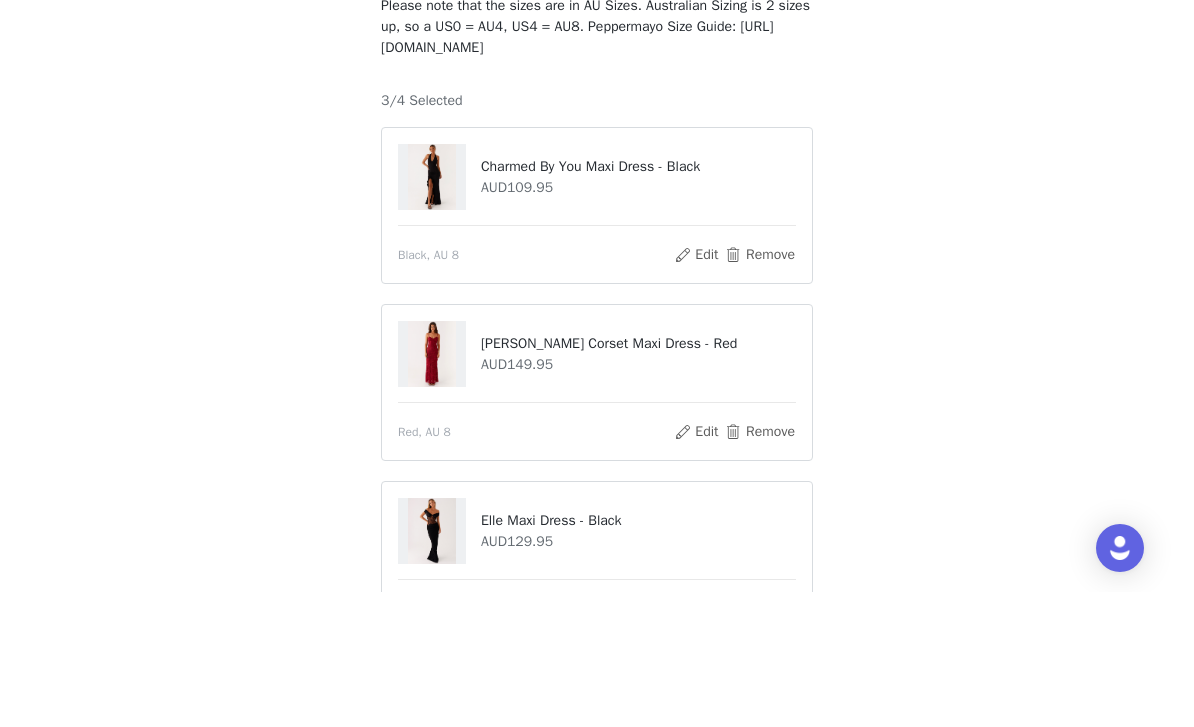 scroll, scrollTop: 300, scrollLeft: 0, axis: vertical 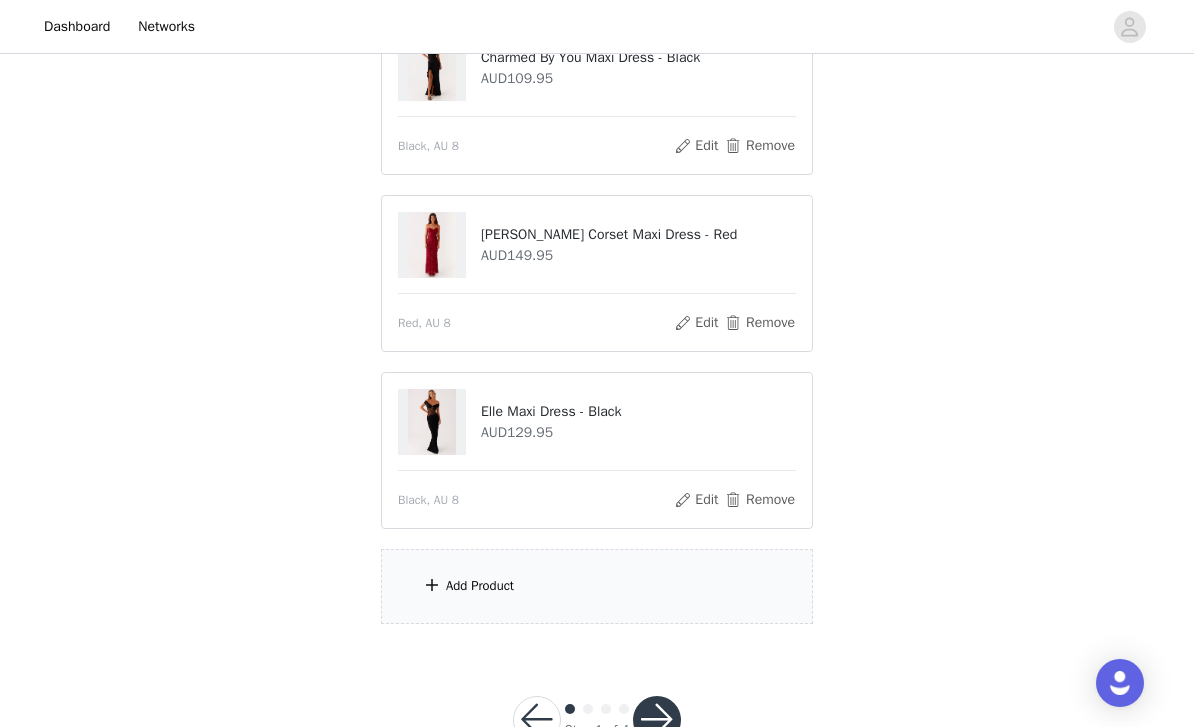 click on "Add Product" at bounding box center (597, 586) 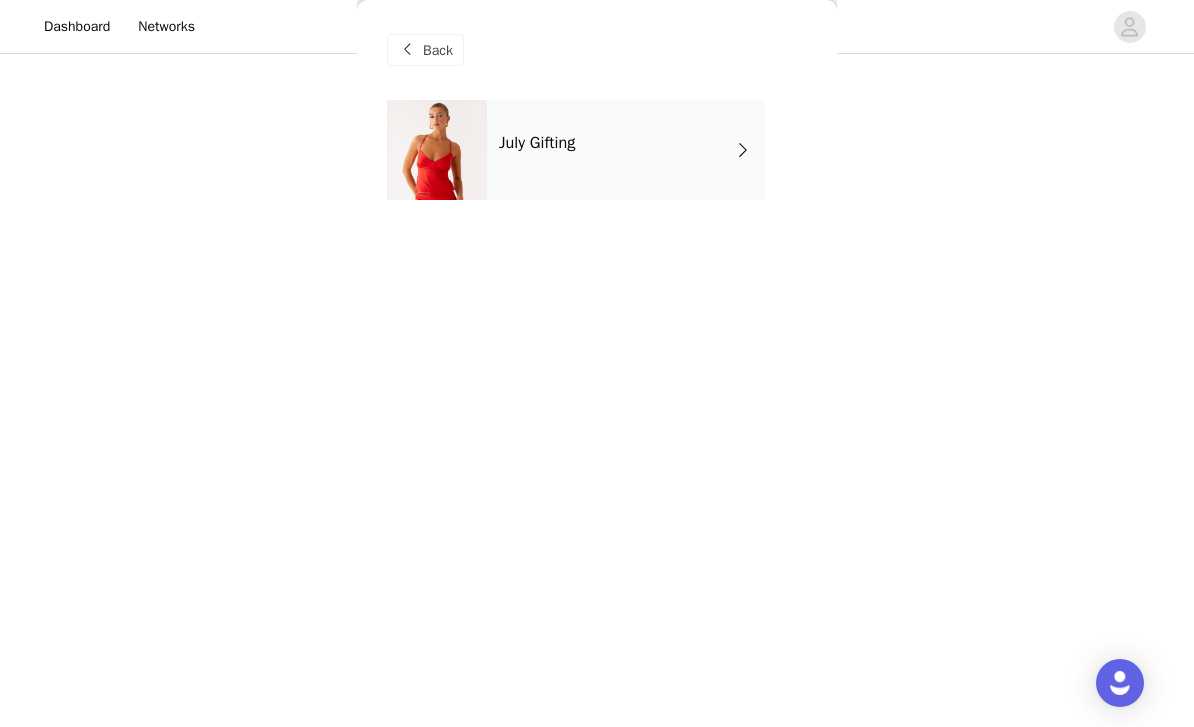 click on "July Gifting" at bounding box center [626, 150] 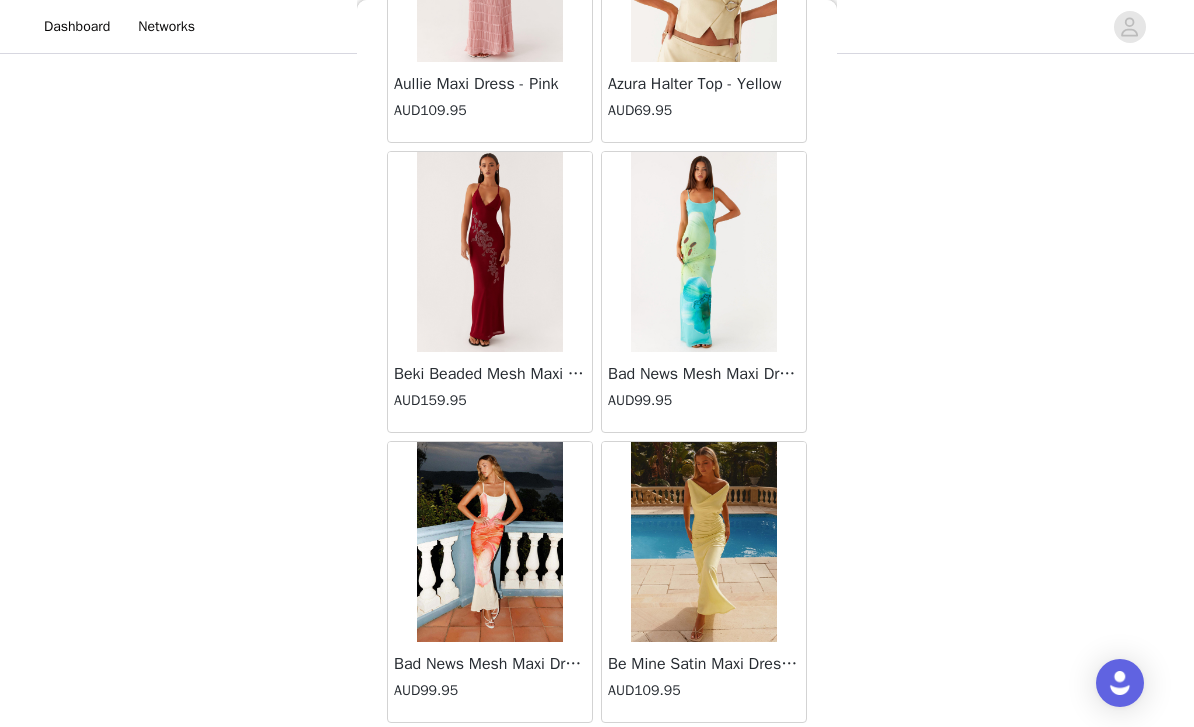click on "Load More" at bounding box center [597, 757] 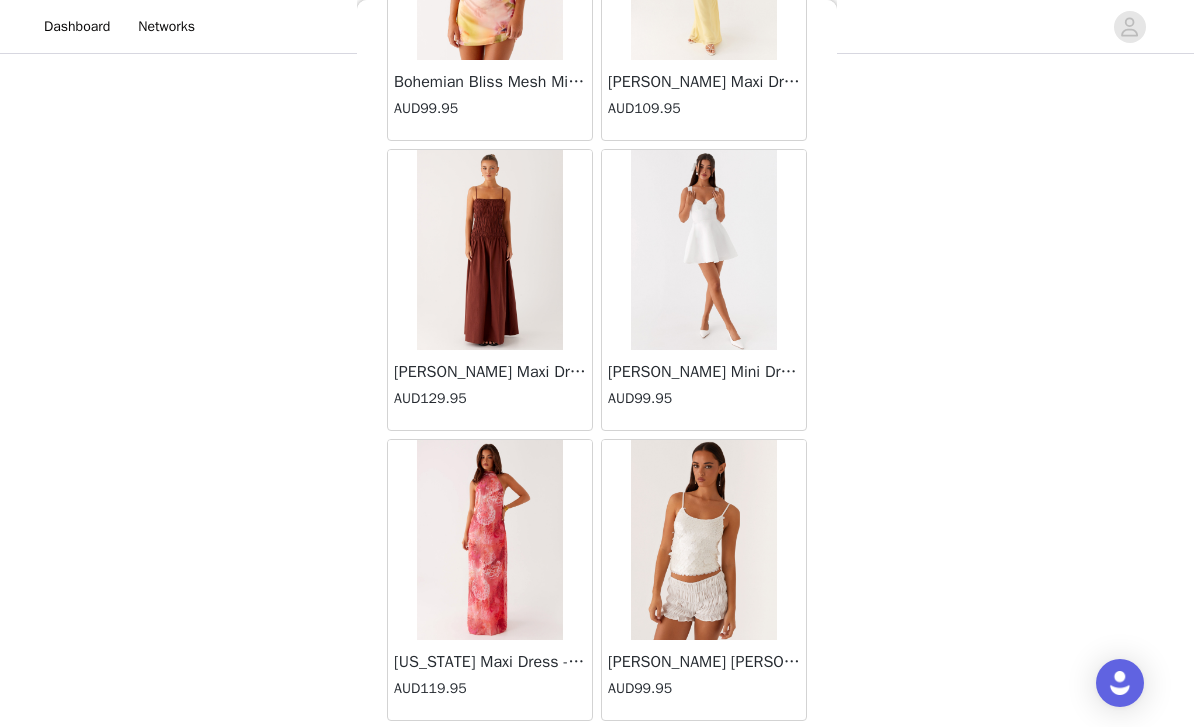 scroll, scrollTop: 5169, scrollLeft: 0, axis: vertical 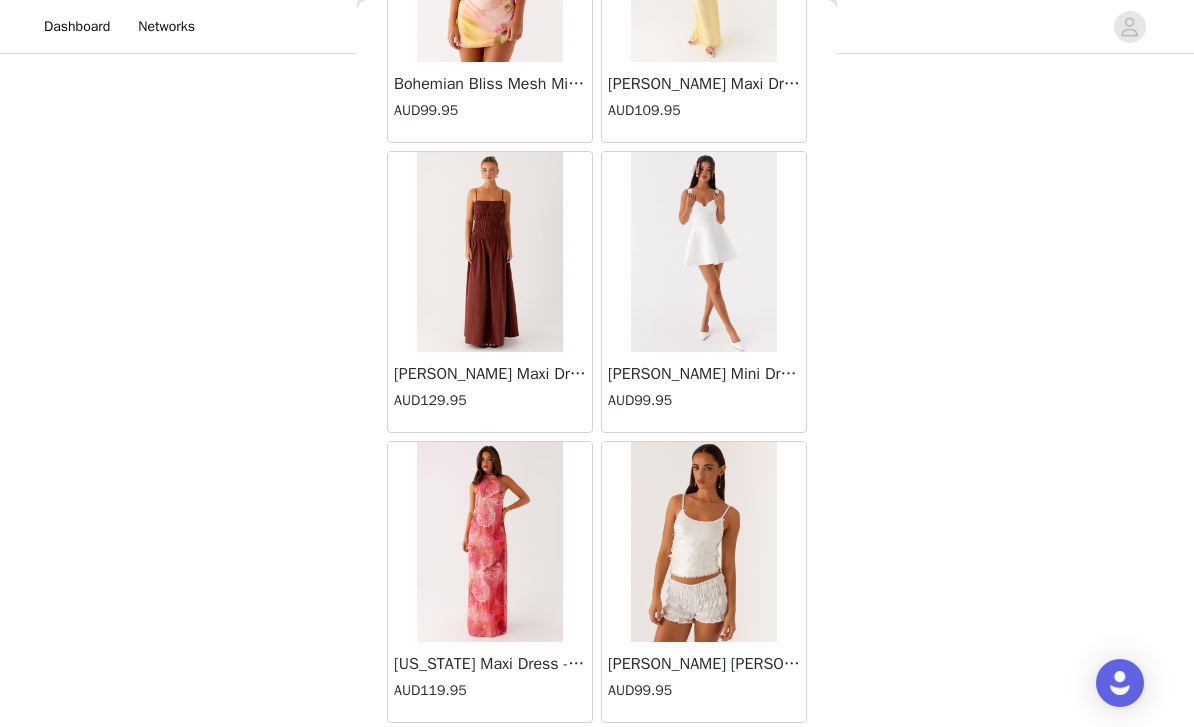 click on "Load More" at bounding box center (597, 757) 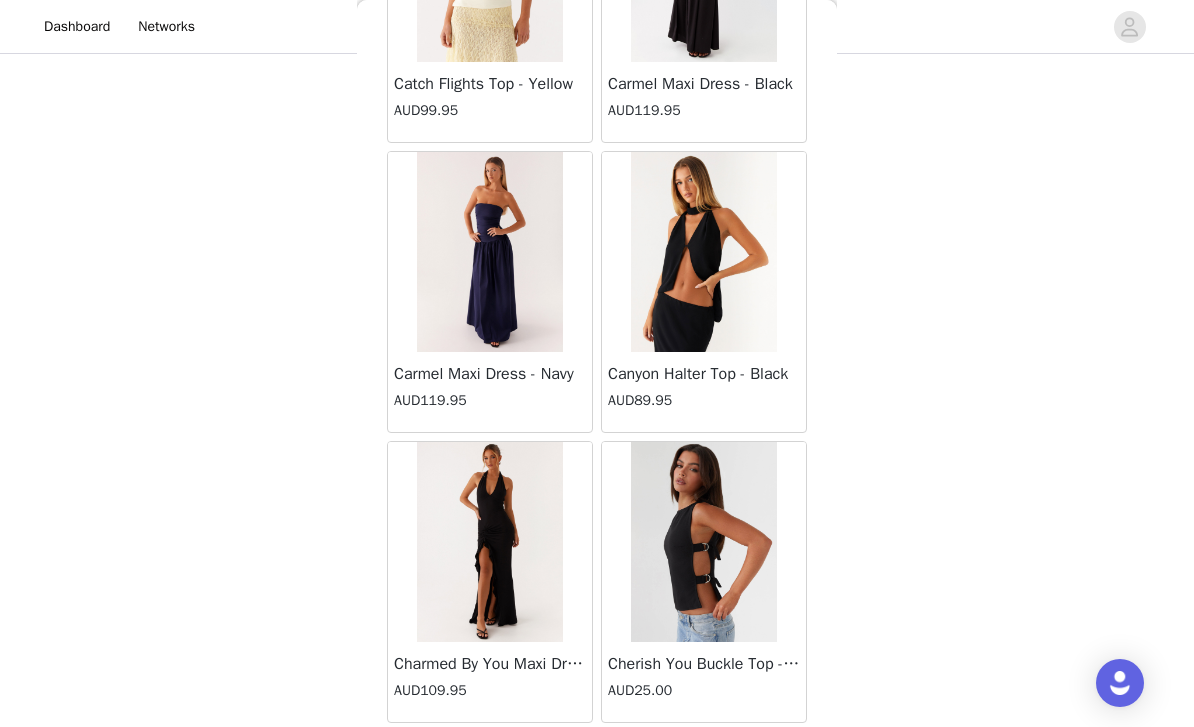 click on "Load More" at bounding box center (597, 757) 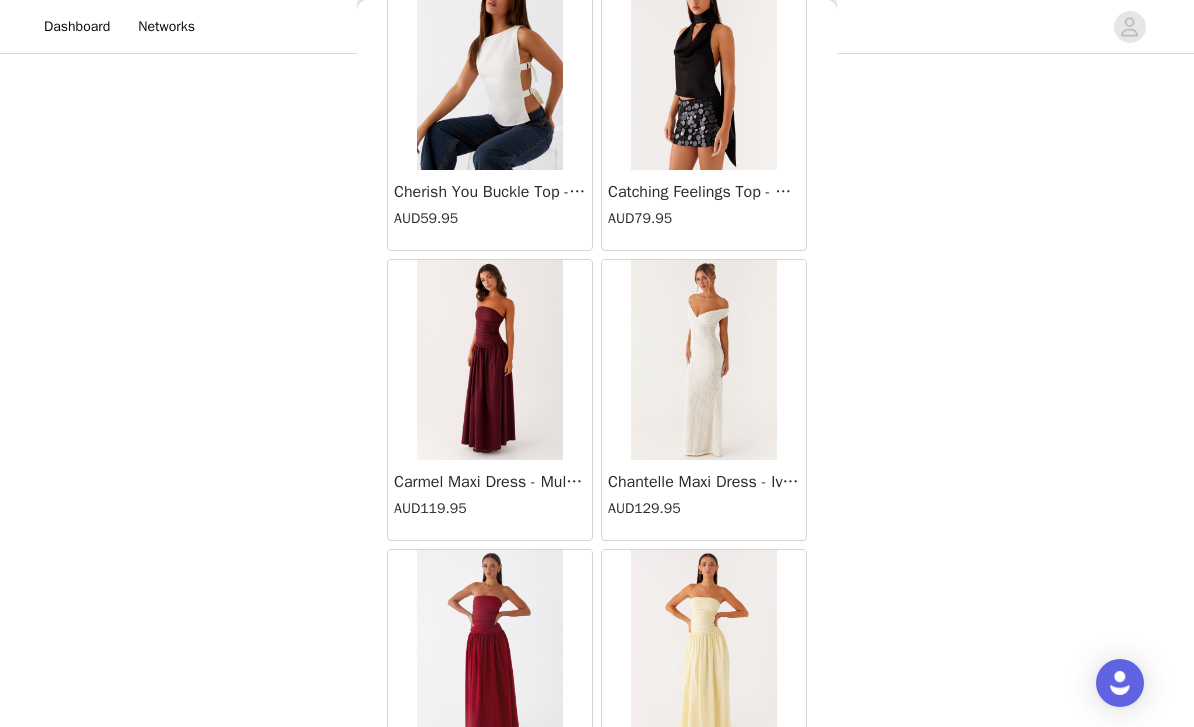 scroll, scrollTop: 10104, scrollLeft: 0, axis: vertical 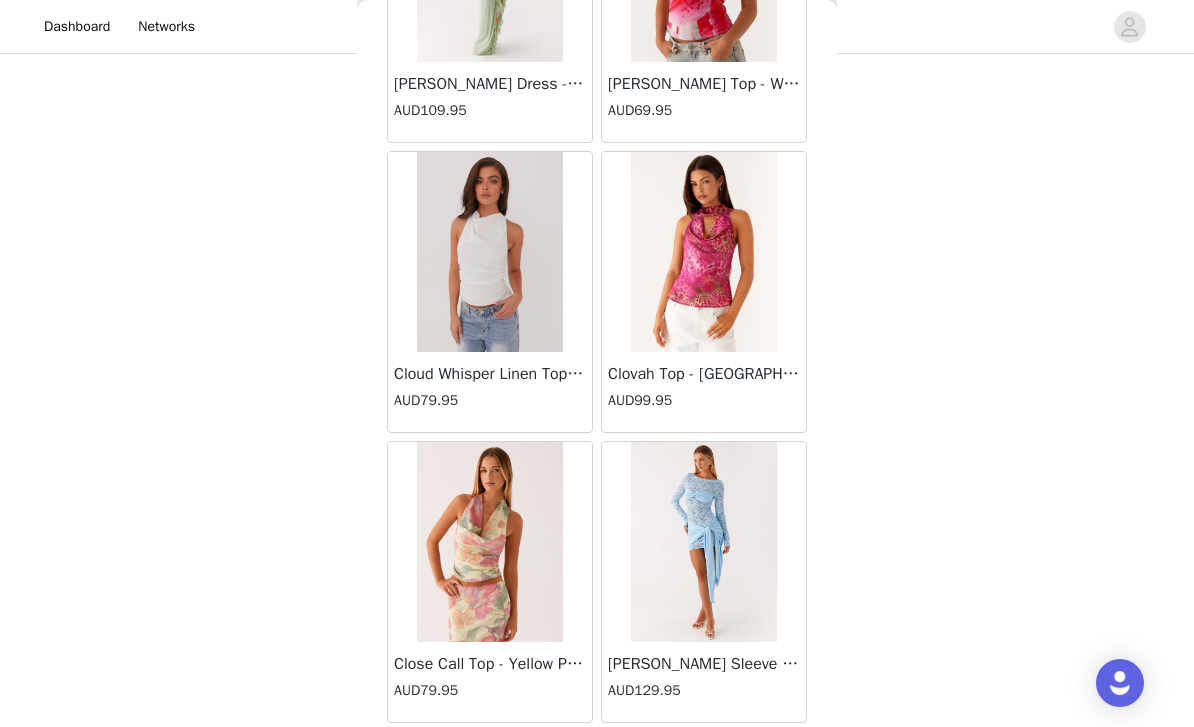click on "Load More" at bounding box center [597, 757] 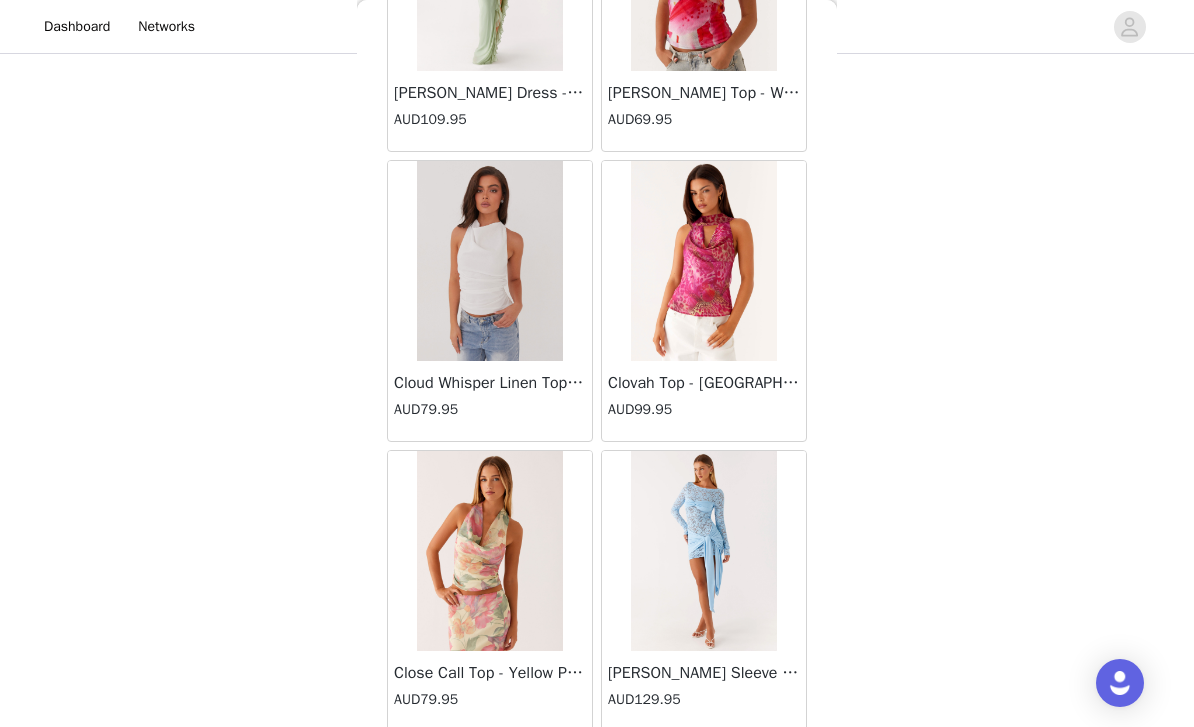 scroll, scrollTop: 148, scrollLeft: 0, axis: vertical 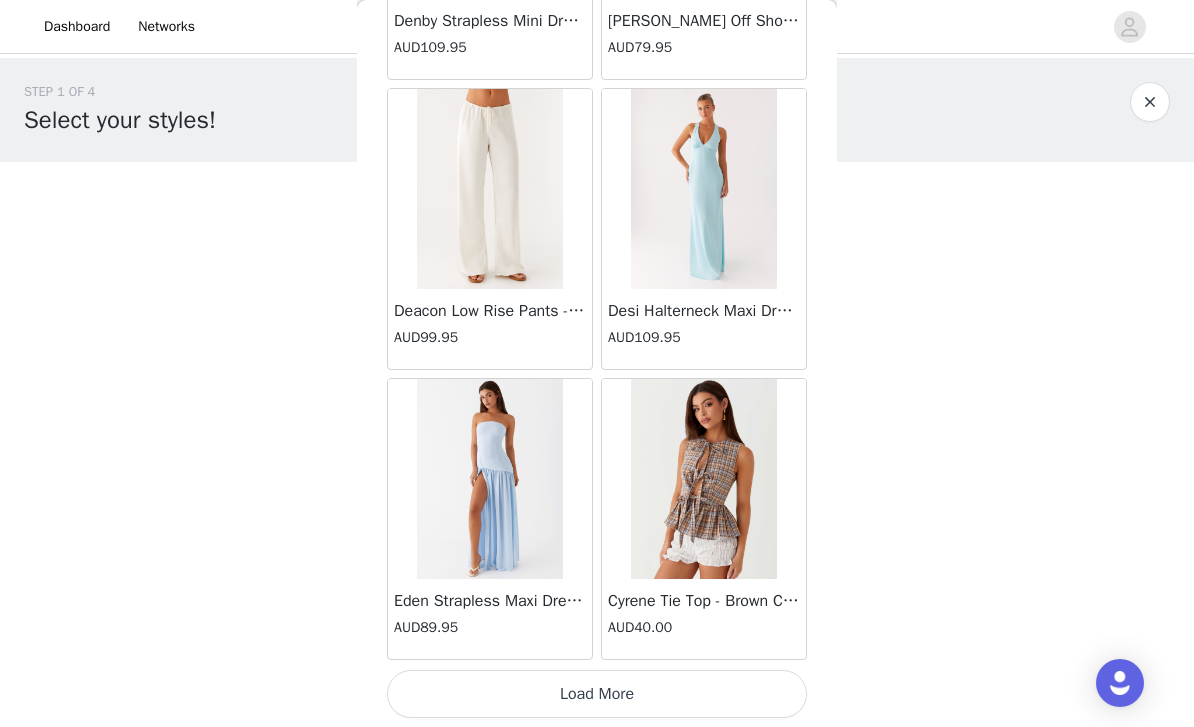 click on "Load More" at bounding box center [597, 694] 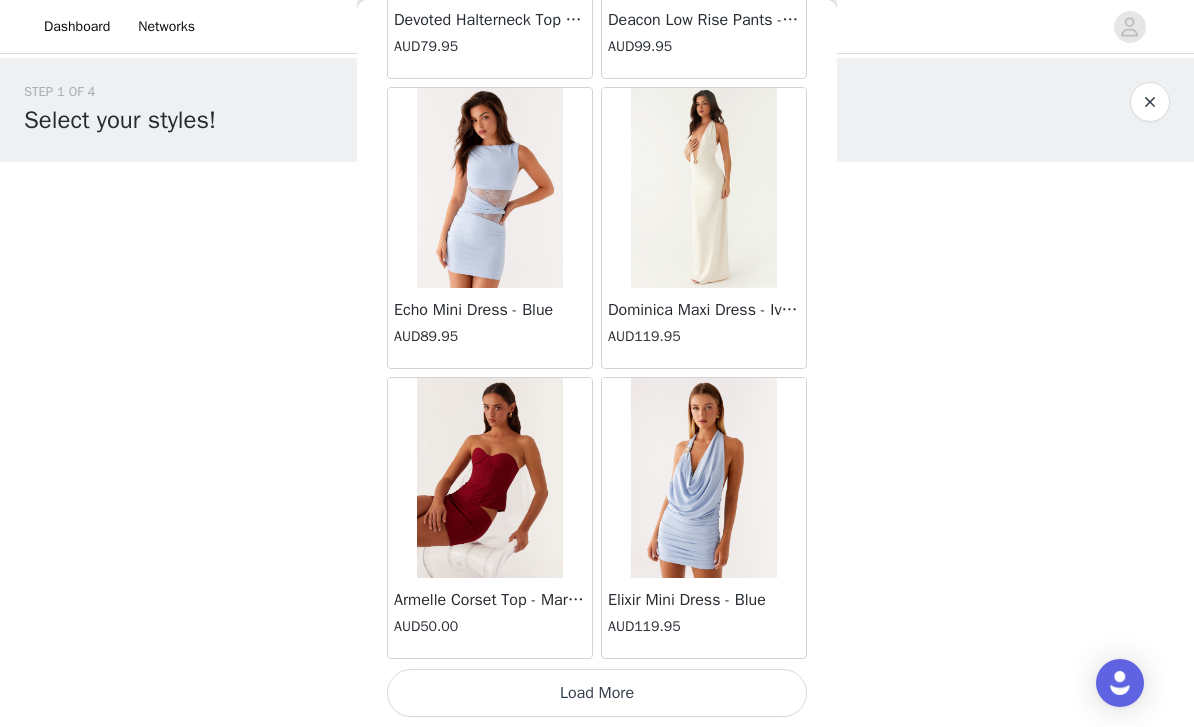 click on "Load More" at bounding box center (597, 693) 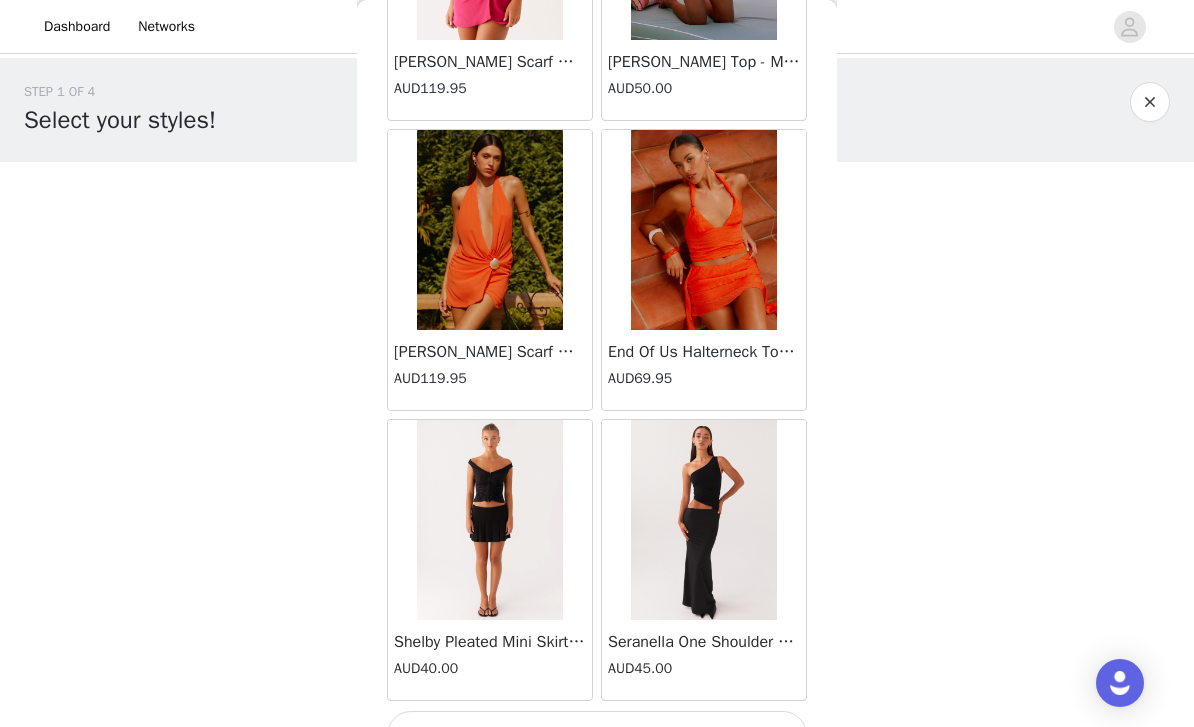 scroll, scrollTop: 19690, scrollLeft: 0, axis: vertical 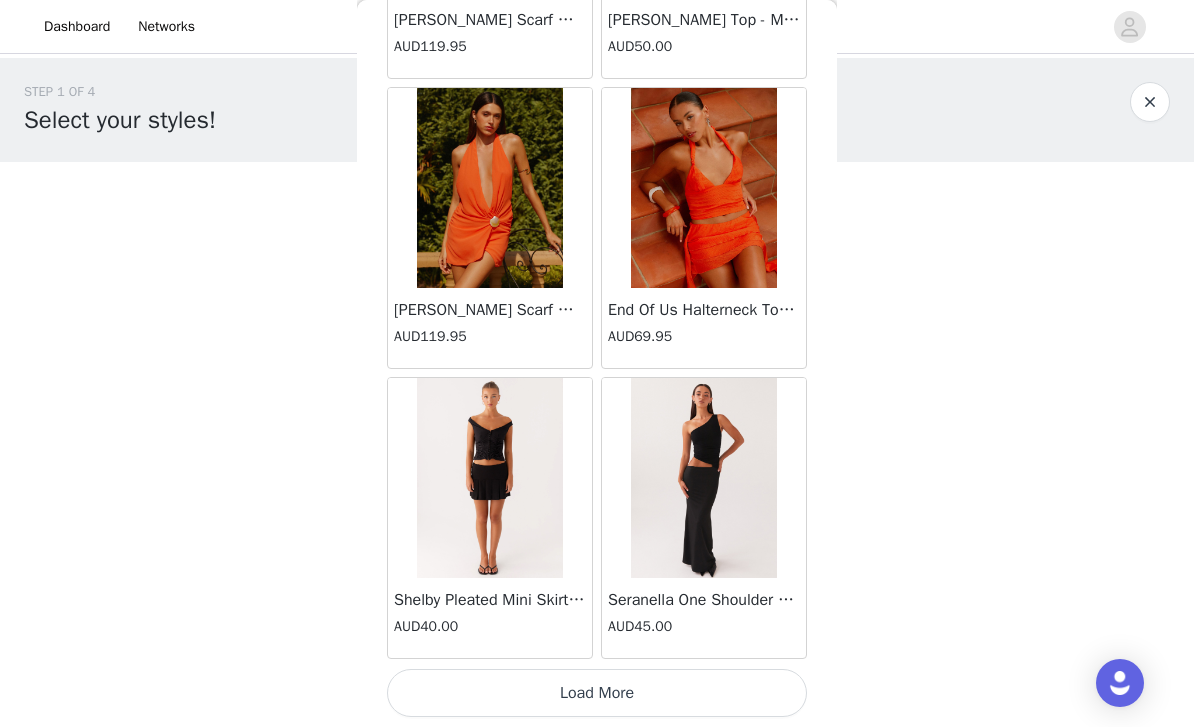 click on "Load More" at bounding box center [597, 693] 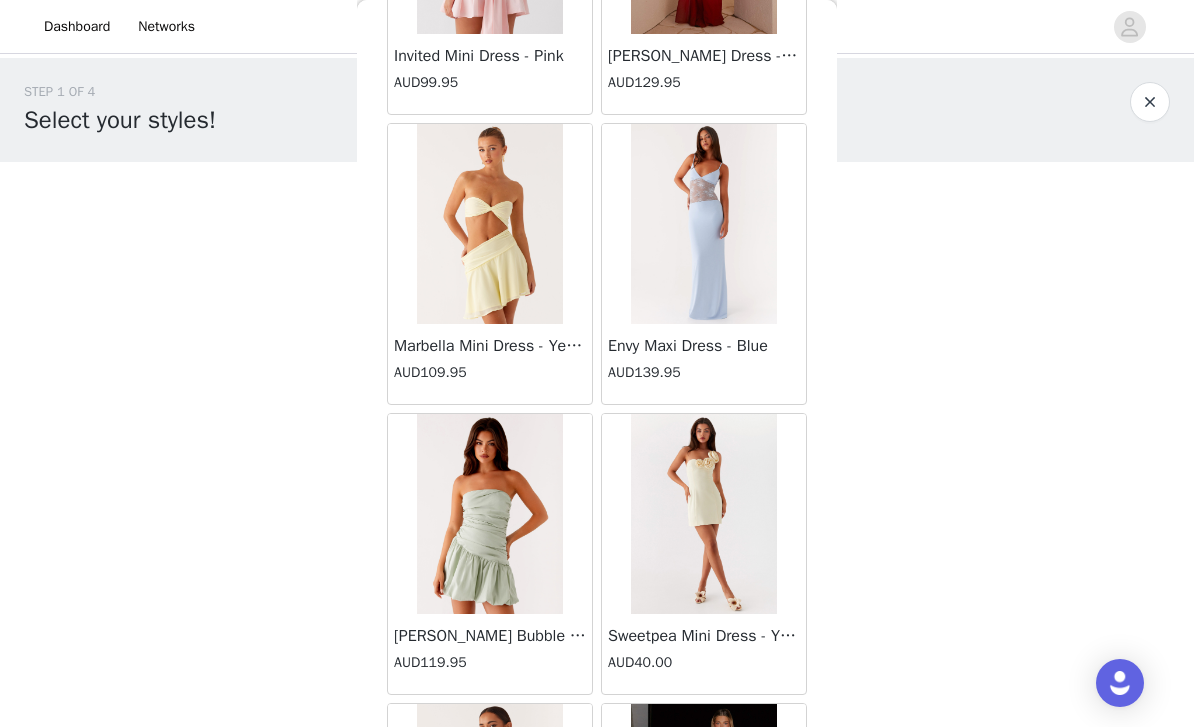 scroll, scrollTop: 21442, scrollLeft: 0, axis: vertical 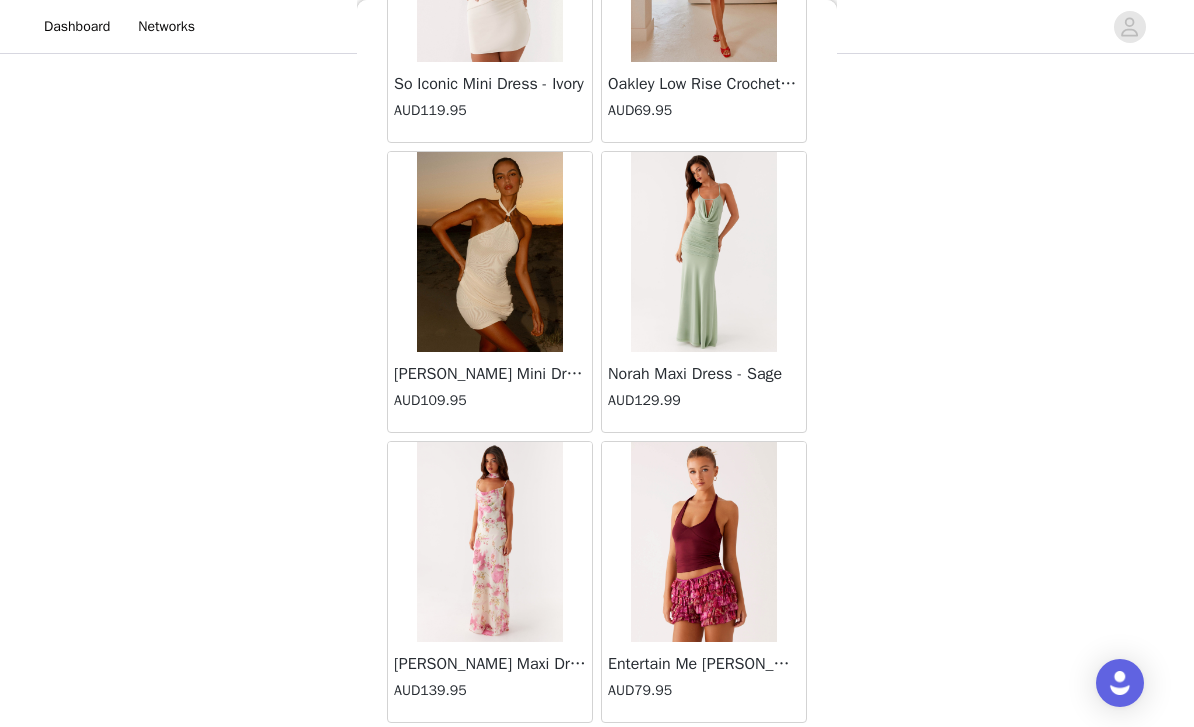 click on "Load More" at bounding box center [597, 757] 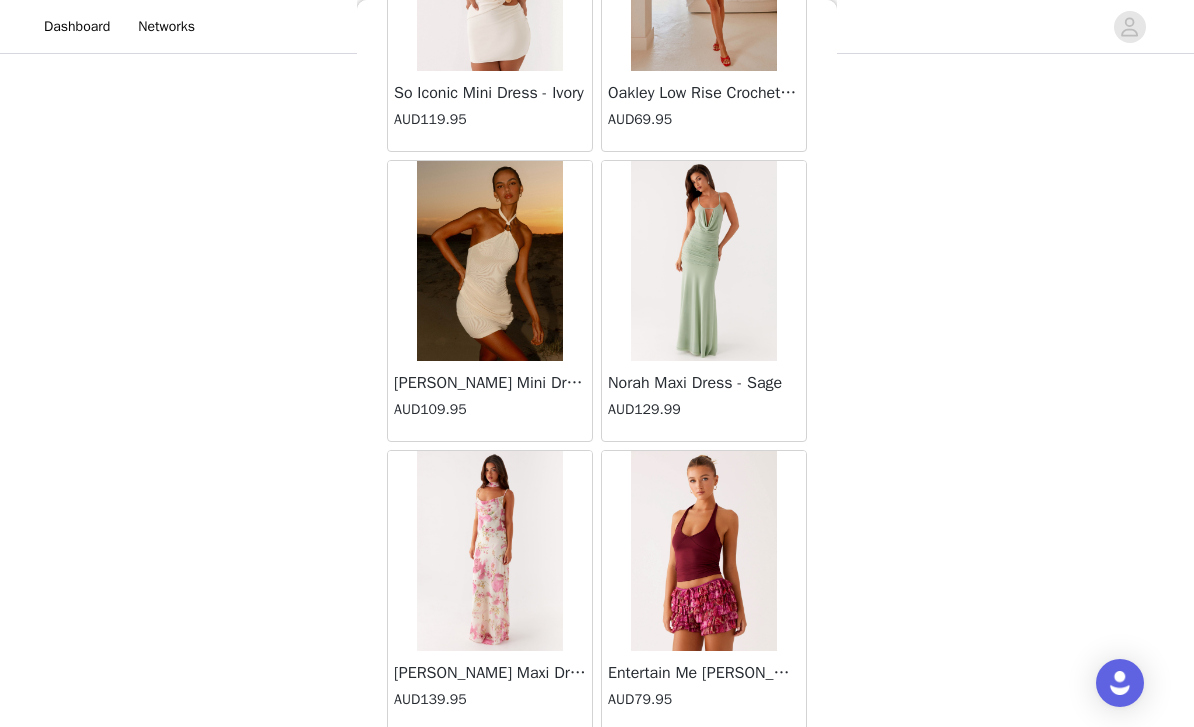 scroll, scrollTop: 167, scrollLeft: 0, axis: vertical 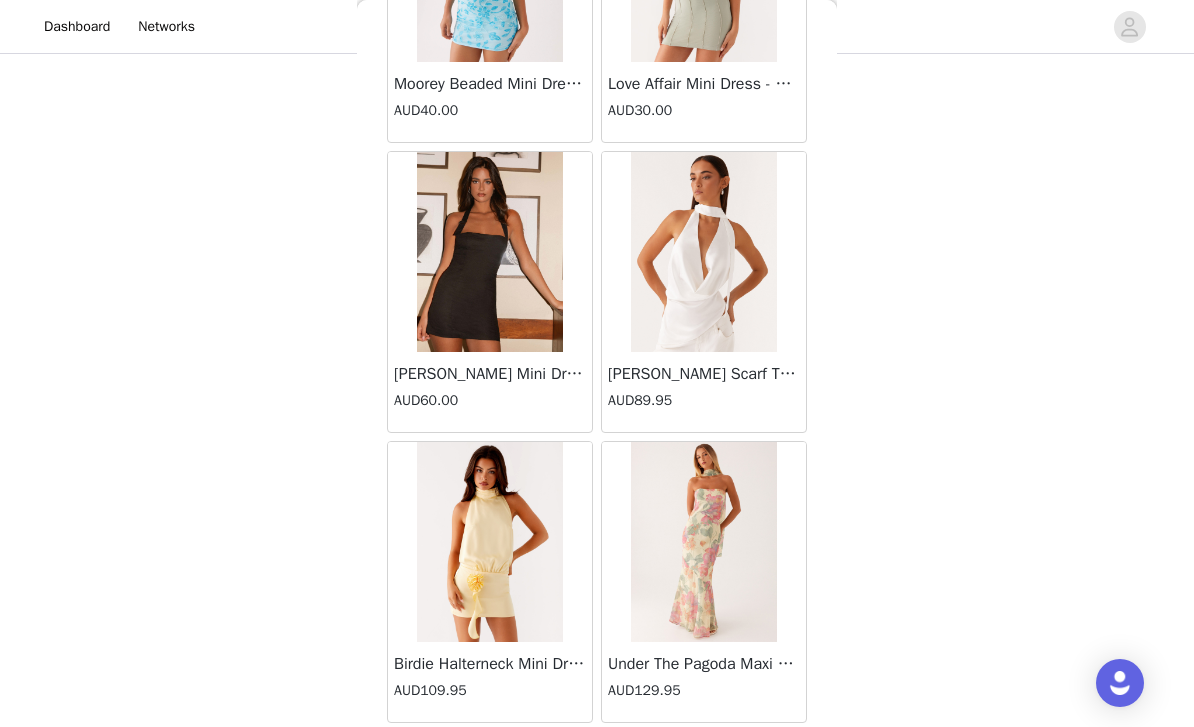 click on "Load More" at bounding box center (597, 757) 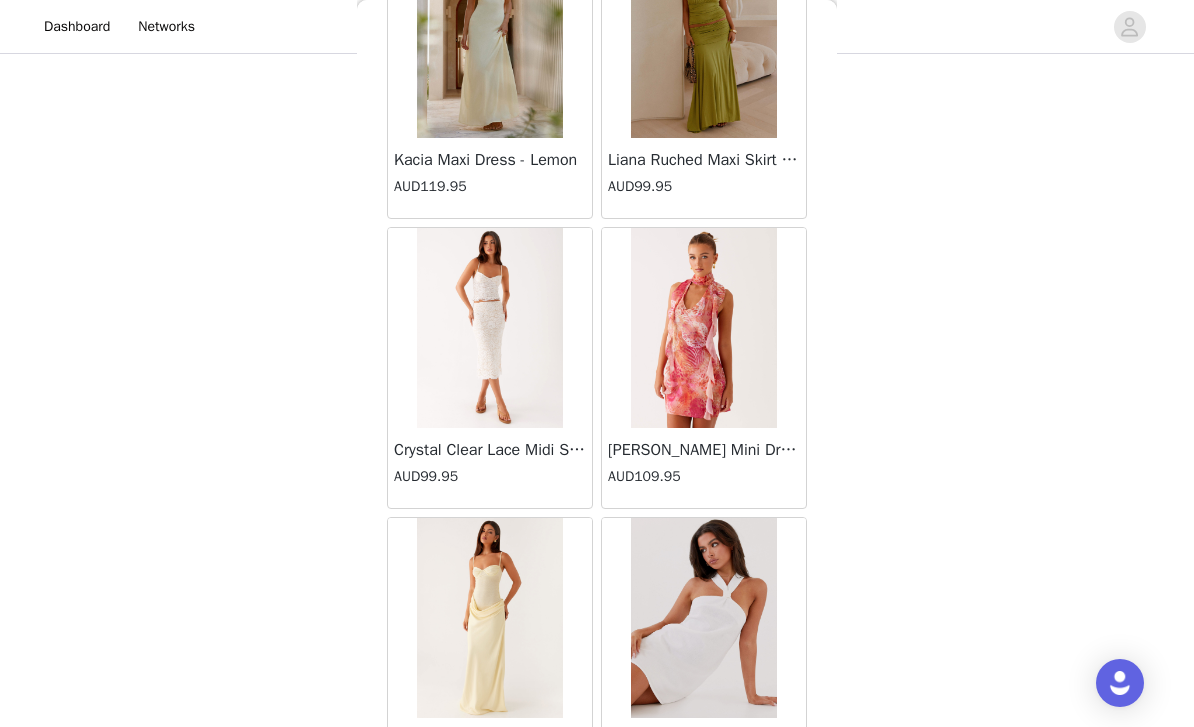 scroll, scrollTop: 28019, scrollLeft: 0, axis: vertical 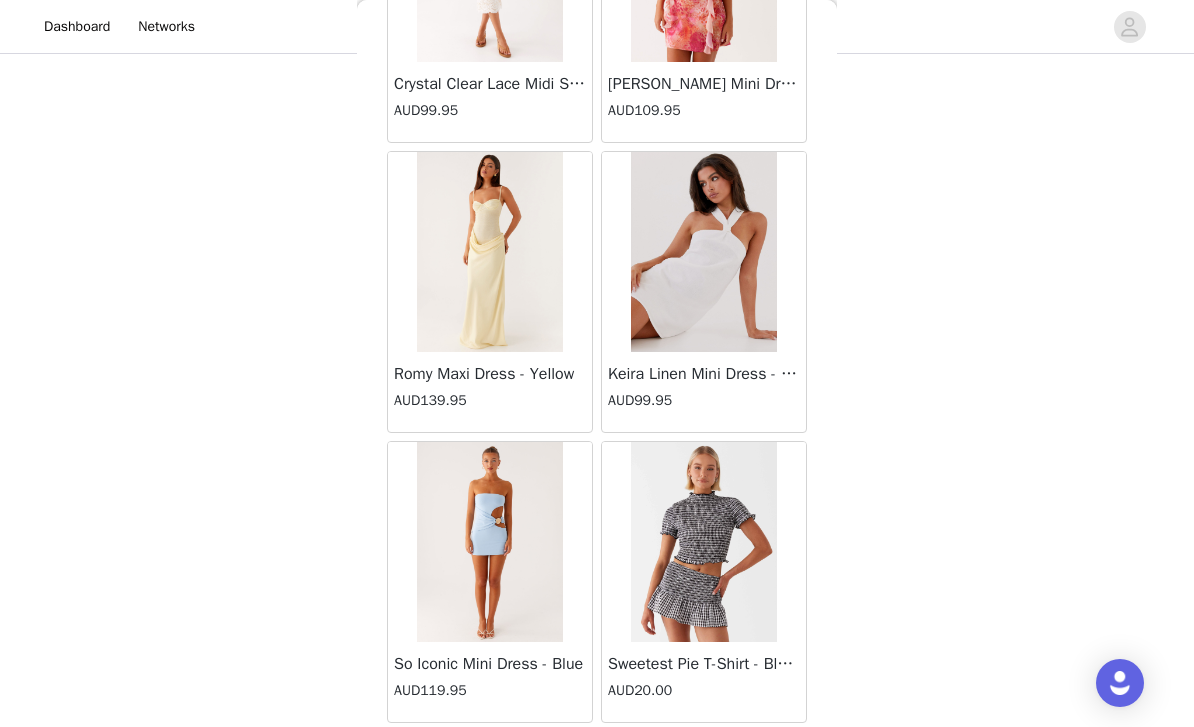 click on "Load More" at bounding box center (597, 757) 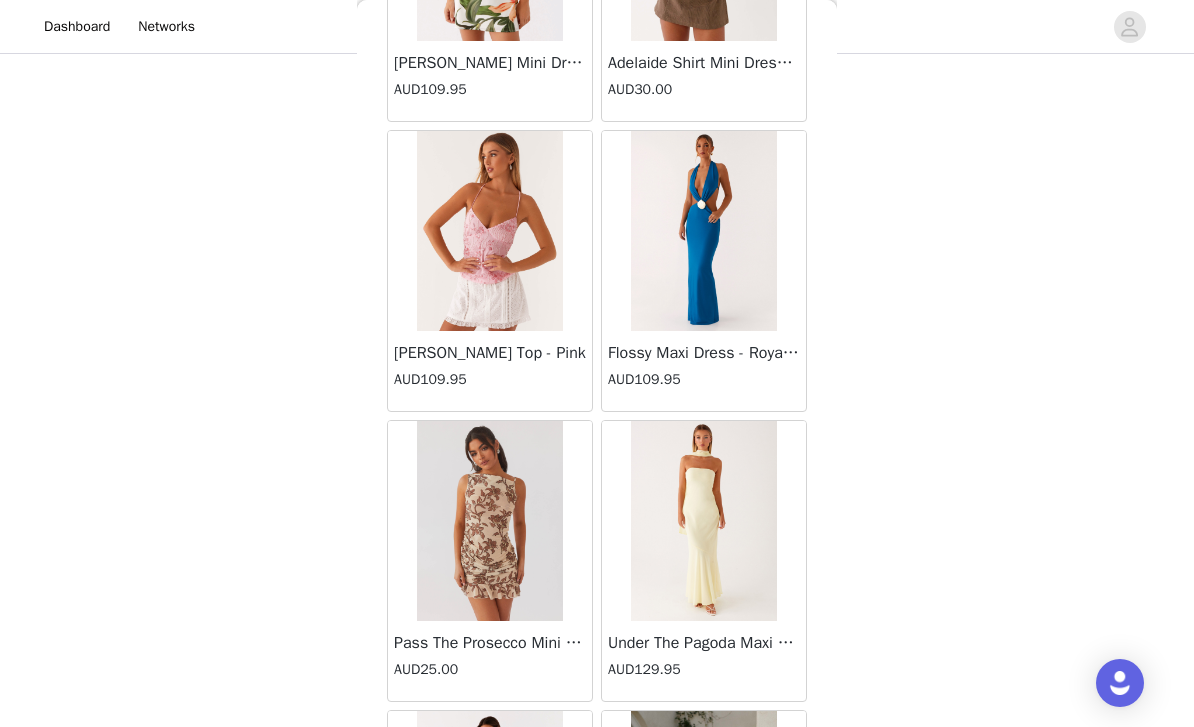 scroll, scrollTop: 30129, scrollLeft: 0, axis: vertical 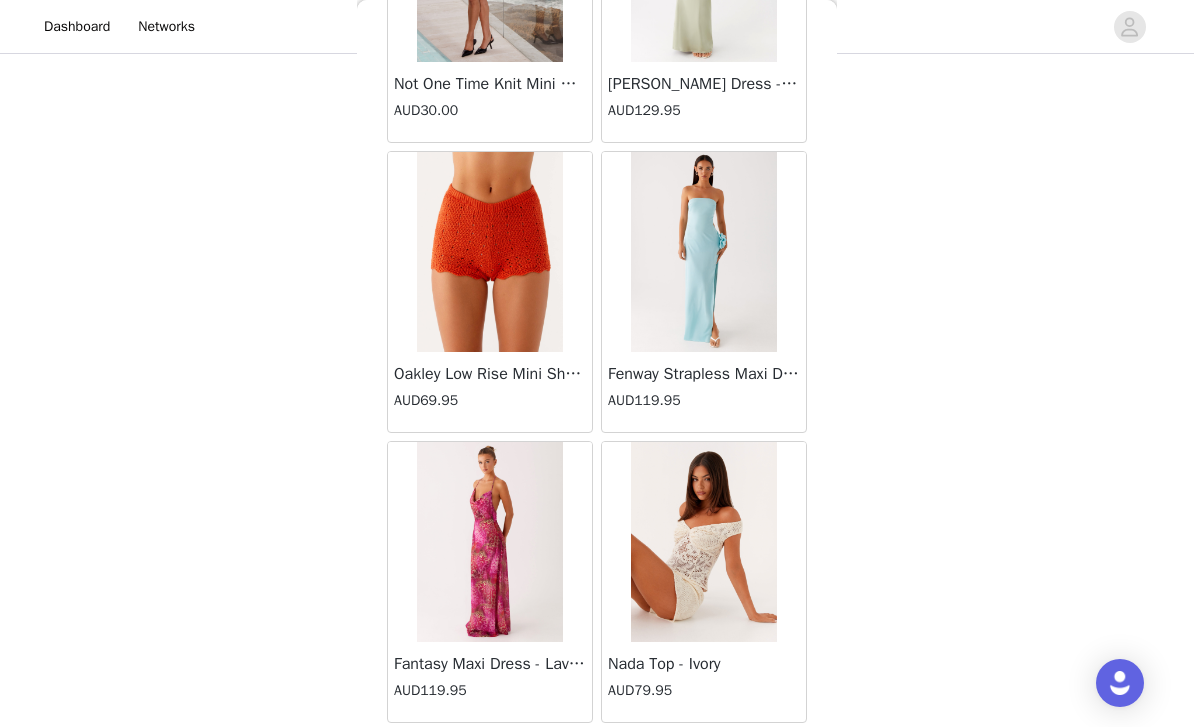 click on "Load More" at bounding box center [597, 757] 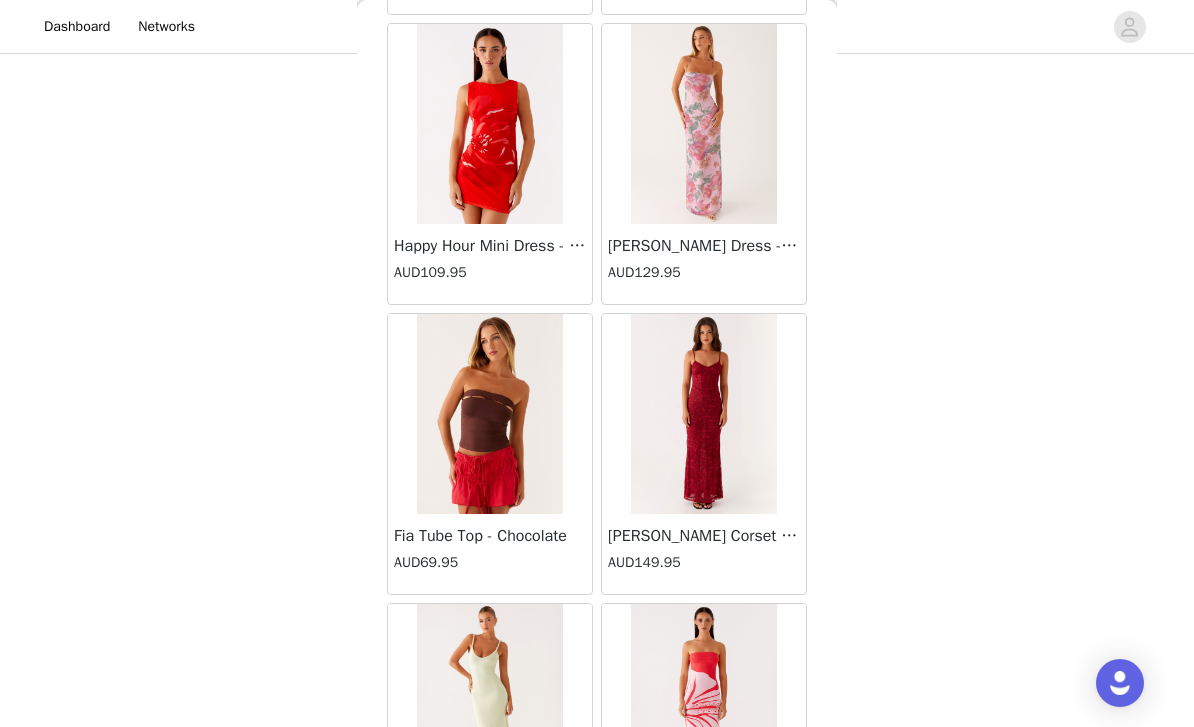 scroll, scrollTop: 31977, scrollLeft: 0, axis: vertical 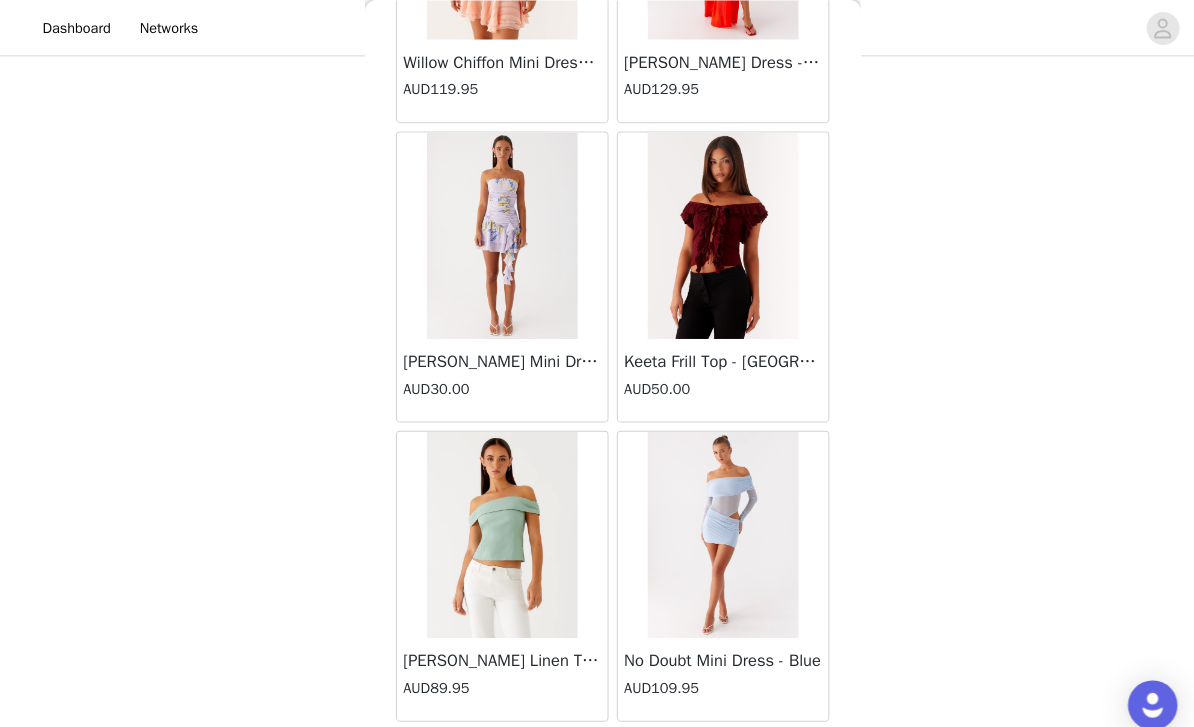 click on "Load More" at bounding box center (597, 733) 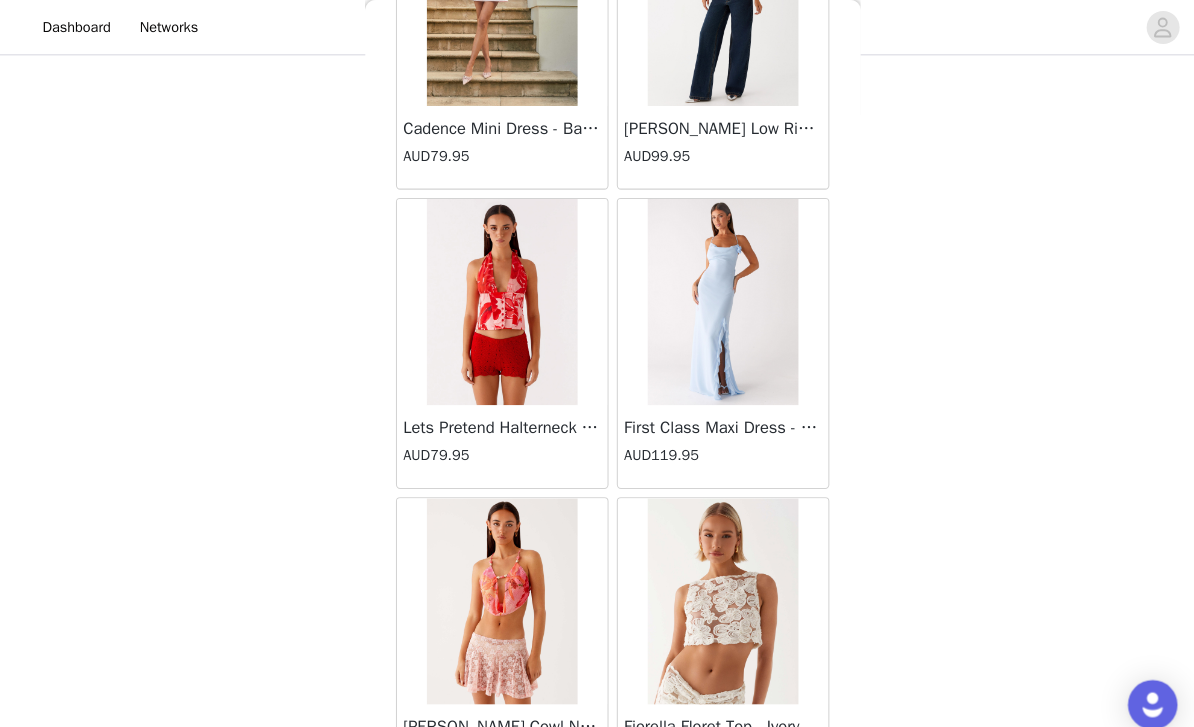 scroll, scrollTop: 35573, scrollLeft: 0, axis: vertical 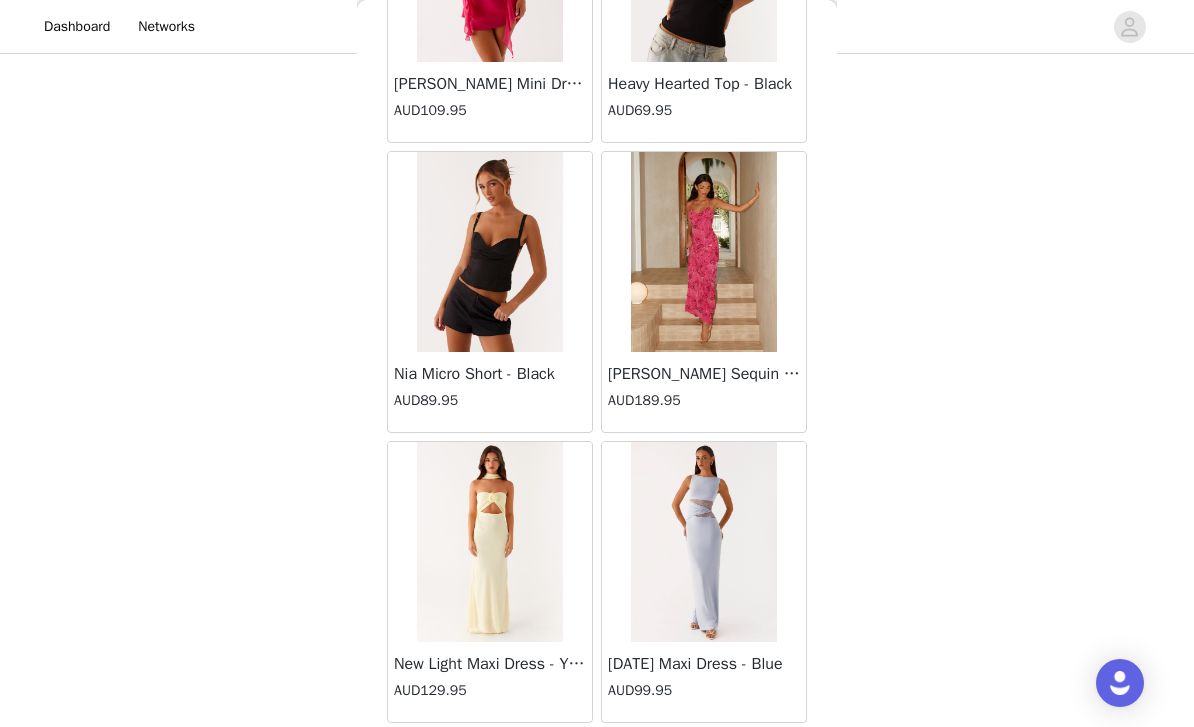 click on "Load More" at bounding box center (597, 757) 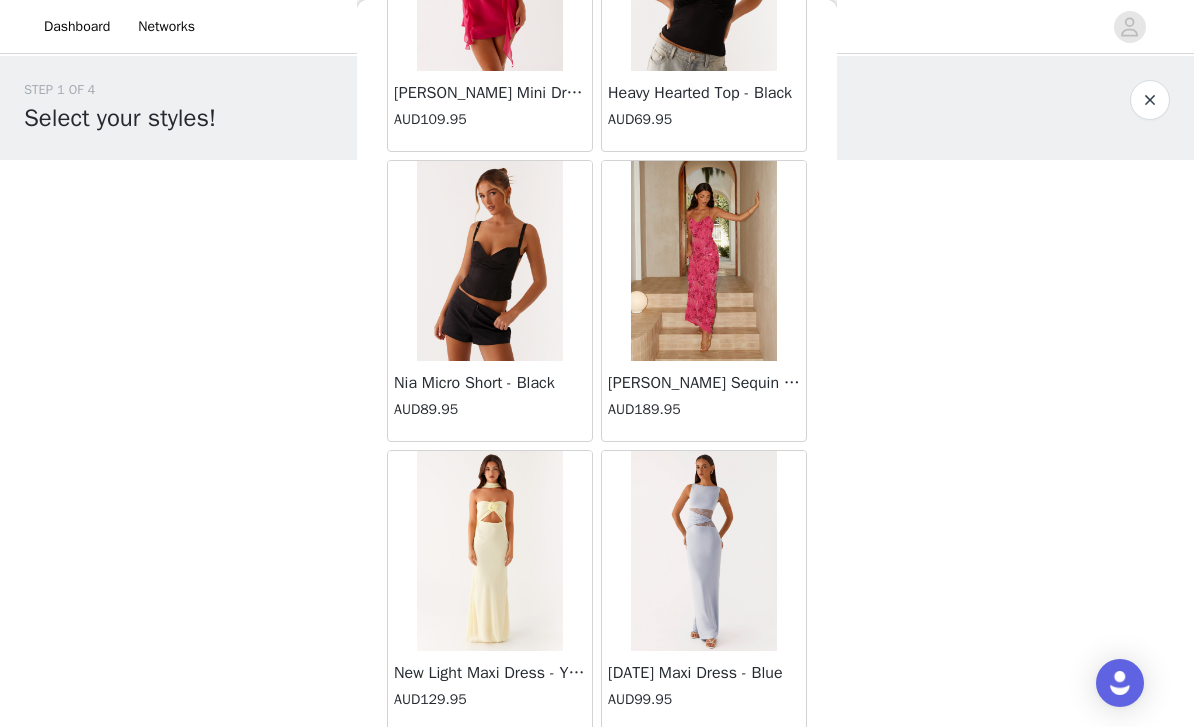 scroll, scrollTop: 5, scrollLeft: 0, axis: vertical 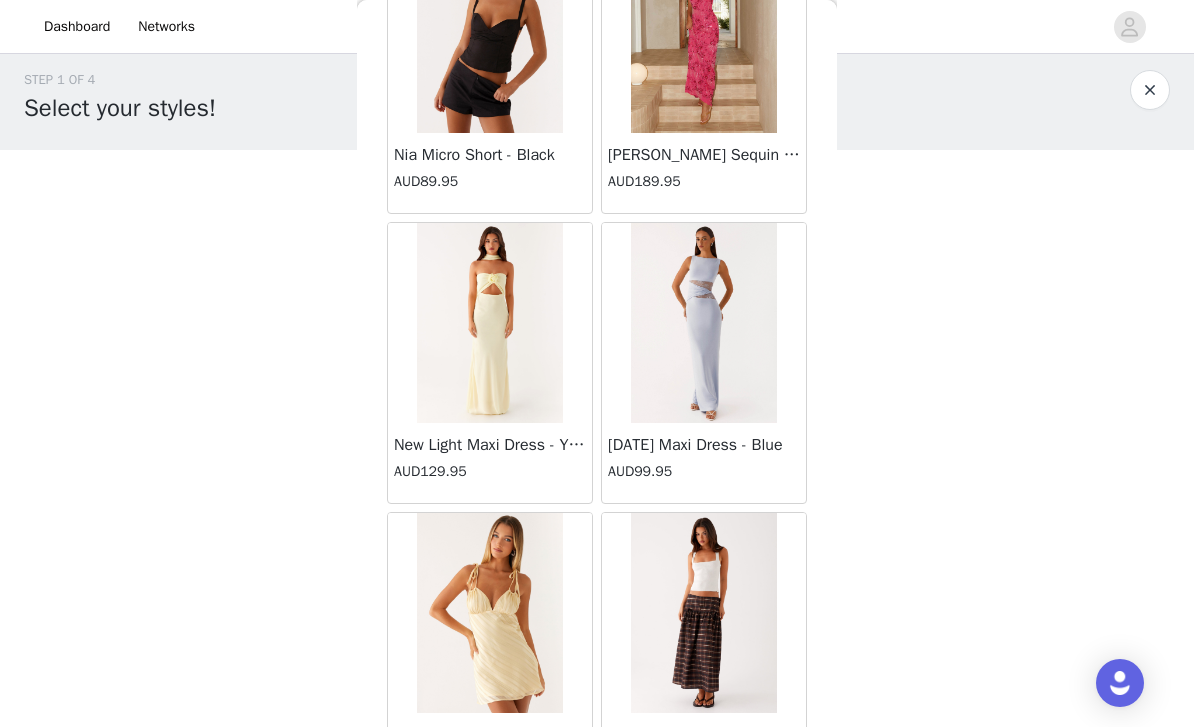 click on "STEP 1 OF 4
Select your styles!
Please note that the sizes are in AU Sizes. Australian Sizing is 2 sizes up, so a US0 = AU4, US4 = AU8. Peppermayo Size Guide: [URL][DOMAIN_NAME]       3/4 Selected           Charmed By You Maxi Dress - Black     AUD109.95       Black, AU 8       Edit   Remove     [PERSON_NAME] Corset Maxi Dress - Red     AUD149.95       Red, AU 8       Edit   Remove     Elle Maxi Dress - Black     AUD129.95       Black, AU 8       Edit   Remove     Add Product       Back       [PERSON_NAME] Strapless Mini Dress - Yellow   AUD45.00       [PERSON_NAME] Maxi Dress - Orange Blue Floral   AUD109.95       Avenue Mini Dress - Plum   AUD109.95       Aullie Maxi Dress - Yellow   AUD109.95       Aullie Maxi Dress - Ivory   AUD109.95       Aullie Mini Dress - Black   AUD99.95       Avalia Backless Scarf Mini Dress - White Polka Dot   AUD89.95       Aullie Maxi Dress - Blue   AUD109.95         AUD119.95" at bounding box center [597, 491] 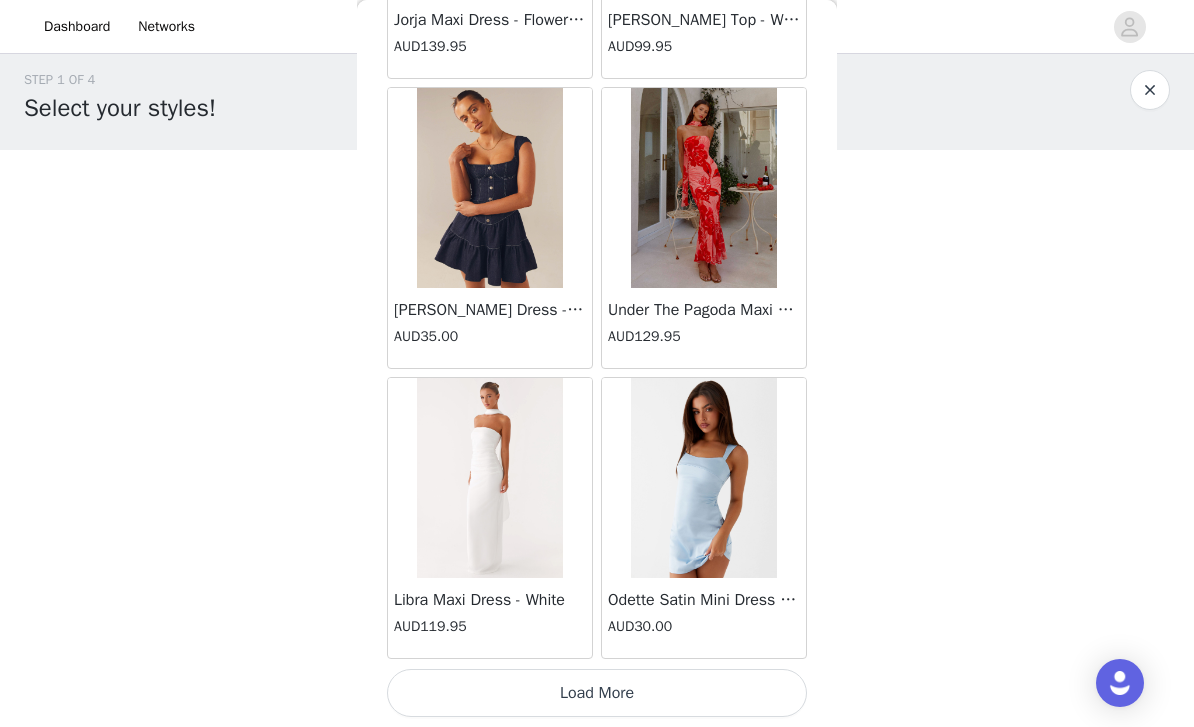click on "Load More" at bounding box center [597, 693] 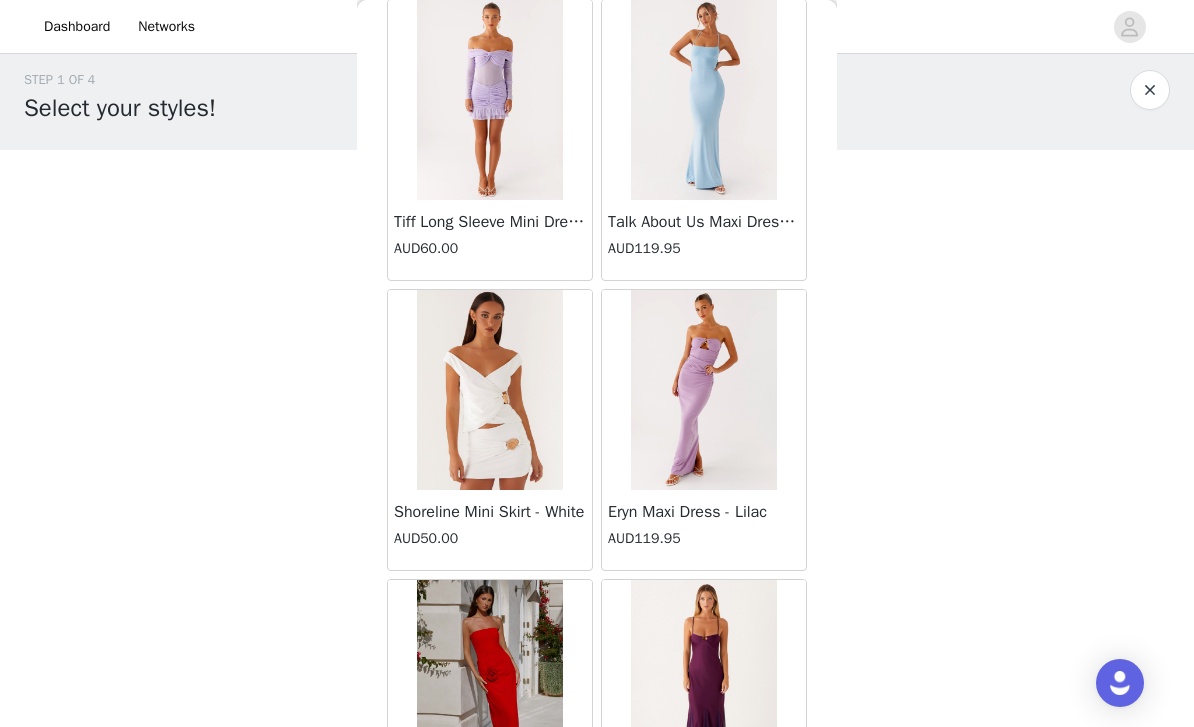 scroll, scrollTop: 40996, scrollLeft: 0, axis: vertical 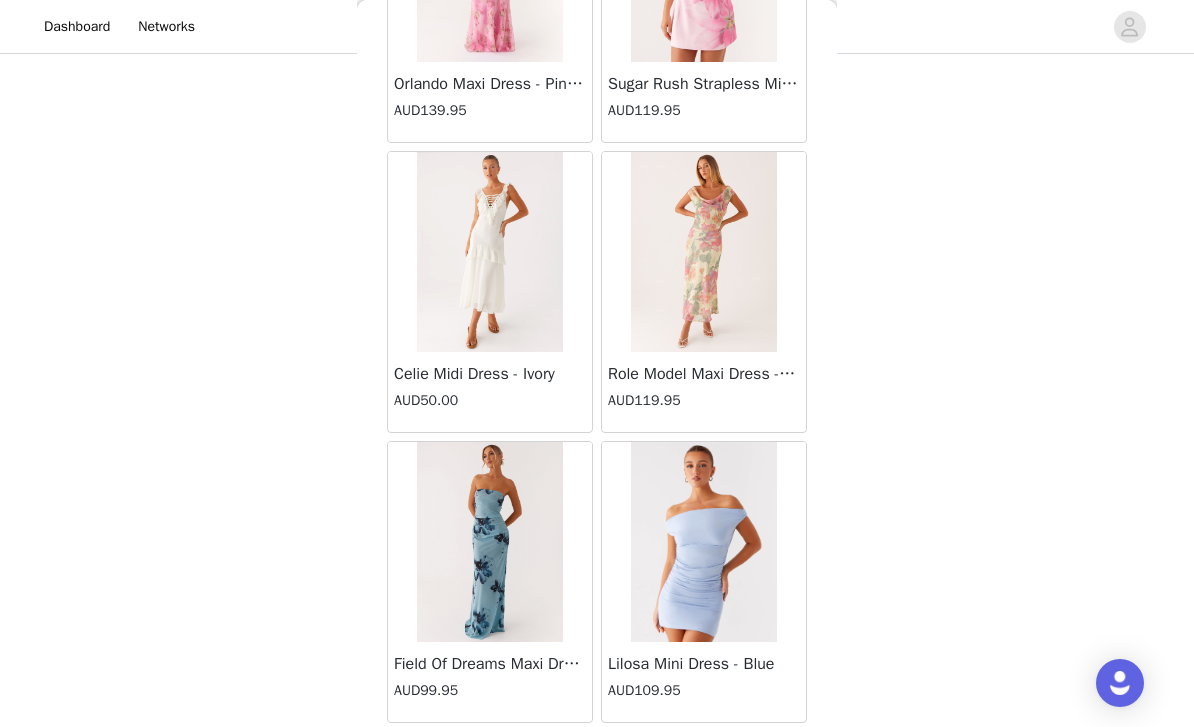 click on "Load More" at bounding box center [597, 757] 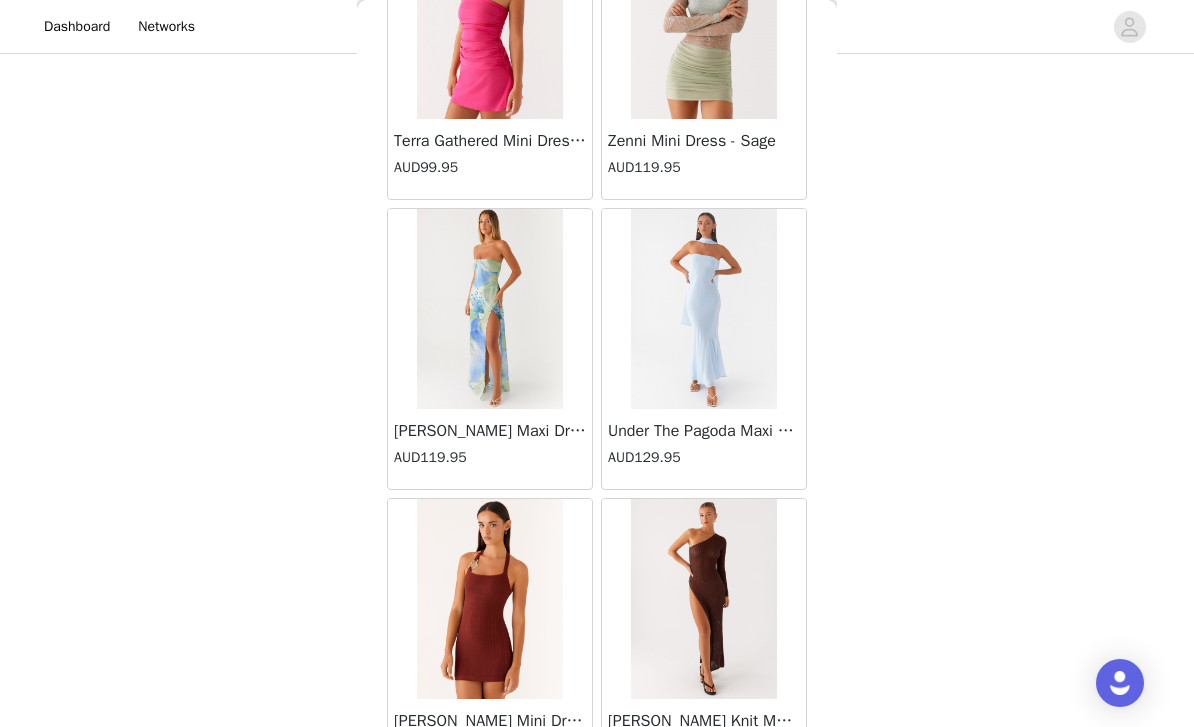 scroll, scrollTop: 44553, scrollLeft: 0, axis: vertical 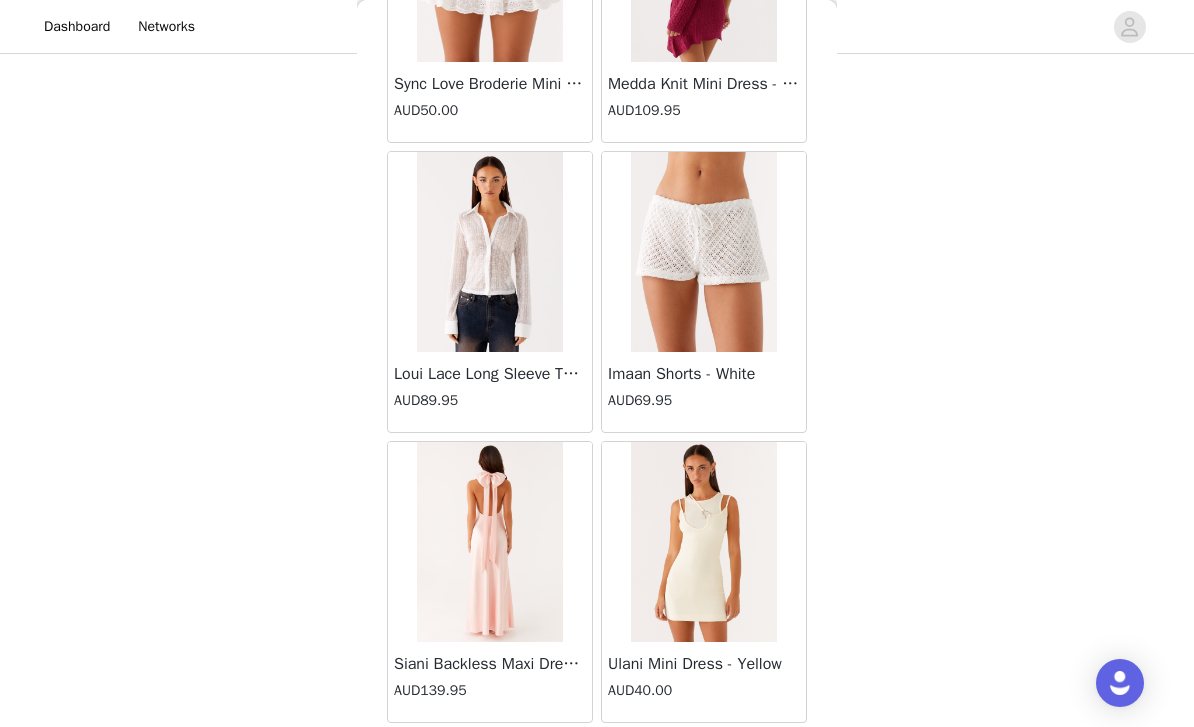 click on "Load More" at bounding box center (597, 757) 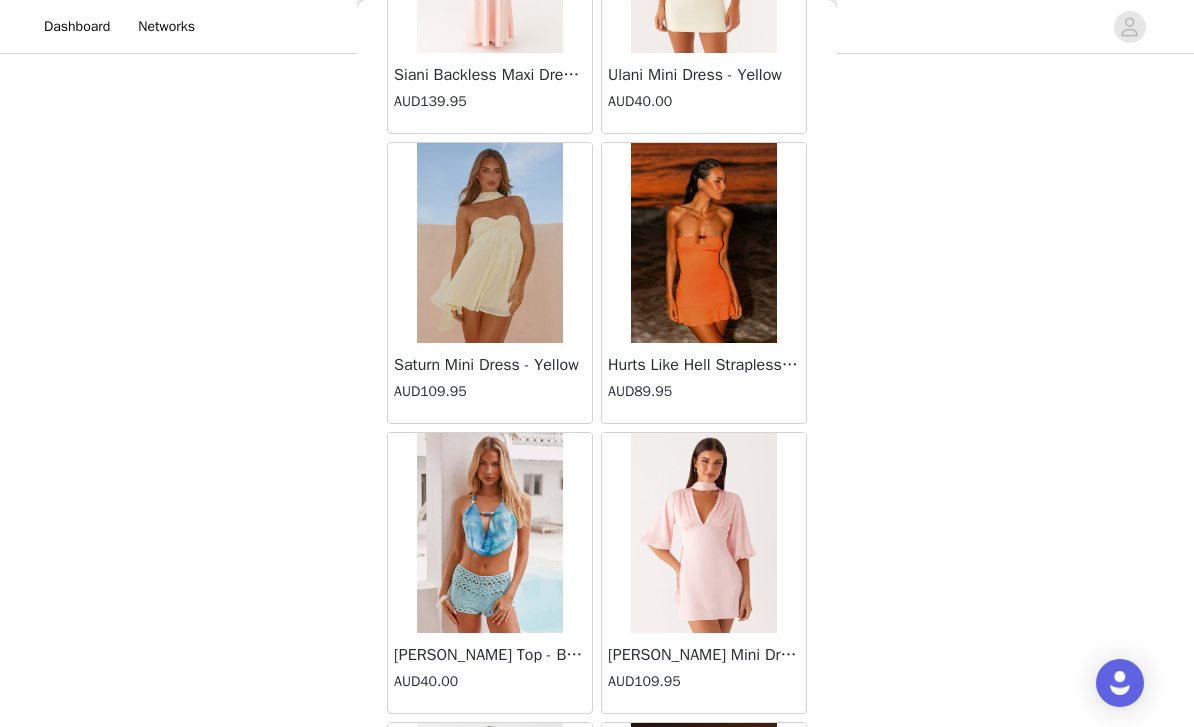 scroll, scrollTop: 46421, scrollLeft: 0, axis: vertical 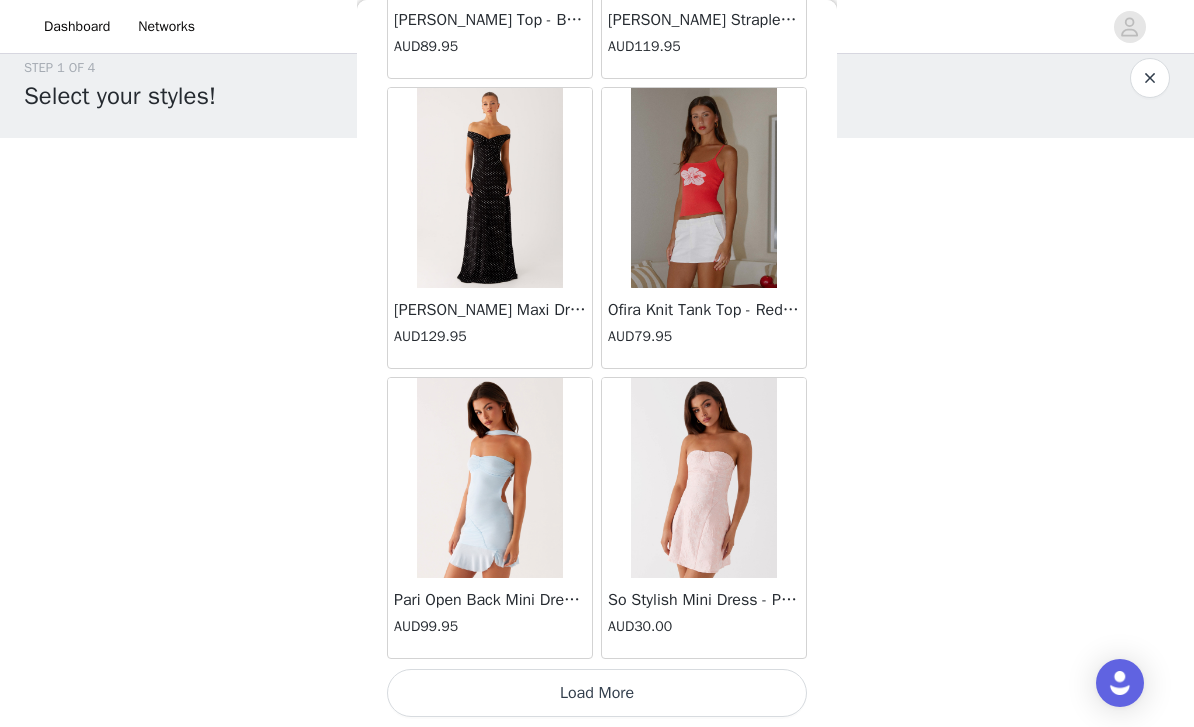 click on "Load More" at bounding box center [597, 693] 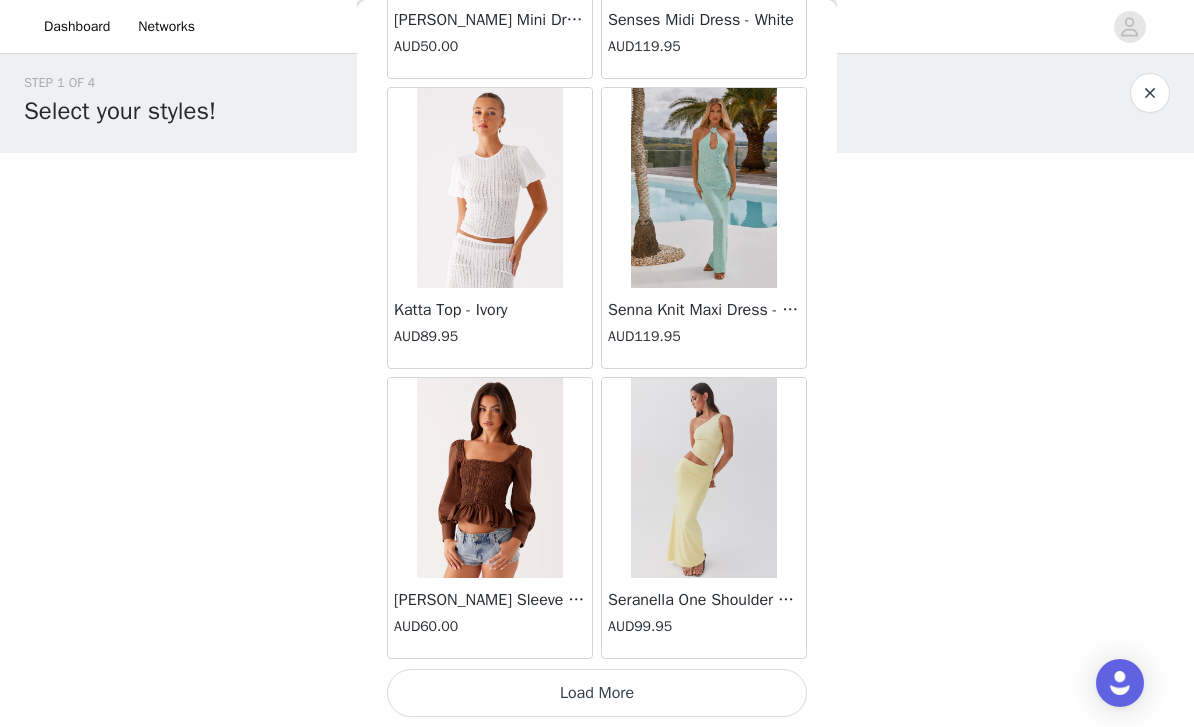 click on "Load More" at bounding box center [597, 693] 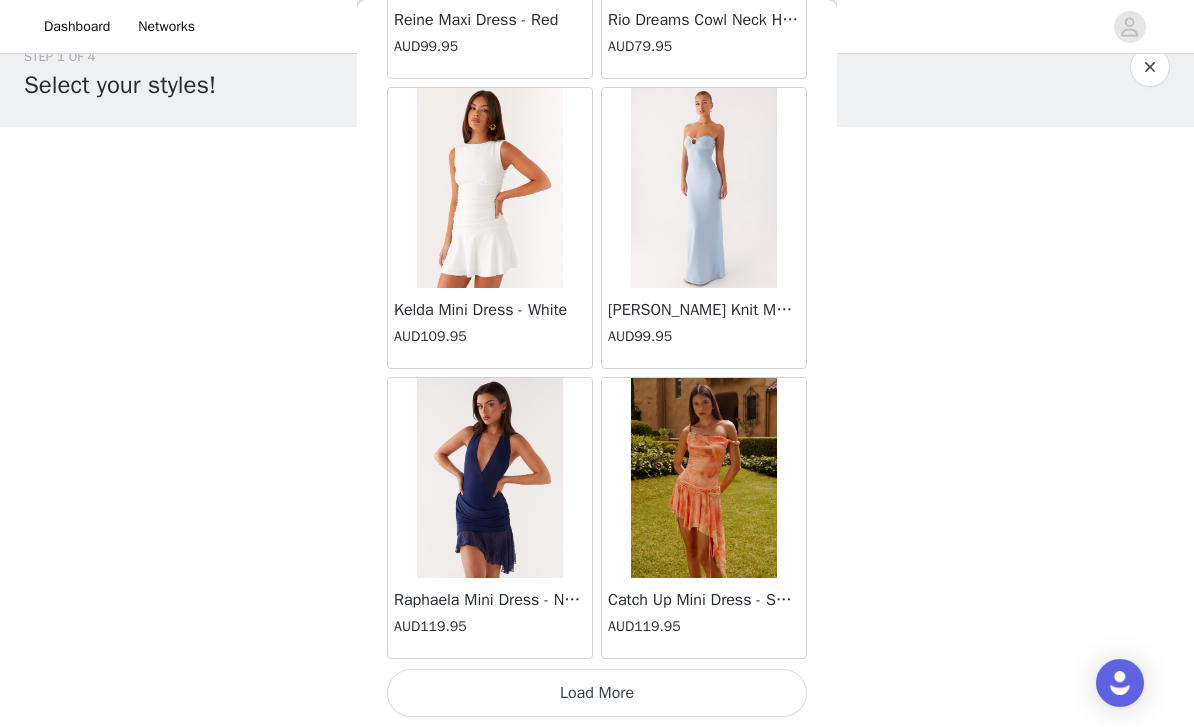 click on "Load More" at bounding box center [597, 693] 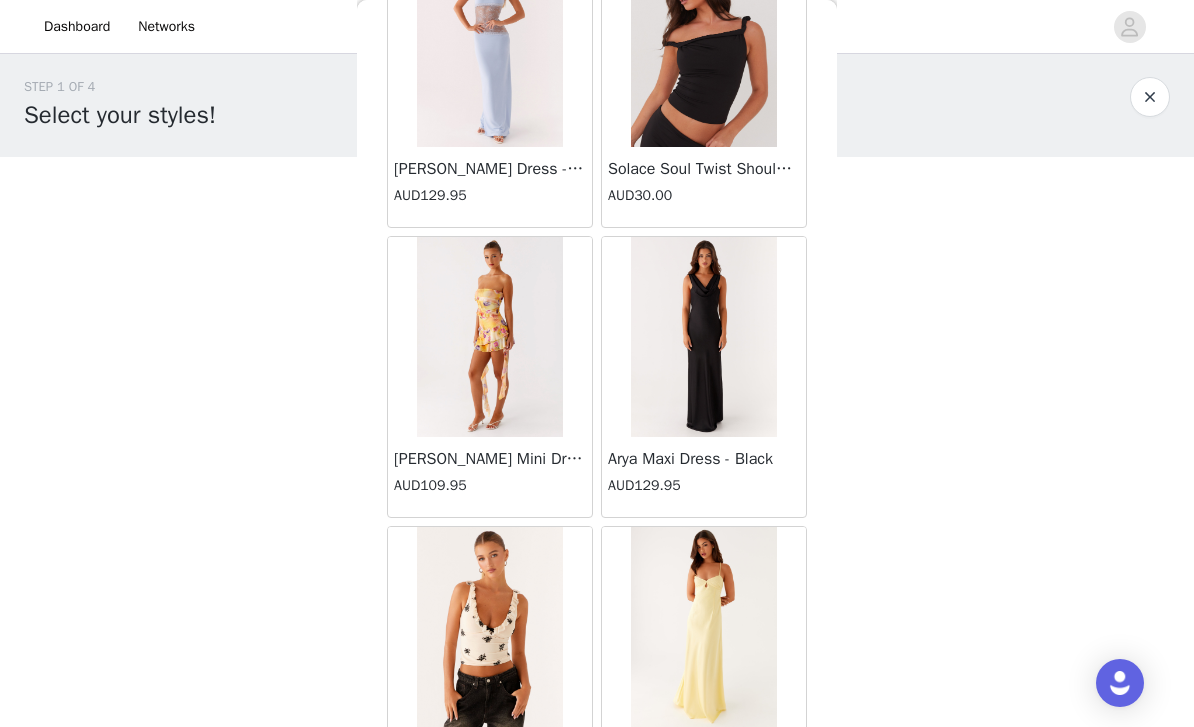 scroll, scrollTop: 57003, scrollLeft: 0, axis: vertical 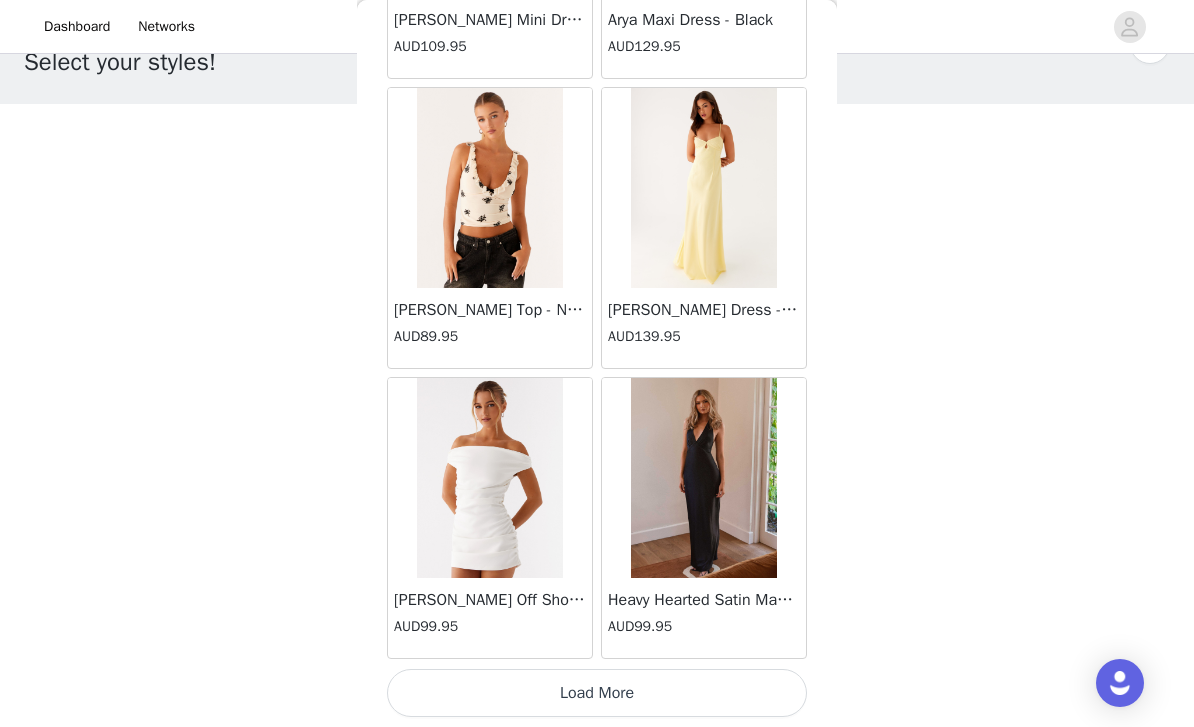 click on "Load More" at bounding box center [597, 693] 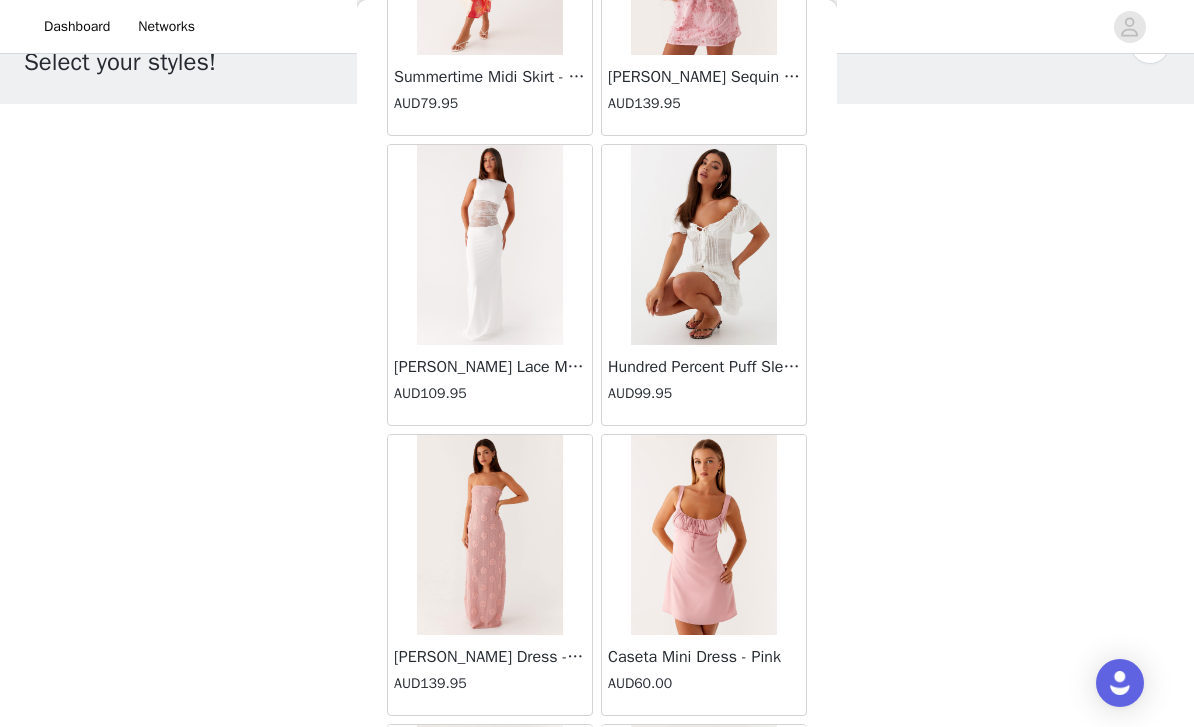 scroll, scrollTop: 59697, scrollLeft: 0, axis: vertical 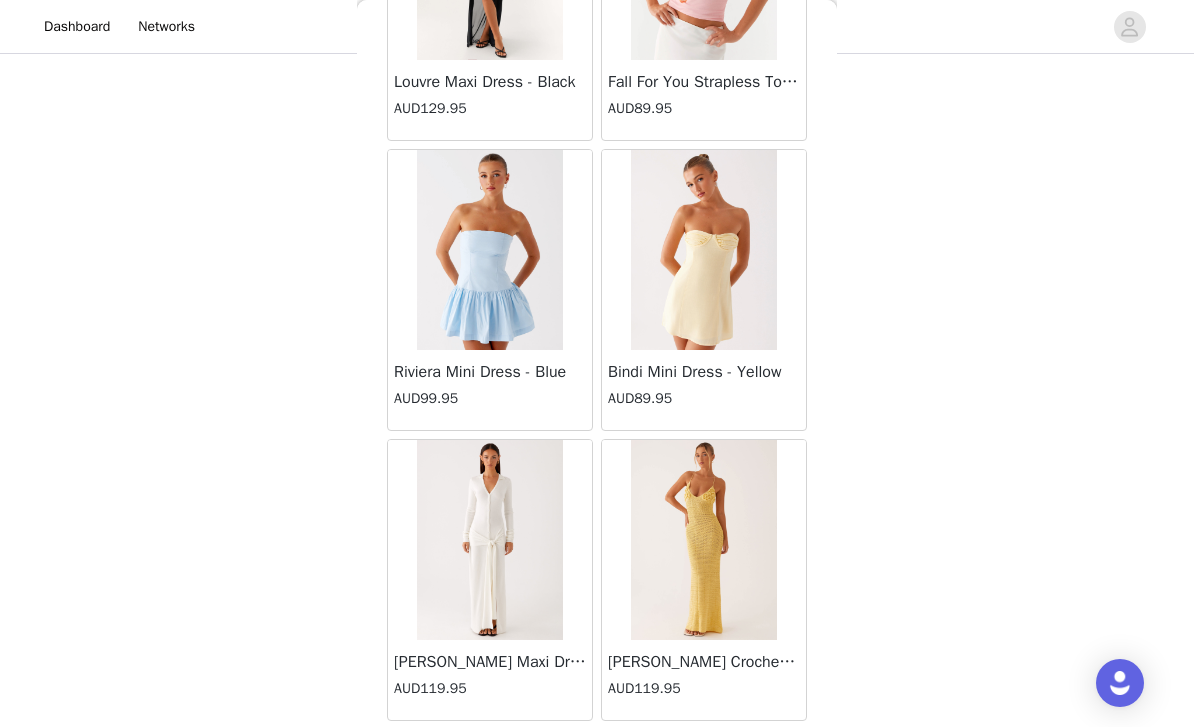 click on "STEP 1 OF 4
Select your styles!
Please note that the sizes are in AU Sizes. Australian Sizing is 2 sizes up, so a US0 = AU4, US4 = AU8. Peppermayo Size Guide: [URL][DOMAIN_NAME]       3/4 Selected           Charmed By You Maxi Dress - Black     AUD109.95       Black, AU 8       Edit   Remove     [PERSON_NAME] Corset Maxi Dress - Red     AUD149.95       Red, AU 8       Edit   Remove     Elle Maxi Dress - Black     AUD129.95       Black, AU 8       Edit   Remove     Add Product       Back       [PERSON_NAME] Strapless Mini Dress - Yellow   AUD45.00       [PERSON_NAME] Maxi Dress - Orange Blue Floral   AUD109.95       Avenue Mini Dress - Plum   AUD109.95       Aullie Maxi Dress - Yellow   AUD109.95       Aullie Maxi Dress - Ivory   AUD109.95       Aullie Mini Dress - Black   AUD99.95       Avalia Backless Scarf Mini Dress - White Polka Dot   AUD89.95       Aullie Maxi Dress - Blue   AUD109.95         AUD119.95" at bounding box center (597, 311) 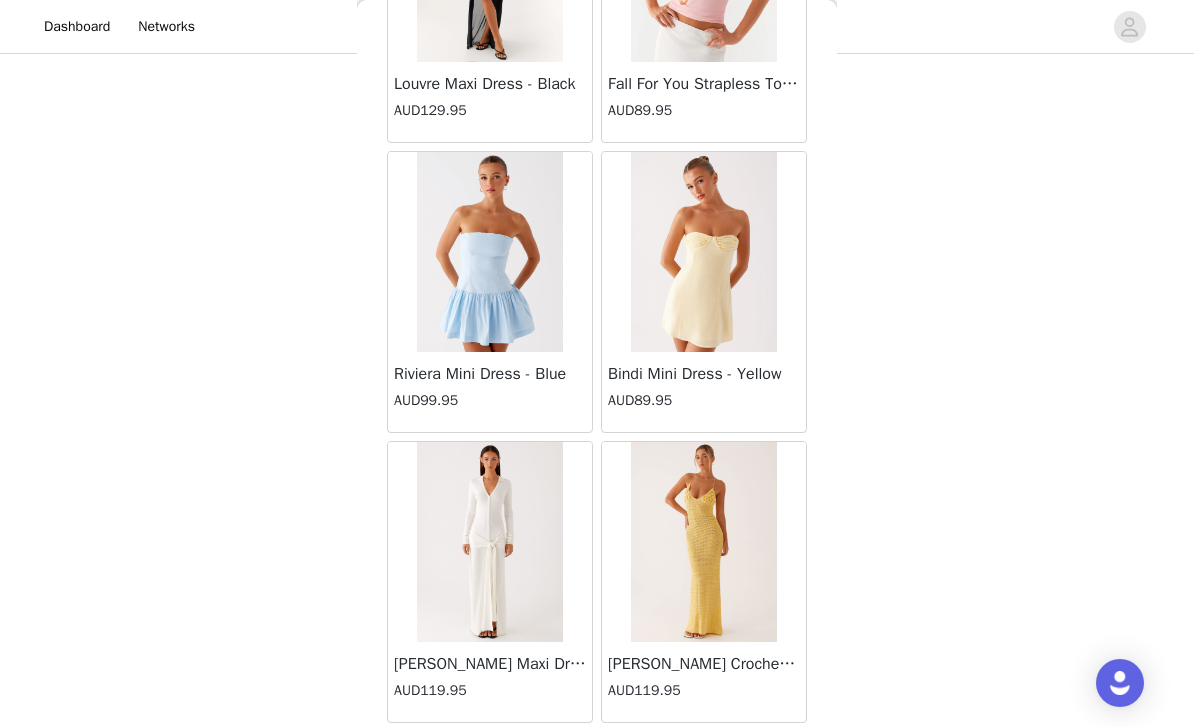click on "Load More" at bounding box center [597, 757] 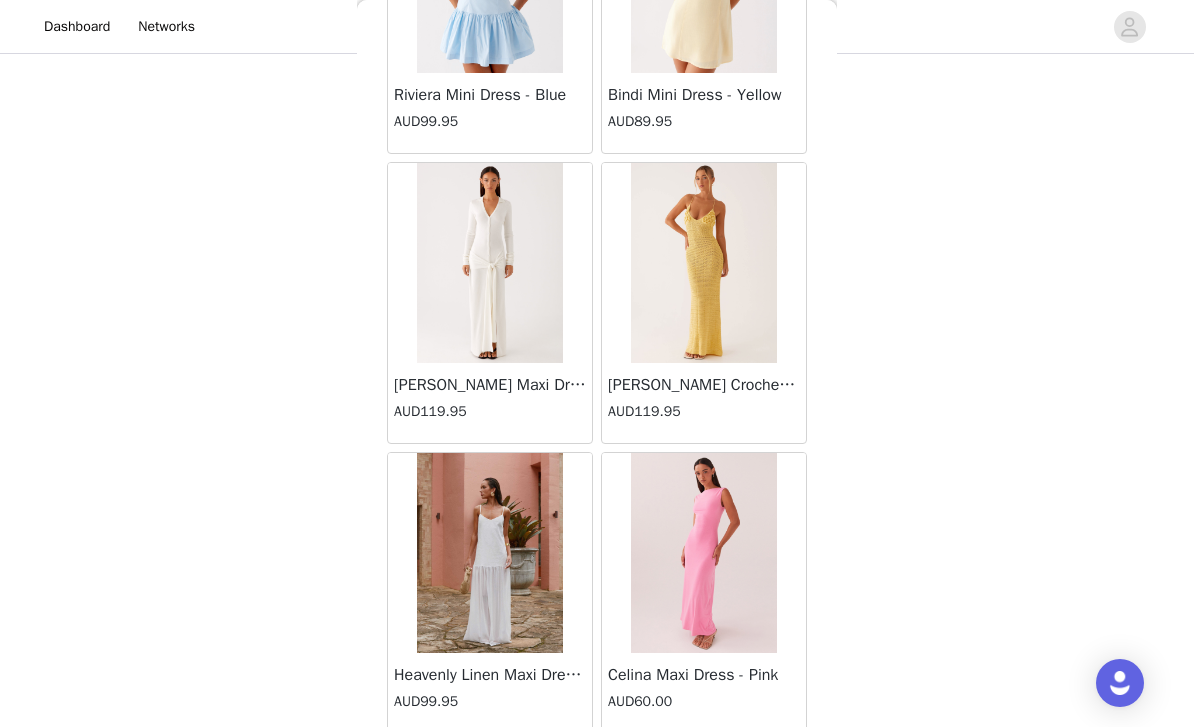 scroll, scrollTop: 60785, scrollLeft: 0, axis: vertical 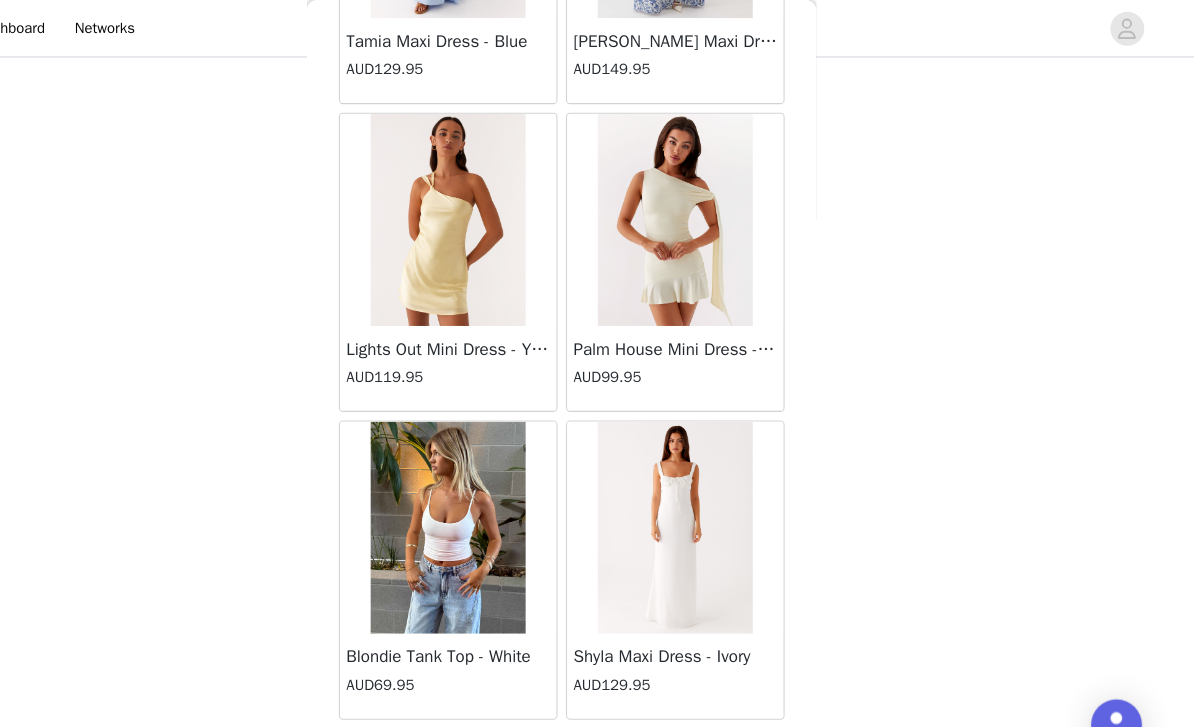 click on "Load More" at bounding box center (597, 712) 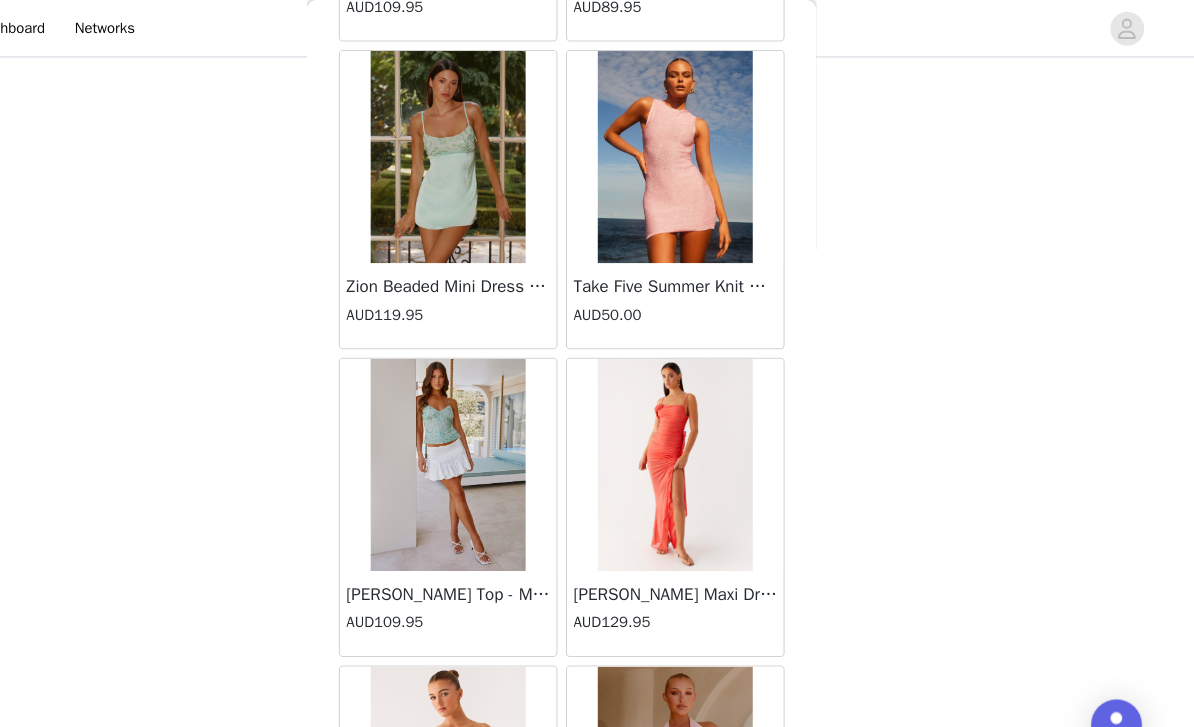 click on "STEP 1 OF 4
Select your styles!
Please note that the sizes are in AU Sizes. Australian Sizing is 2 sizes up, so a US0 = AU4, US4 = AU8. Peppermayo Size Guide: [URL][DOMAIN_NAME]       3/4 Selected           Charmed By You Maxi Dress - Black     AUD109.95       Black, AU 8       Edit   Remove     [PERSON_NAME] Corset Maxi Dress - Red     AUD149.95       Red, AU 8       Edit   Remove     Elle Maxi Dress - Black     AUD129.95       Black, AU 8       Edit   Remove     Add Product       Back       [PERSON_NAME] Strapless Mini Dress - Yellow   AUD45.00       [PERSON_NAME] Maxi Dress - Orange Blue Floral   AUD109.95       Avenue Mini Dress - Plum   AUD109.95       Aullie Maxi Dress - Yellow   AUD109.95       Aullie Maxi Dress - Ivory   AUD109.95       Aullie Mini Dress - Black   AUD99.95       Avalia Backless Scarf Mini Dress - White Polka Dot   AUD89.95       Aullie Maxi Dress - Blue   AUD109.95         AUD119.95" at bounding box center [597, 158] 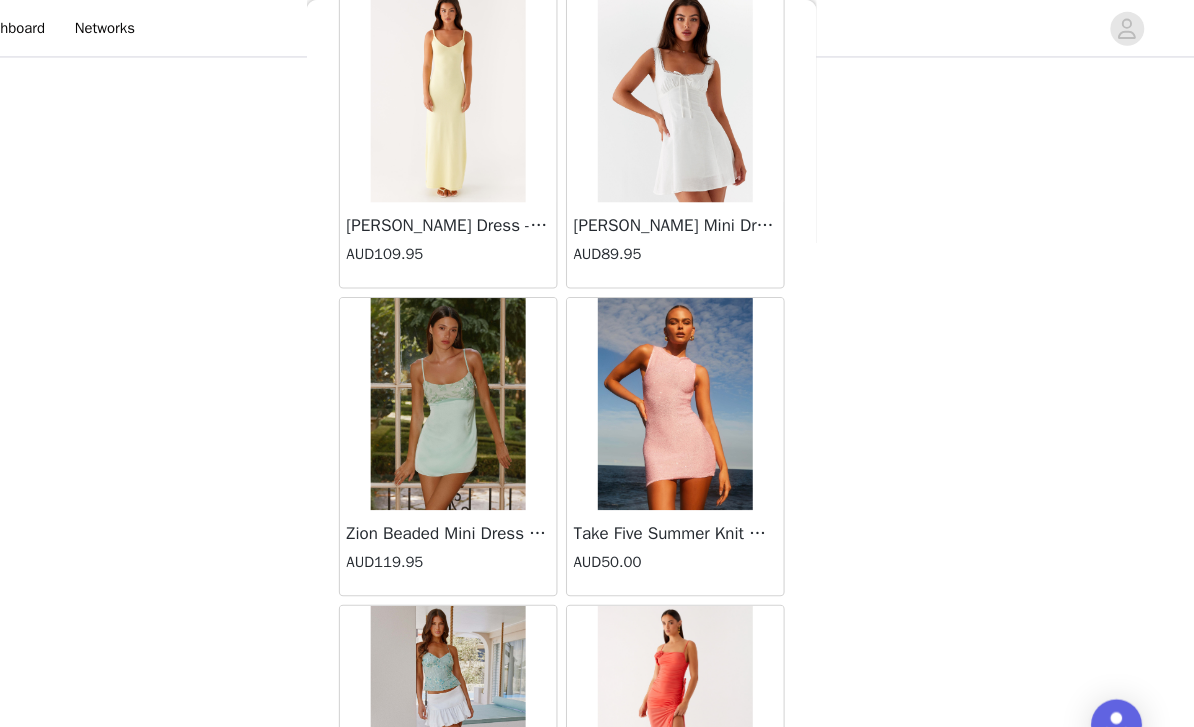 scroll, scrollTop: 63821, scrollLeft: 0, axis: vertical 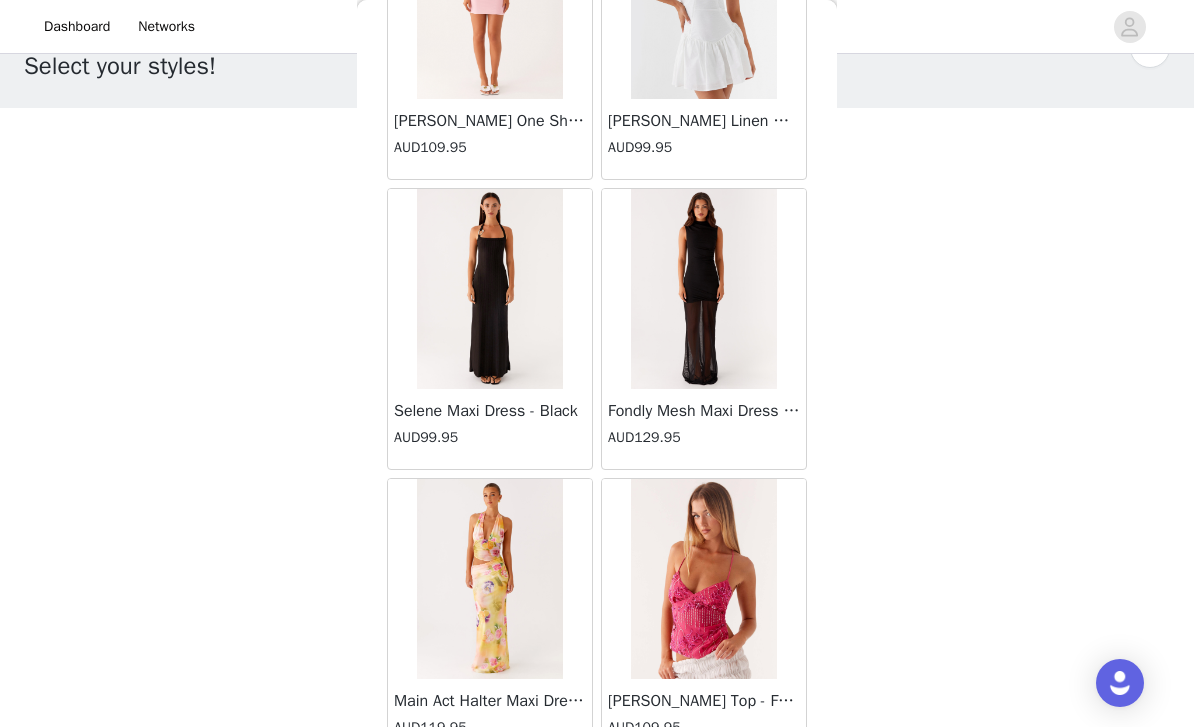 click at bounding box center [1130, 27] 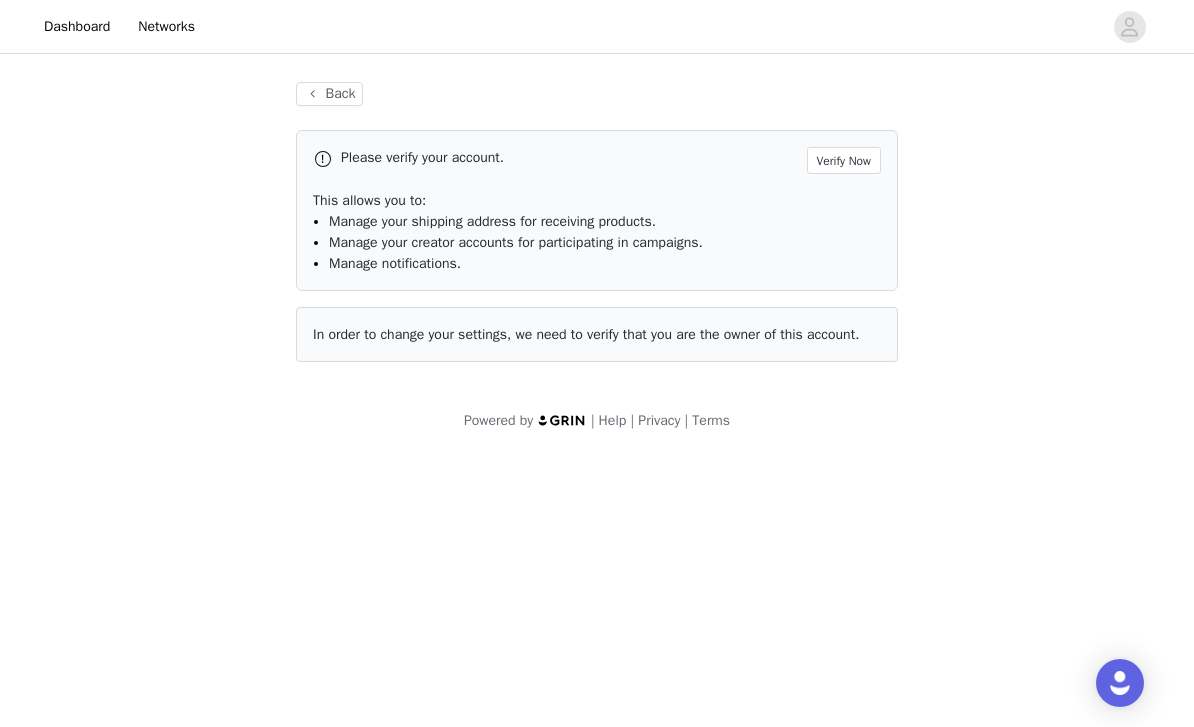 click on "Back" at bounding box center (329, 94) 